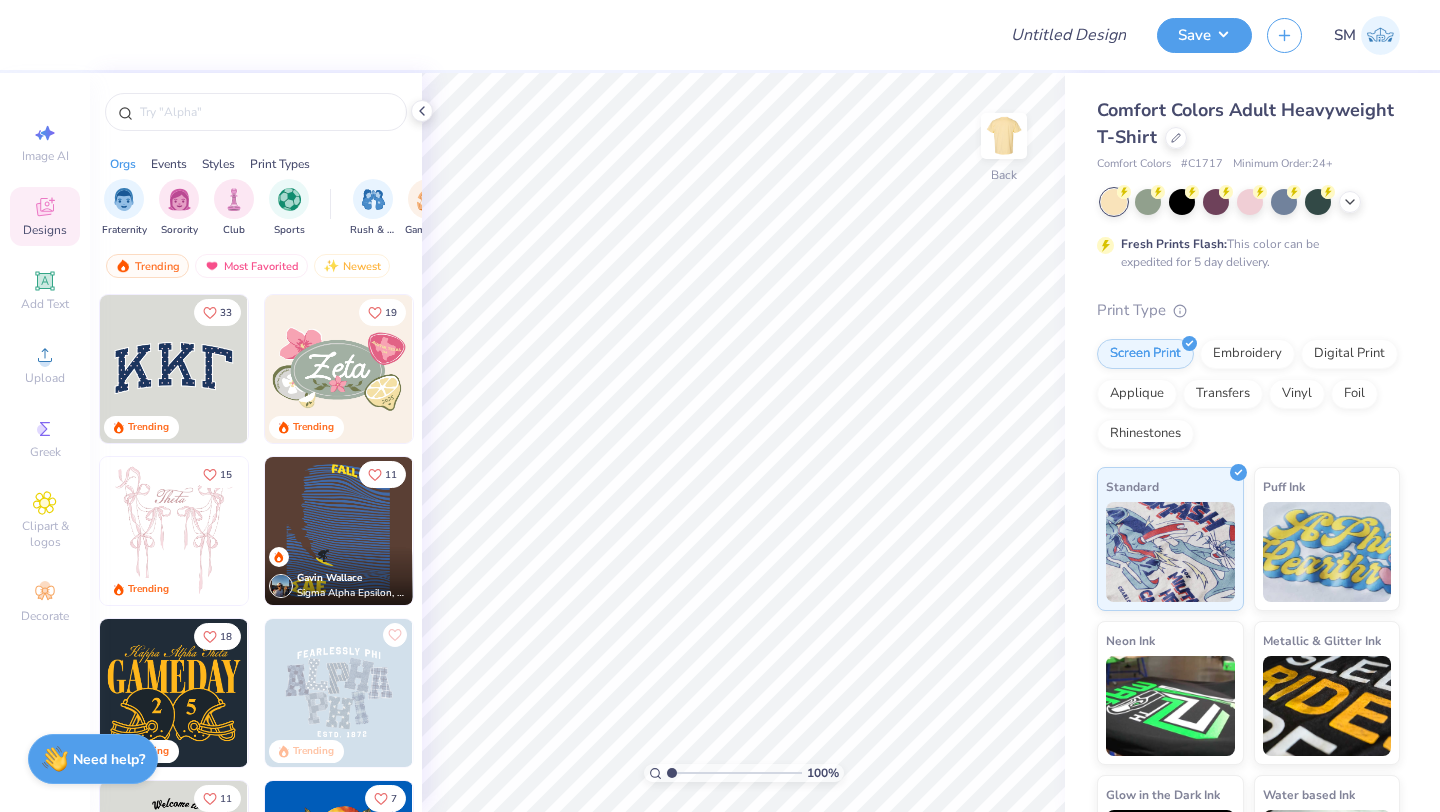 scroll, scrollTop: 0, scrollLeft: 0, axis: both 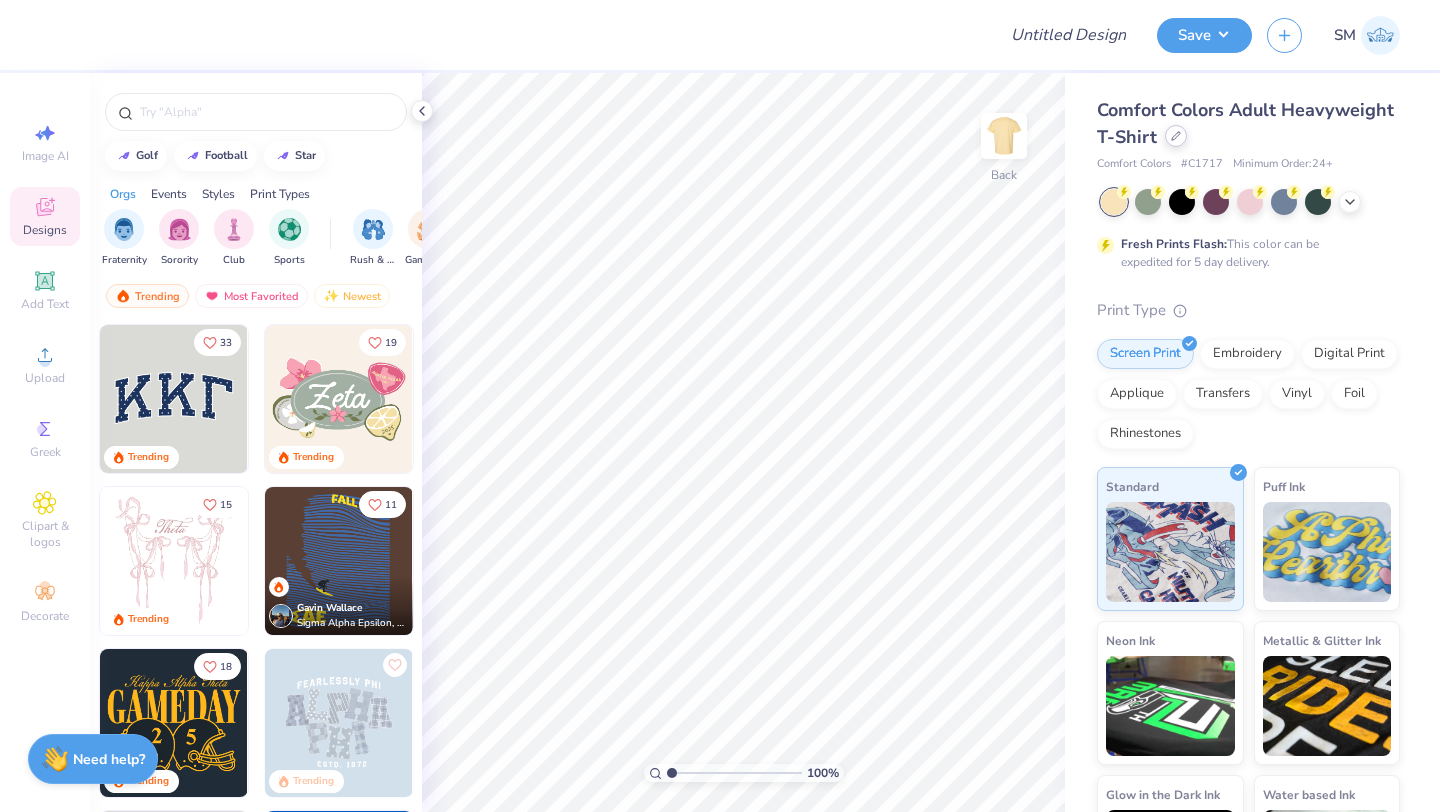 click at bounding box center [1176, 136] 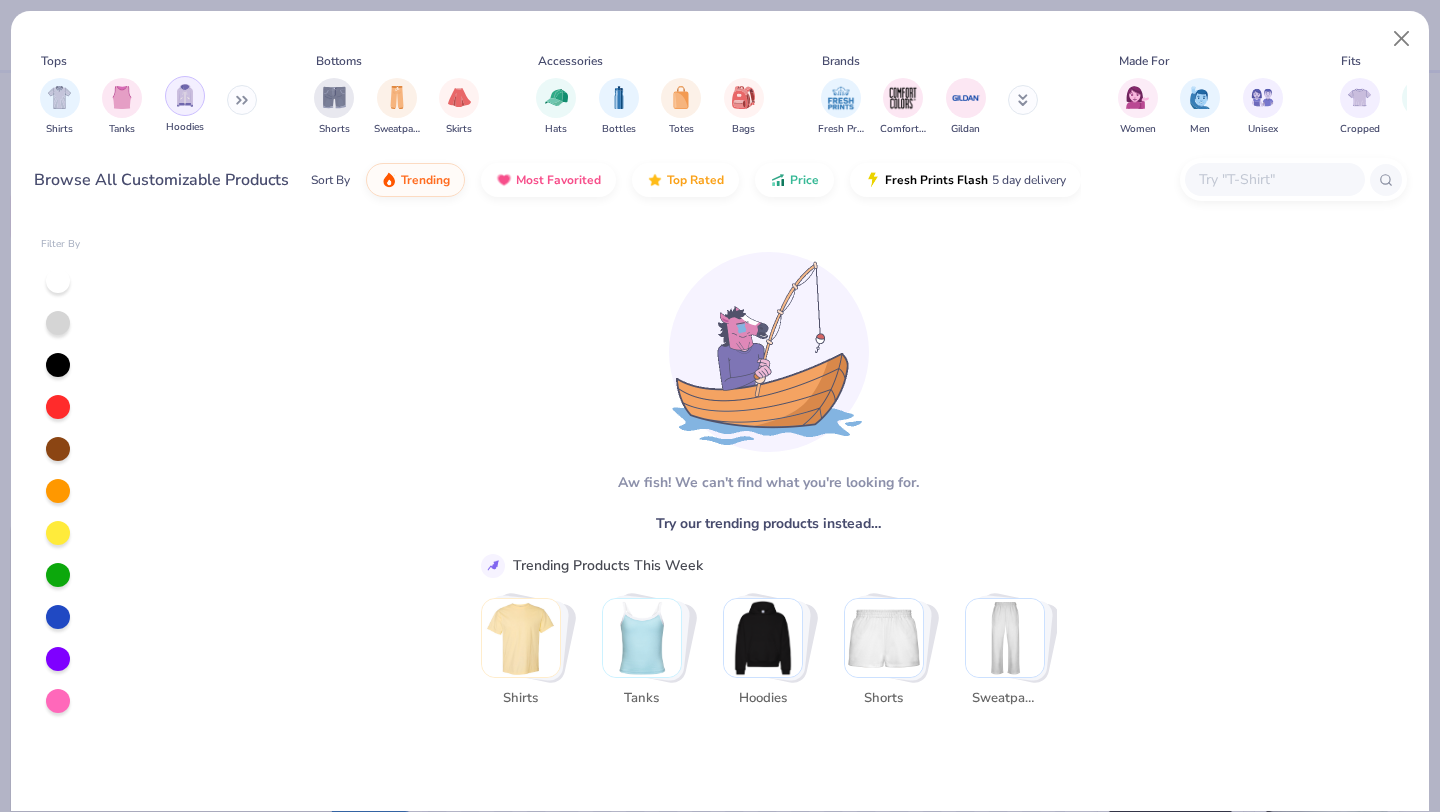 click at bounding box center (185, 95) 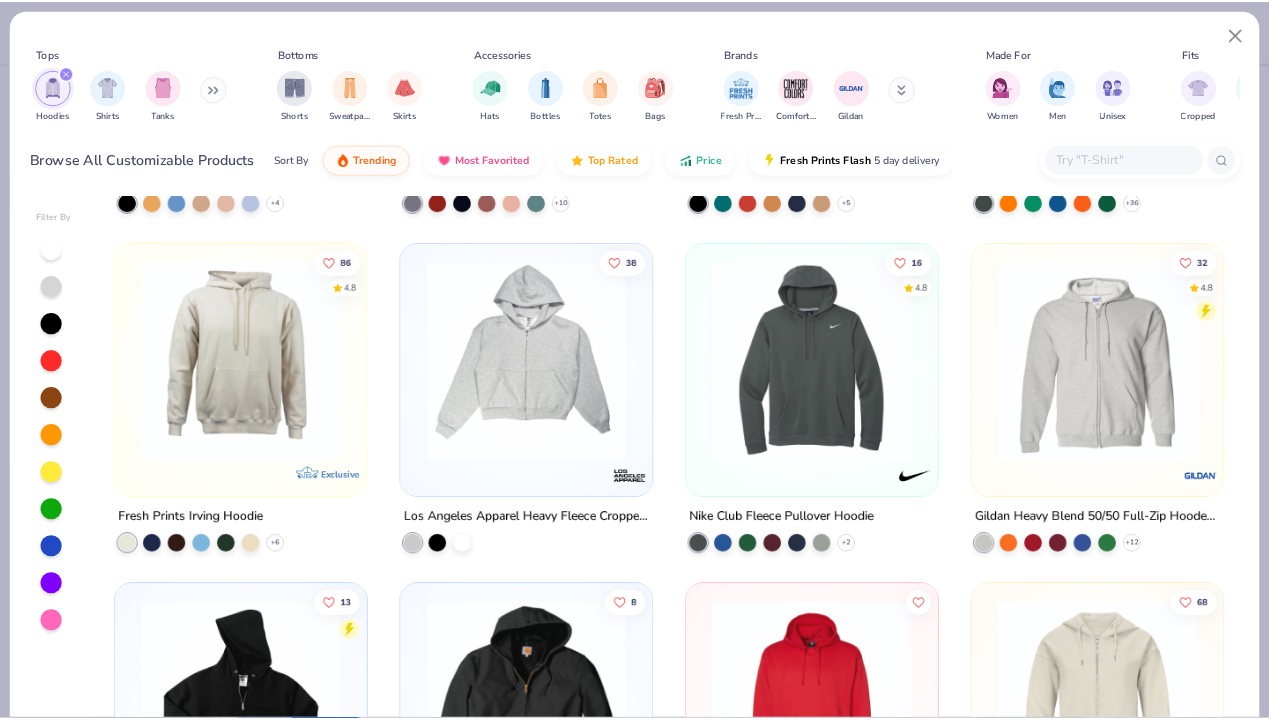 scroll, scrollTop: 1495, scrollLeft: 0, axis: vertical 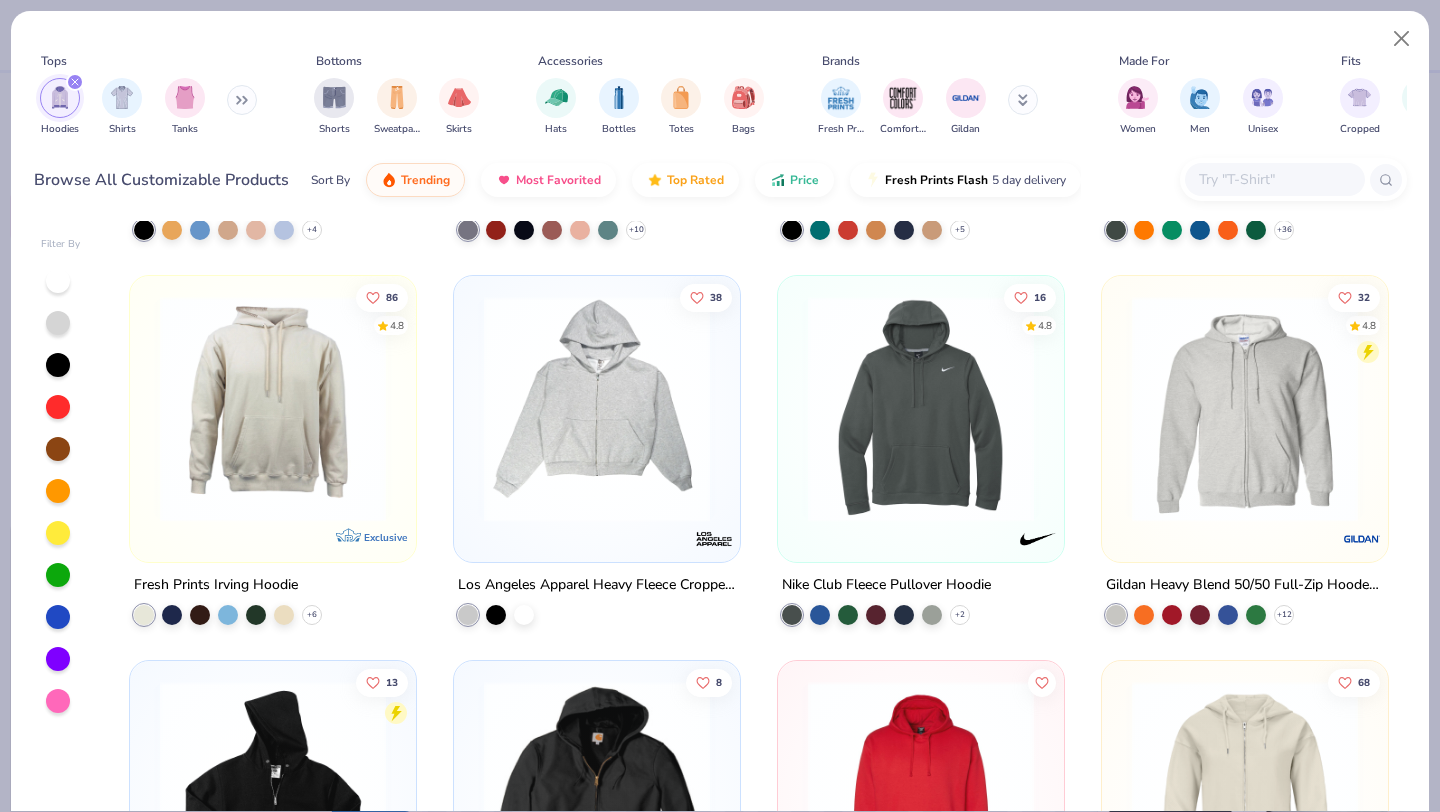 click at bounding box center (921, 409) 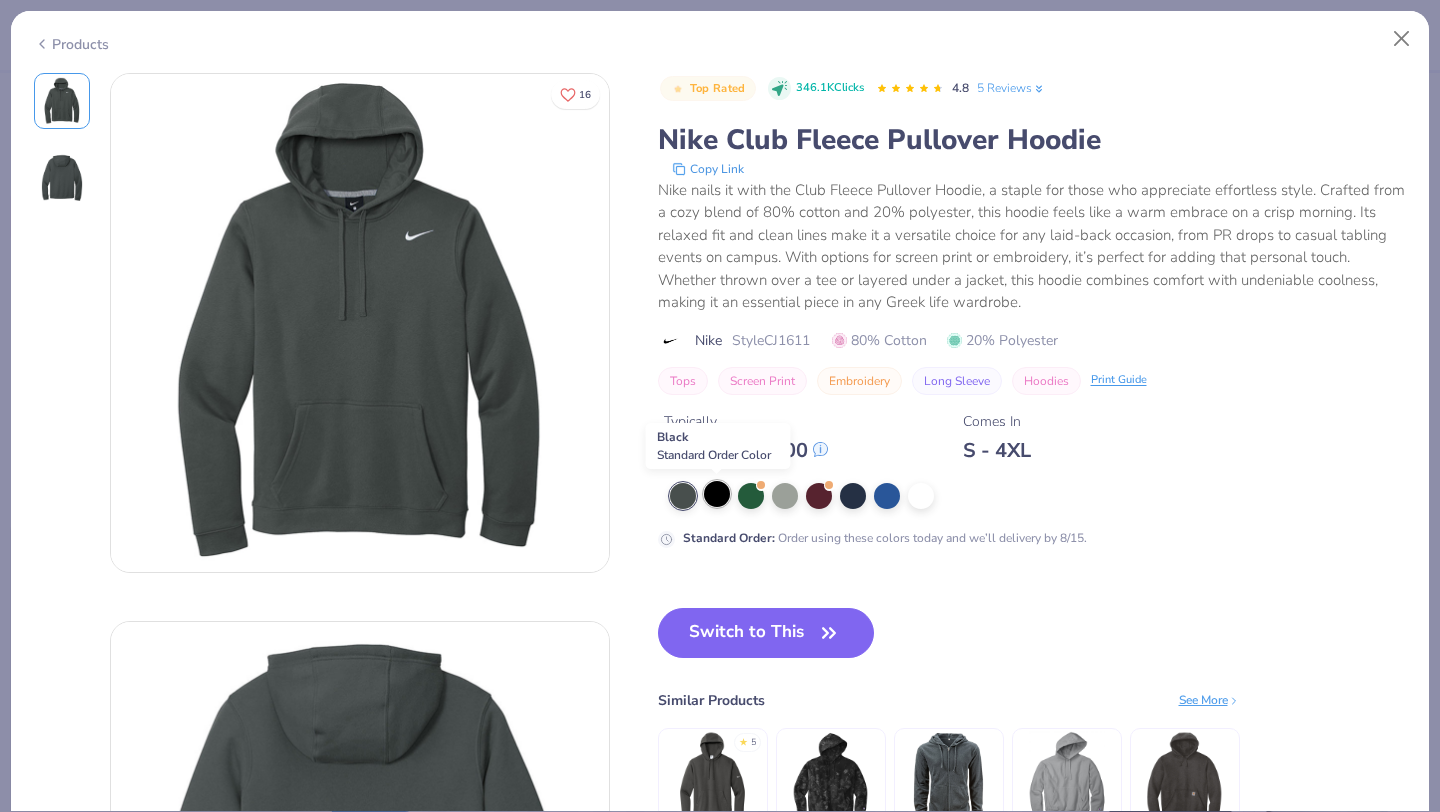 click at bounding box center [717, 494] 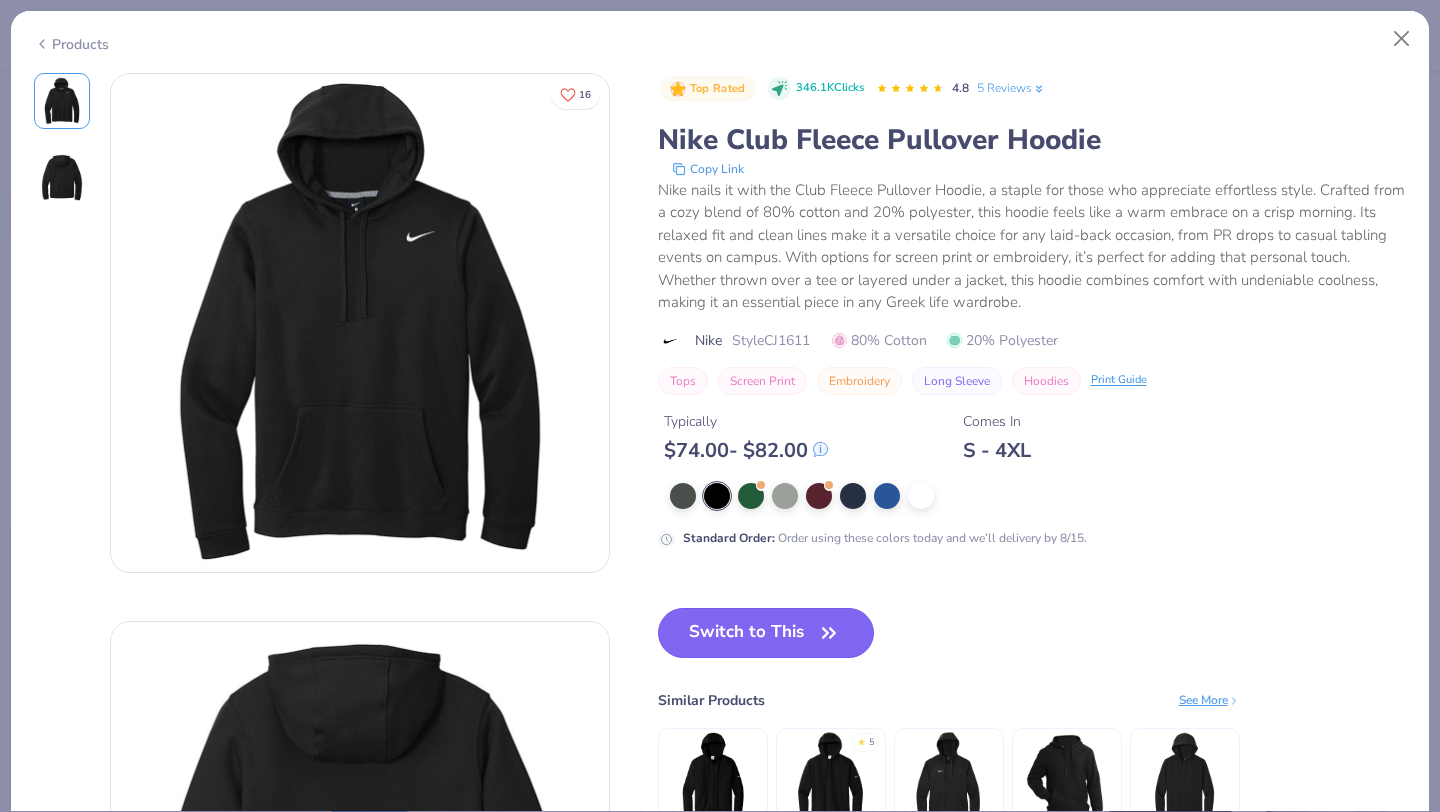 click on "Switch to This" at bounding box center (766, 633) 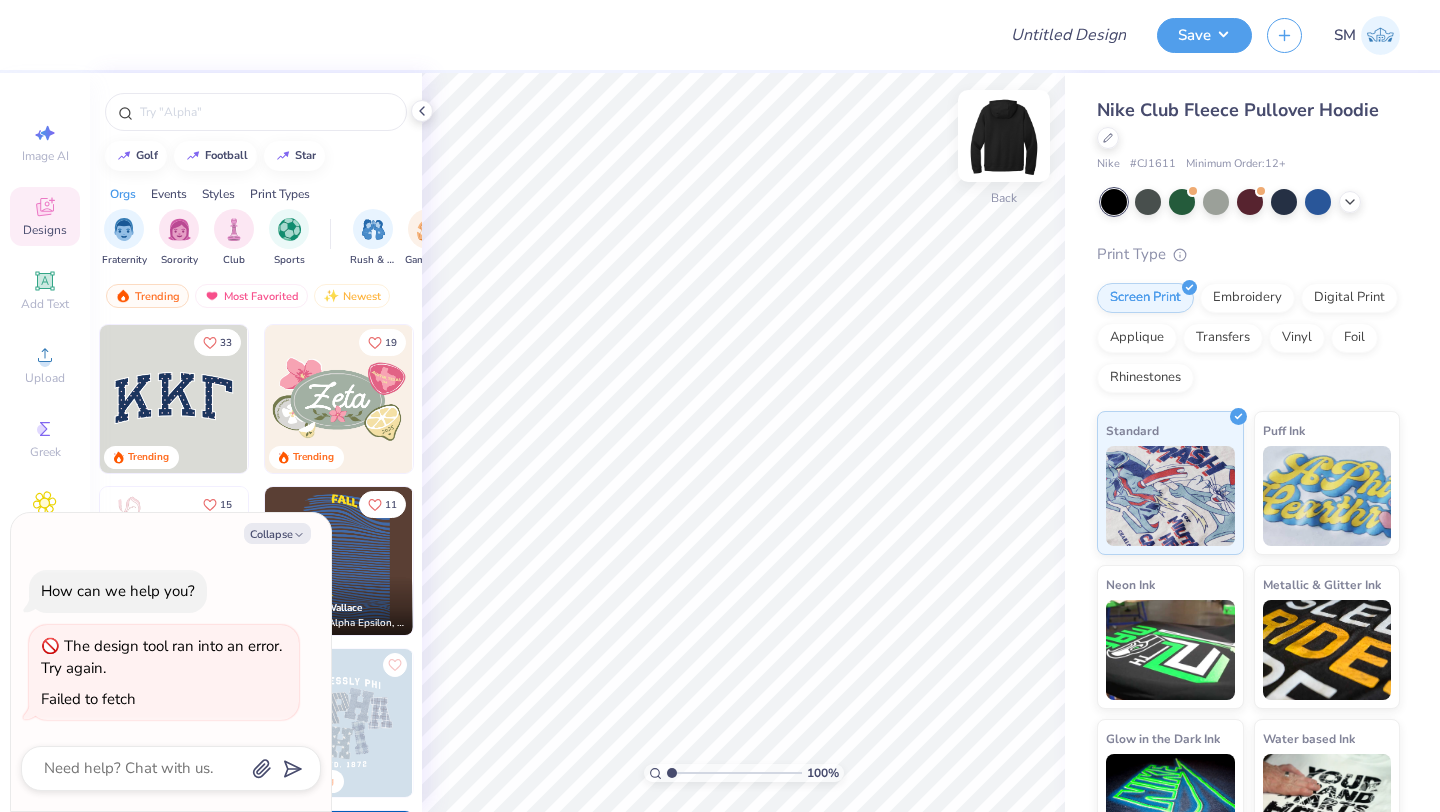click at bounding box center [1004, 136] 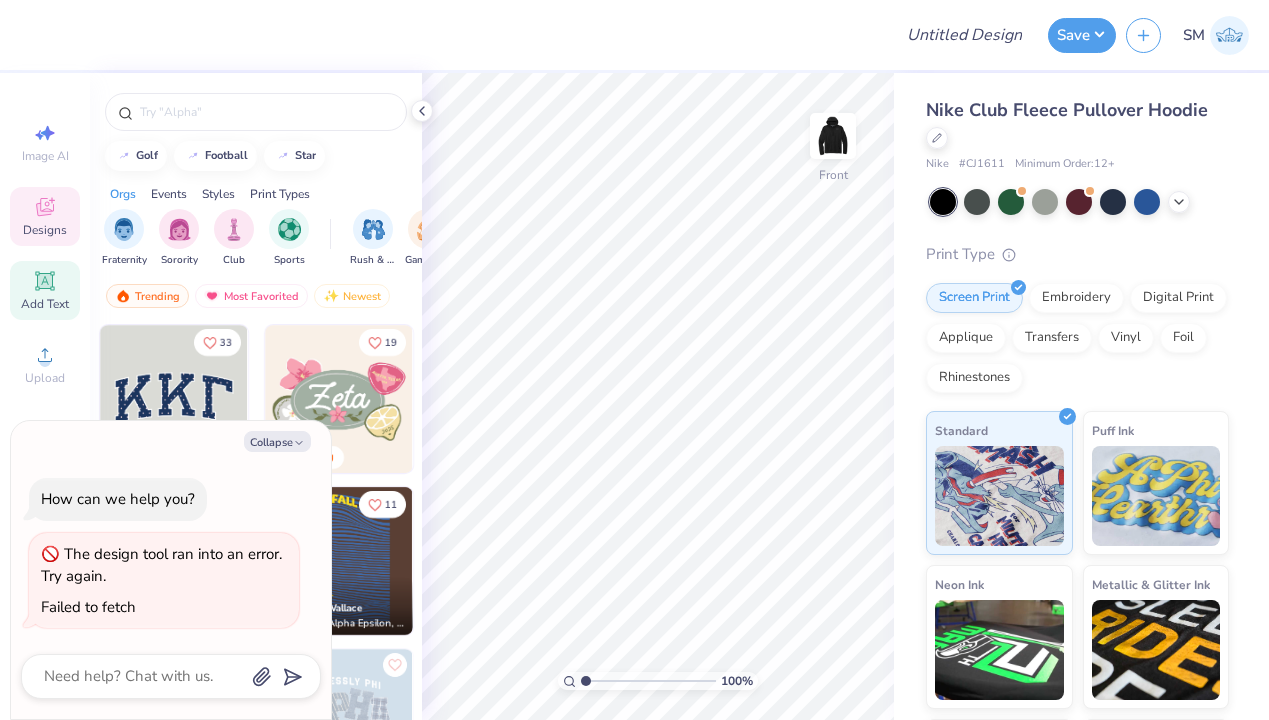 click on "Add Text" at bounding box center (45, 304) 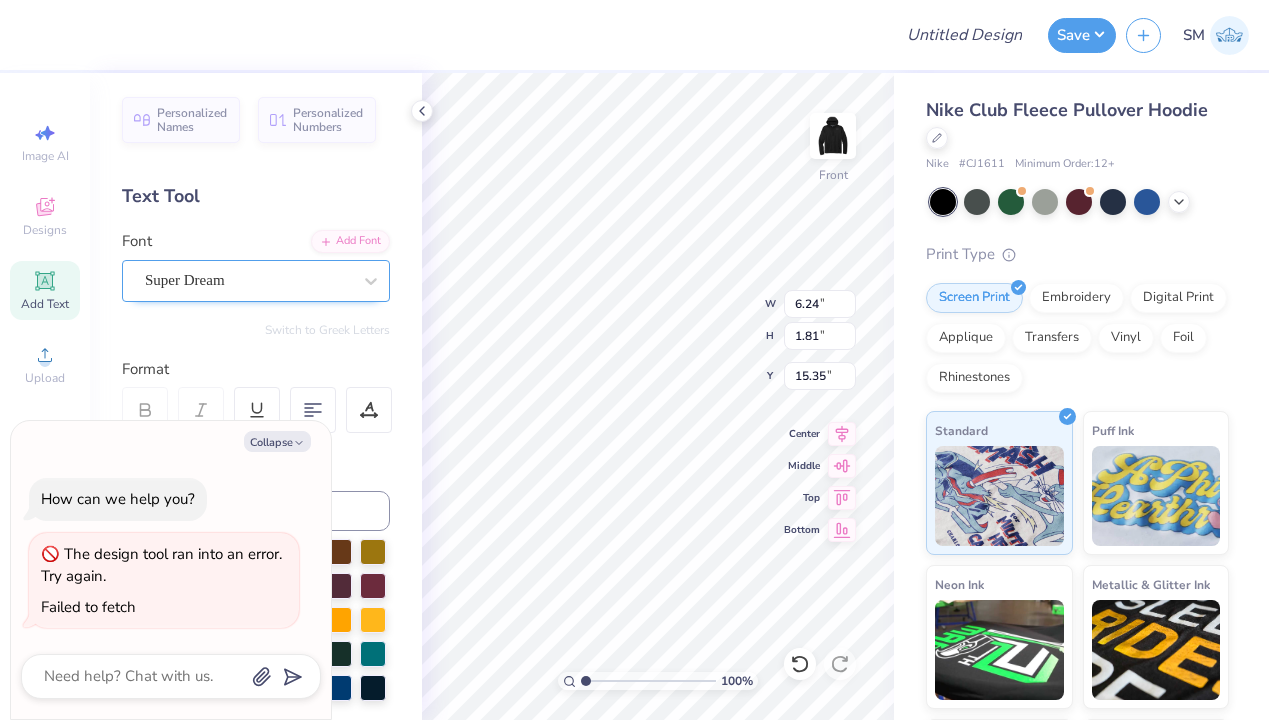 click on "Super Dream" at bounding box center [248, 280] 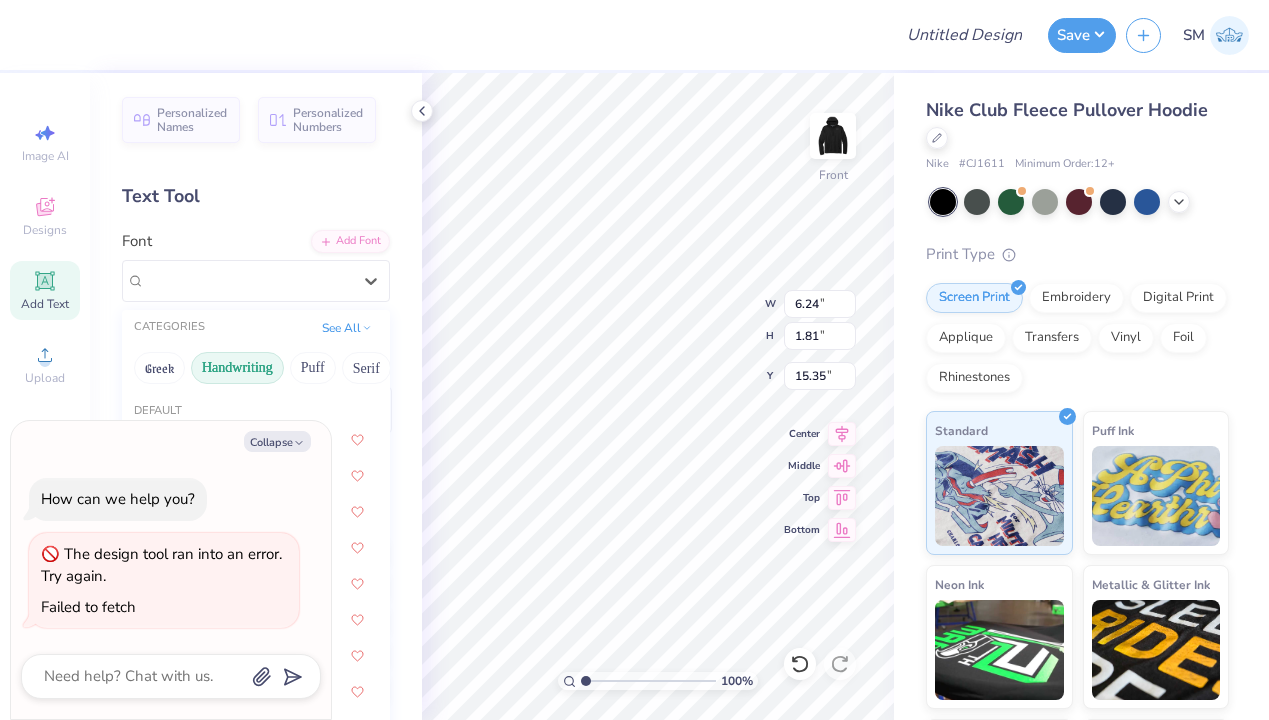 click on "Handwriting" at bounding box center [237, 368] 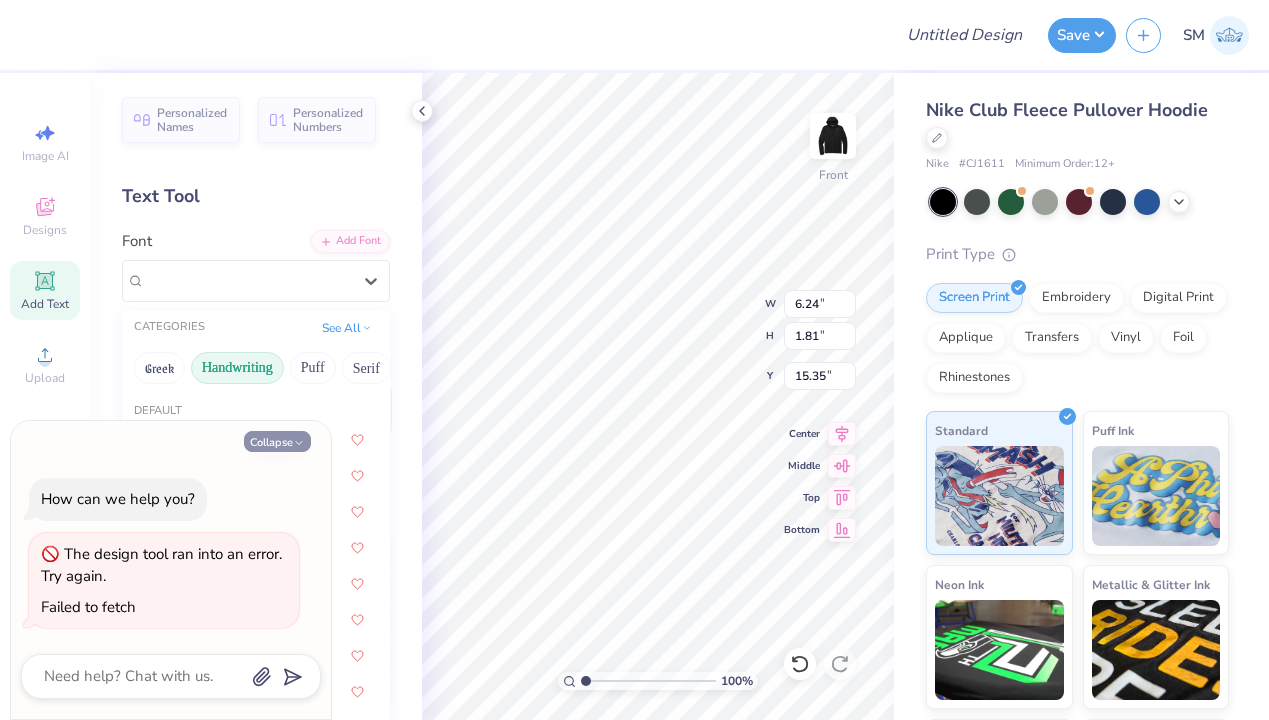 click on "Collapse" at bounding box center [277, 441] 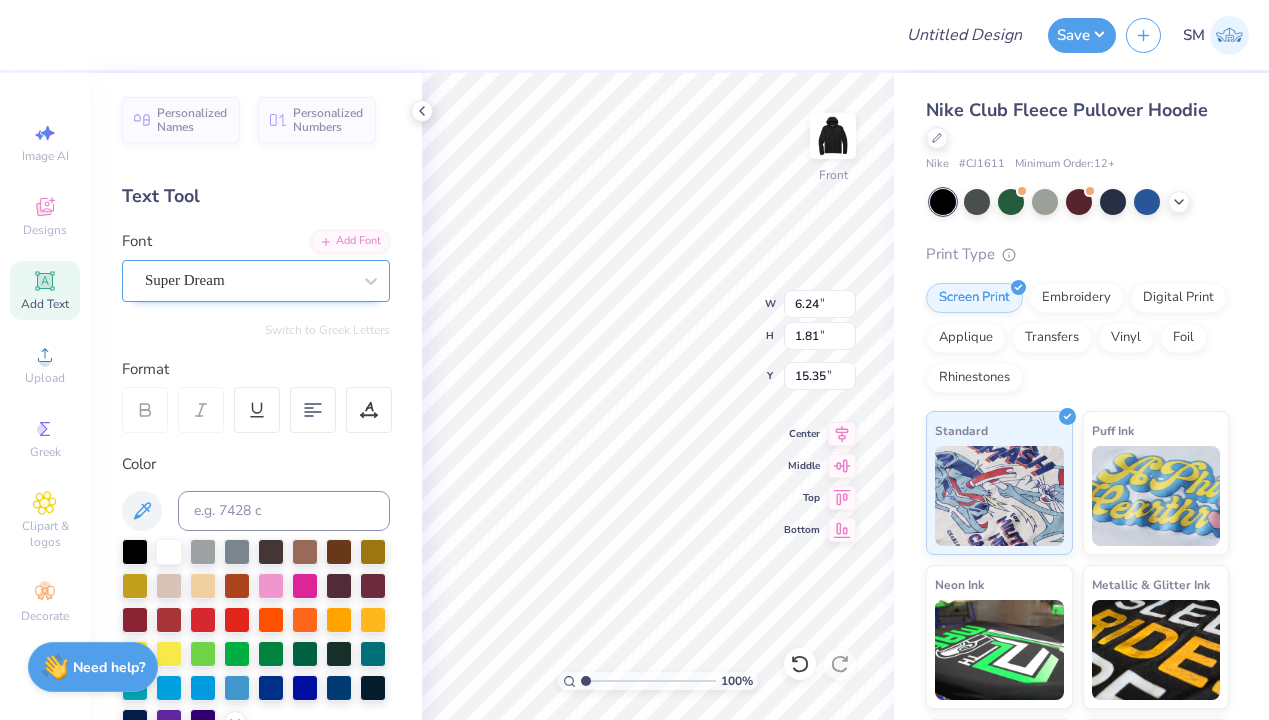 click on "Super Dream" at bounding box center [248, 280] 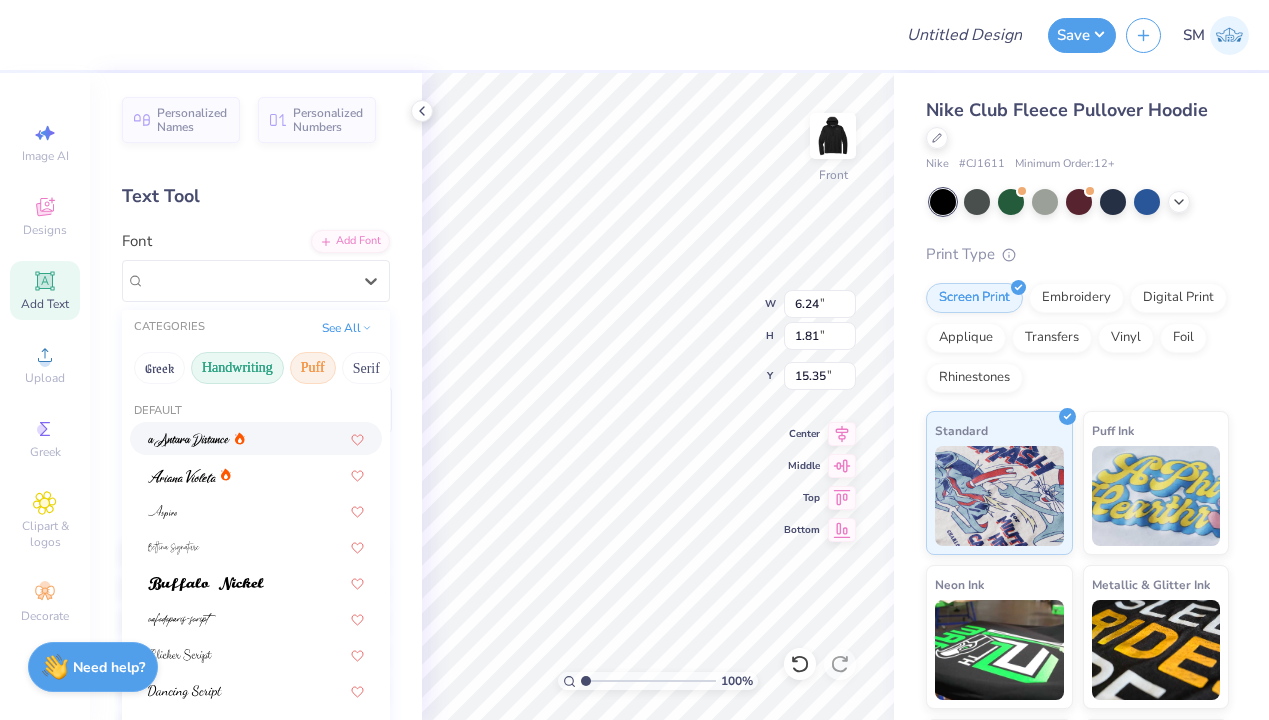 click on "Puff" at bounding box center (313, 368) 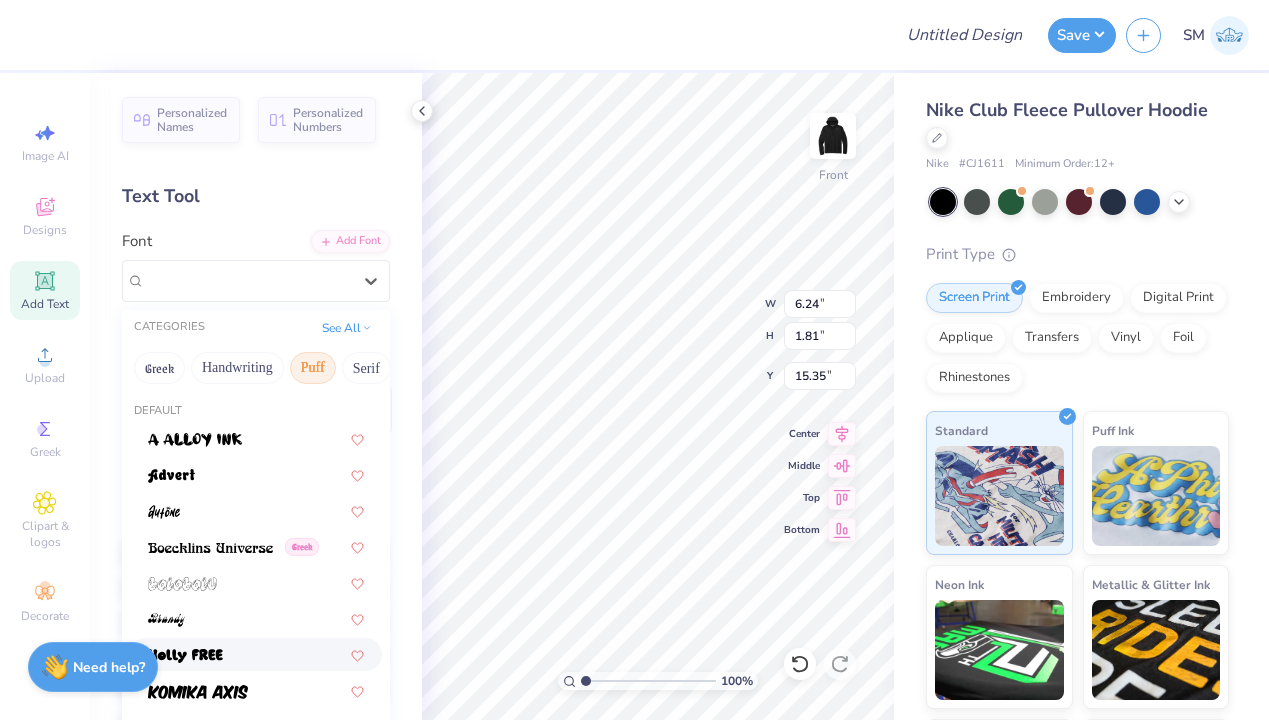 click at bounding box center [256, 654] 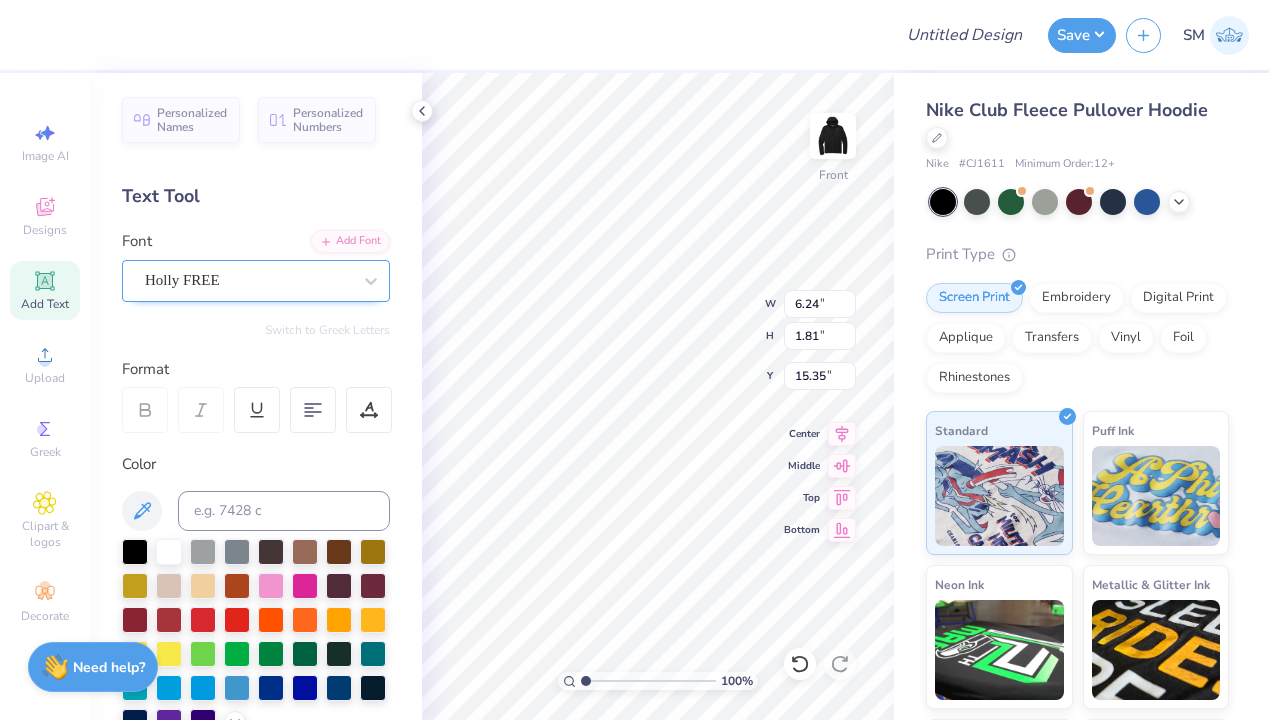 type on "5.82" 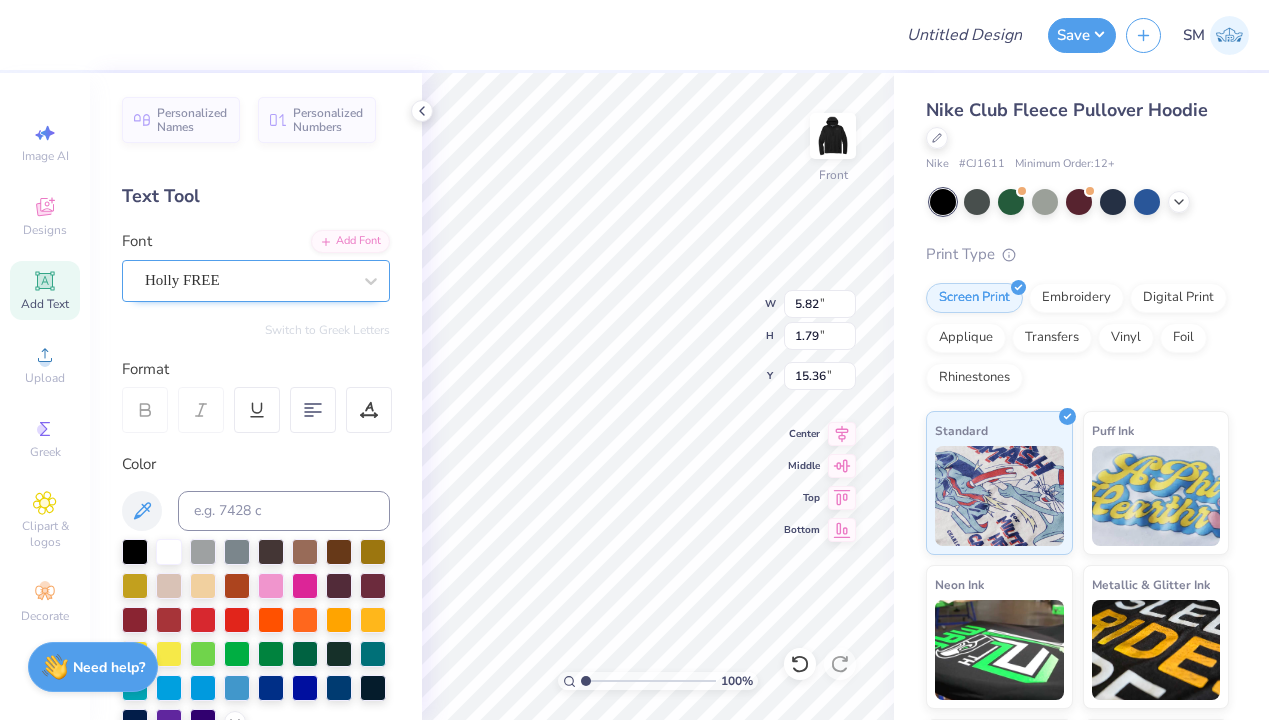 click on "Holly FREE" at bounding box center [248, 280] 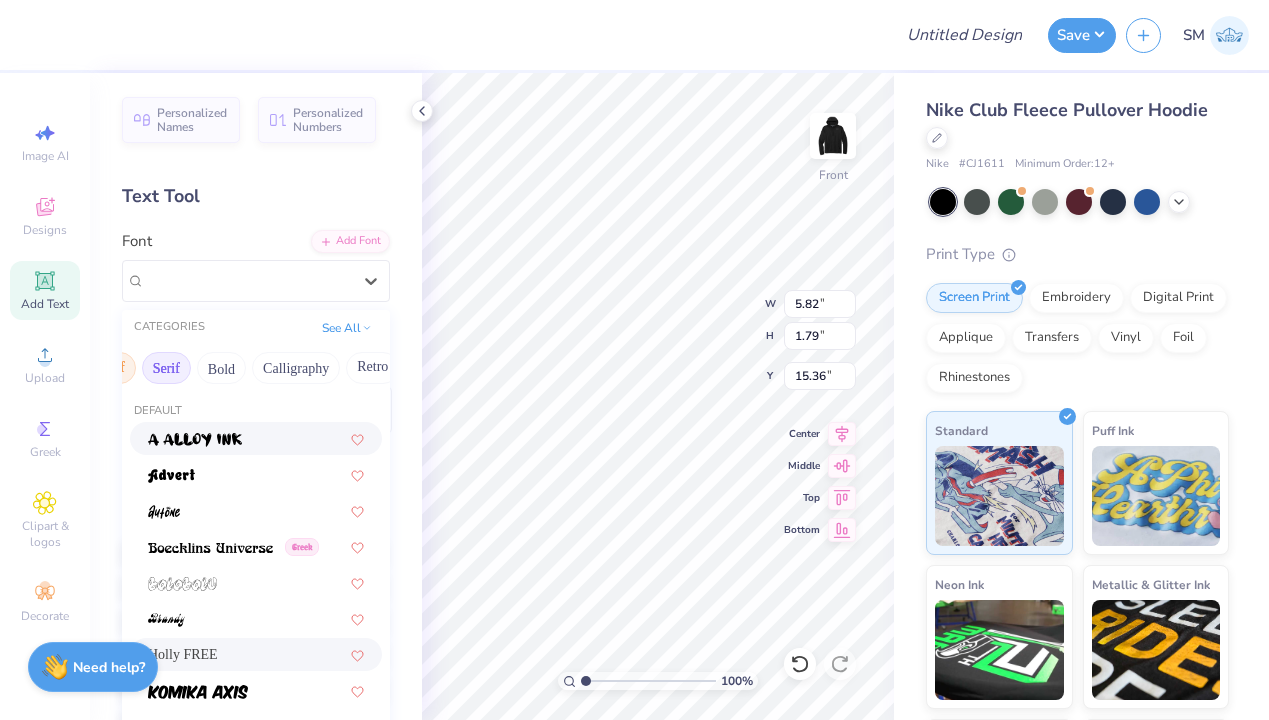 scroll, scrollTop: 0, scrollLeft: 205, axis: horizontal 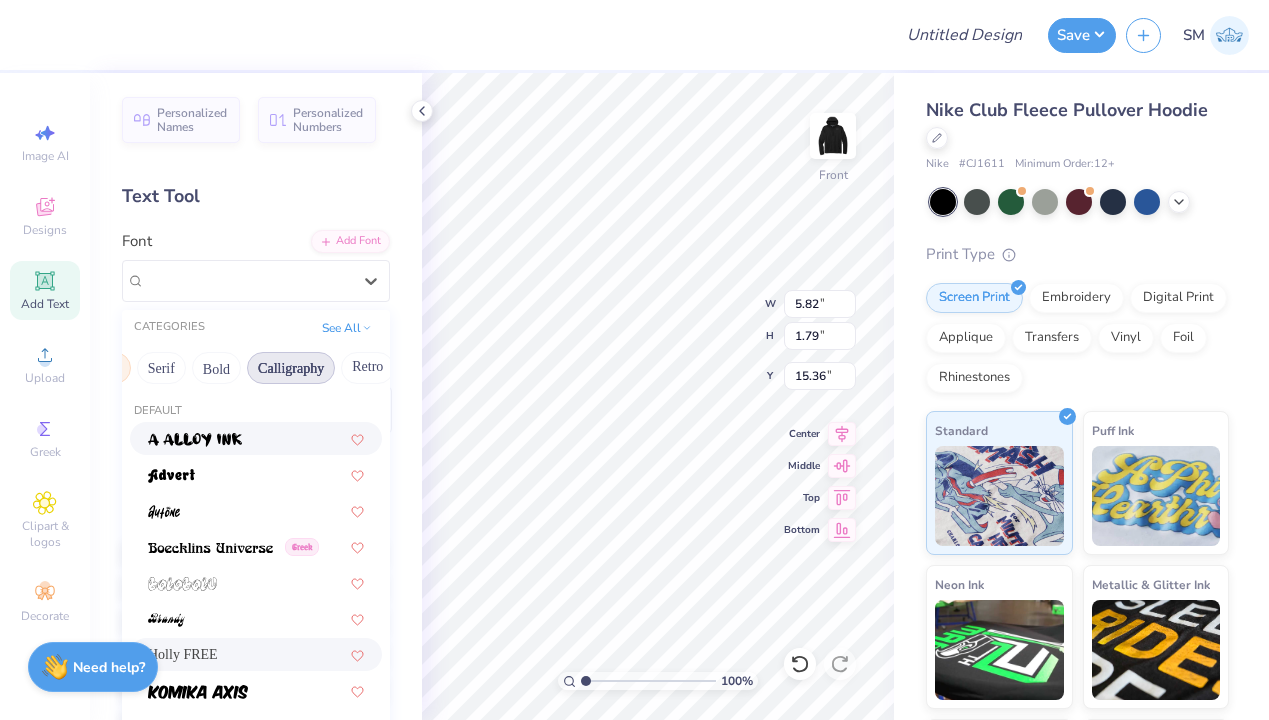 click on "Calligraphy" at bounding box center (291, 368) 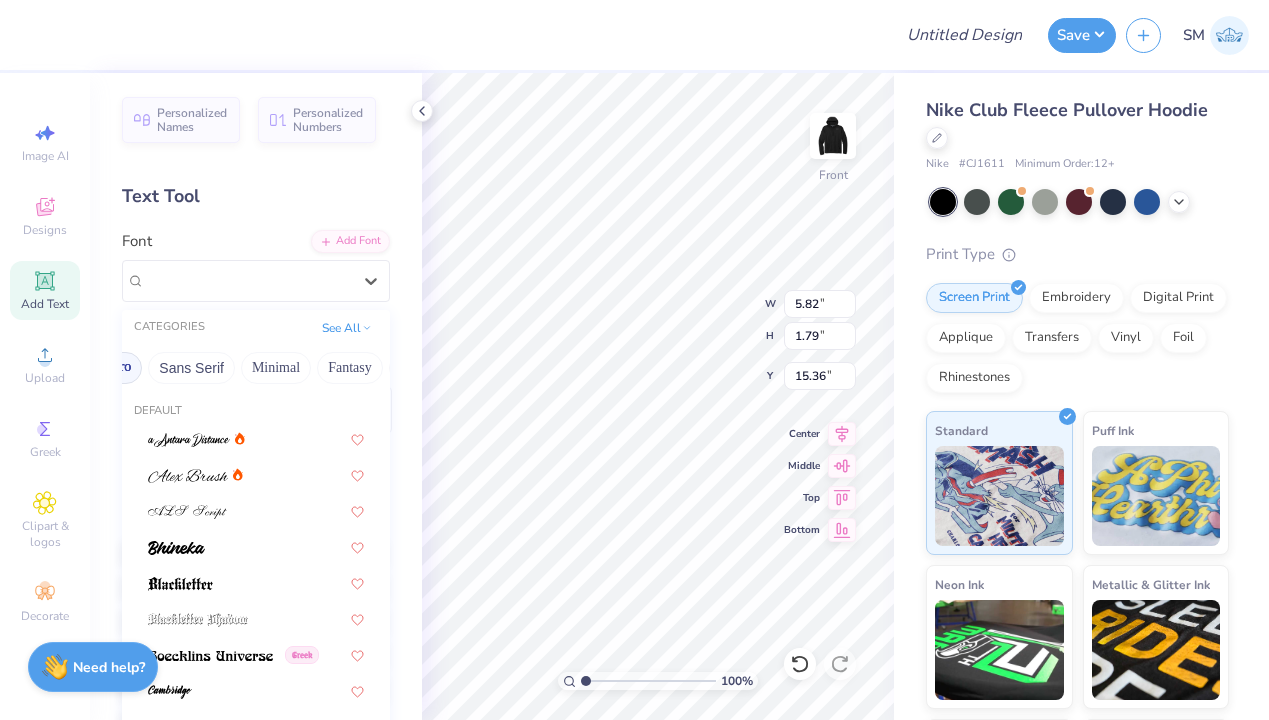 scroll, scrollTop: 0, scrollLeft: 469, axis: horizontal 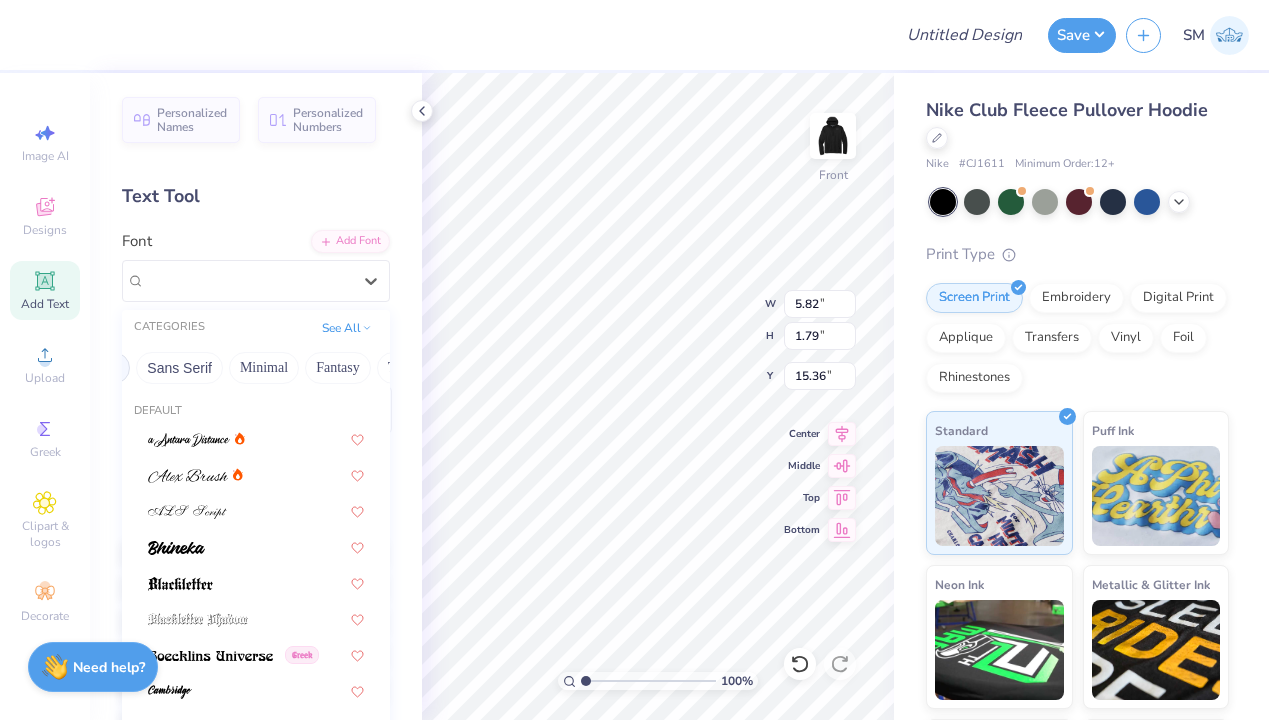 click on "Minimal" at bounding box center [264, 368] 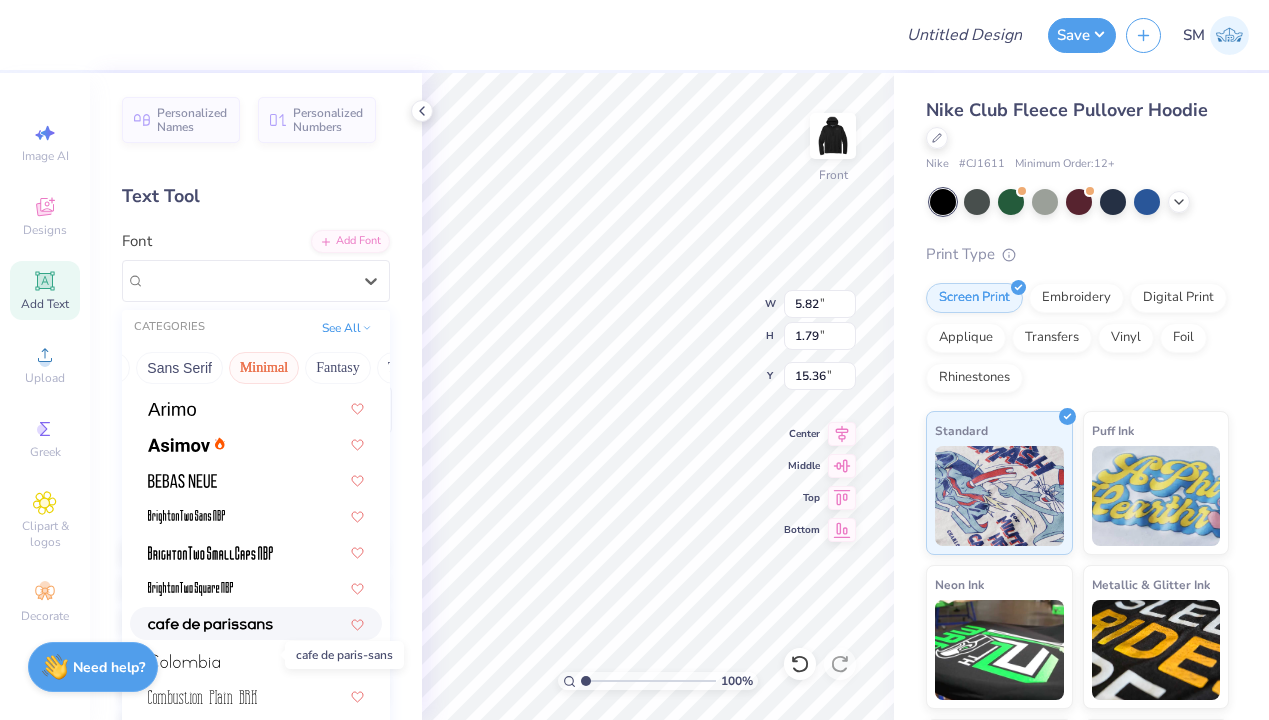 scroll, scrollTop: 0, scrollLeft: 0, axis: both 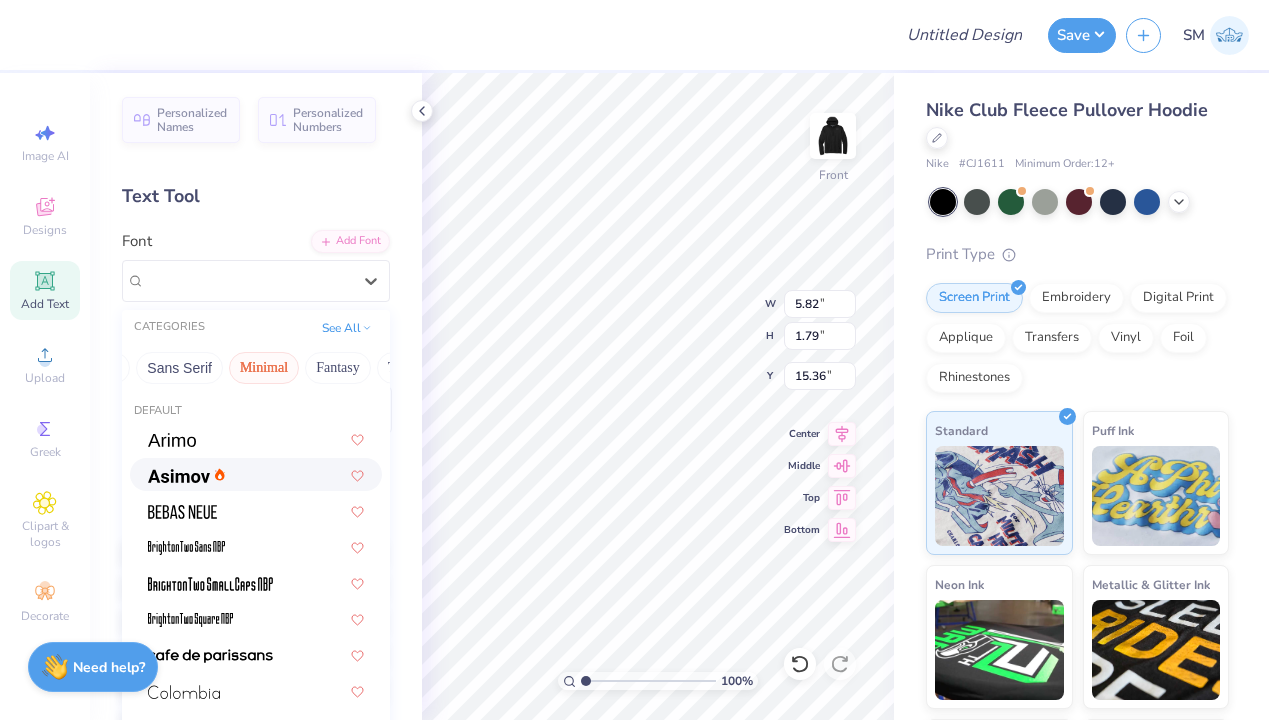 click at bounding box center [256, 474] 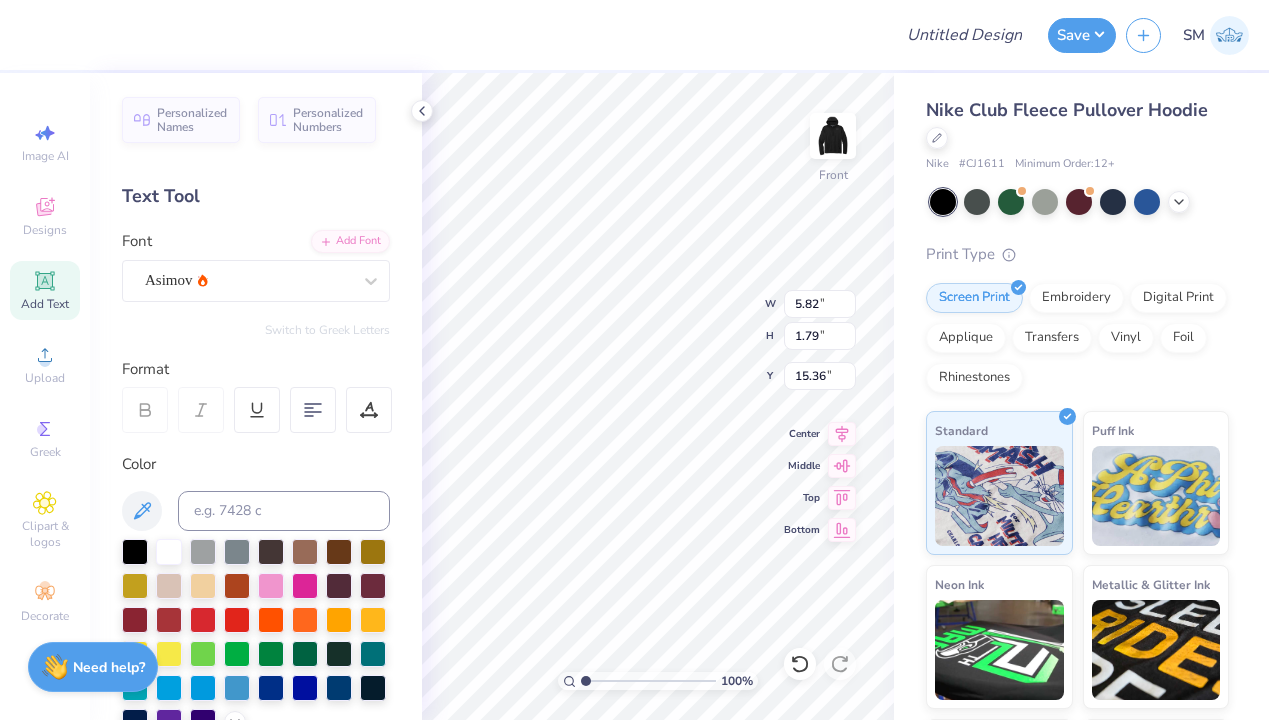 type on "6.18" 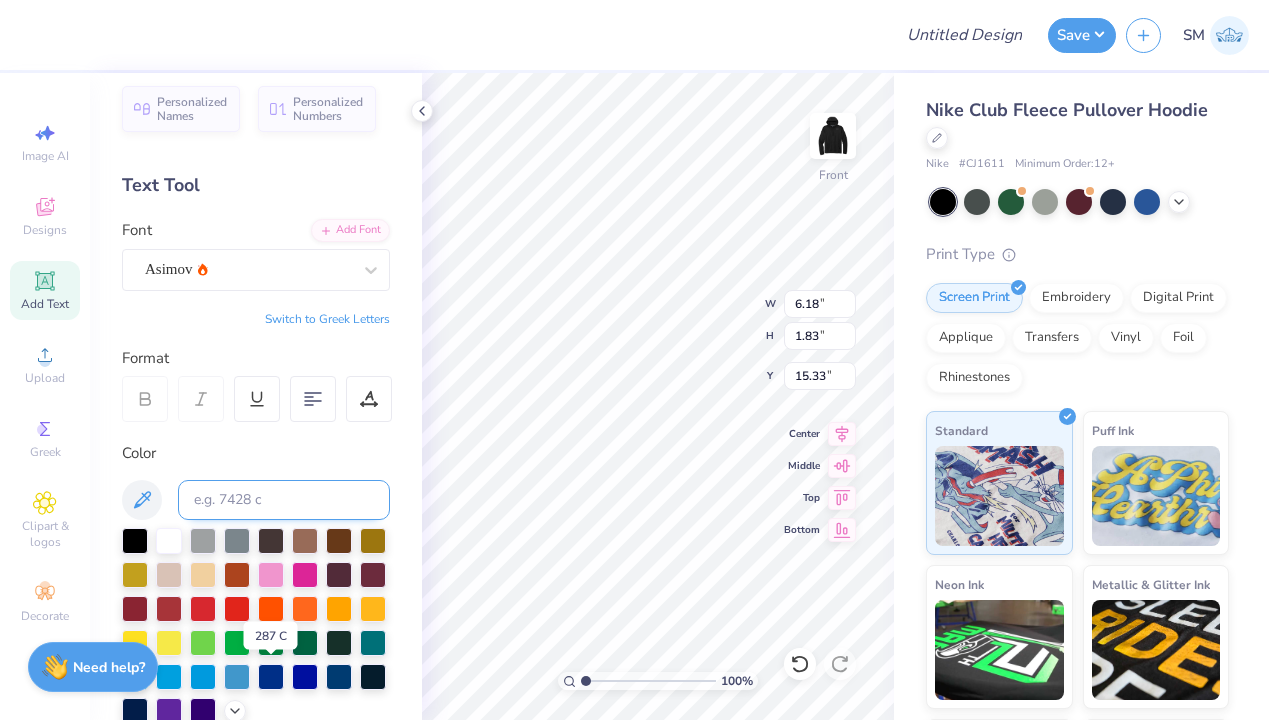scroll, scrollTop: 9, scrollLeft: 0, axis: vertical 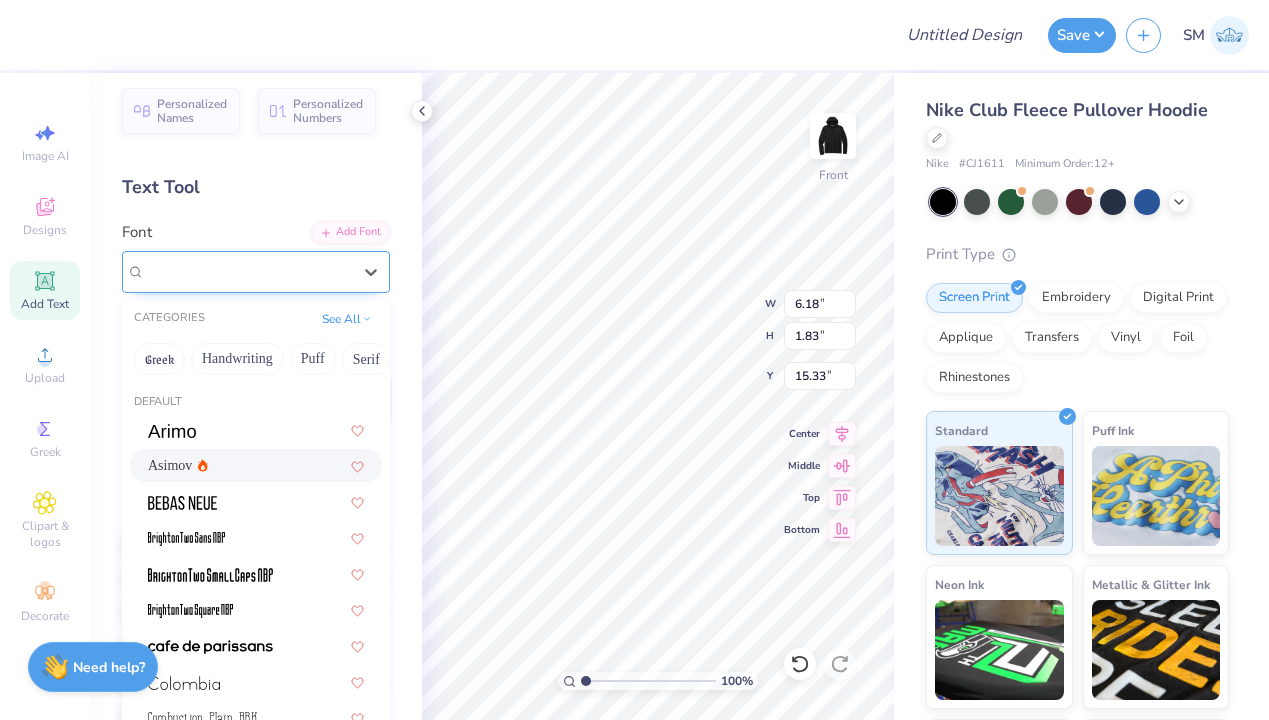 click on "Asimov" at bounding box center (248, 271) 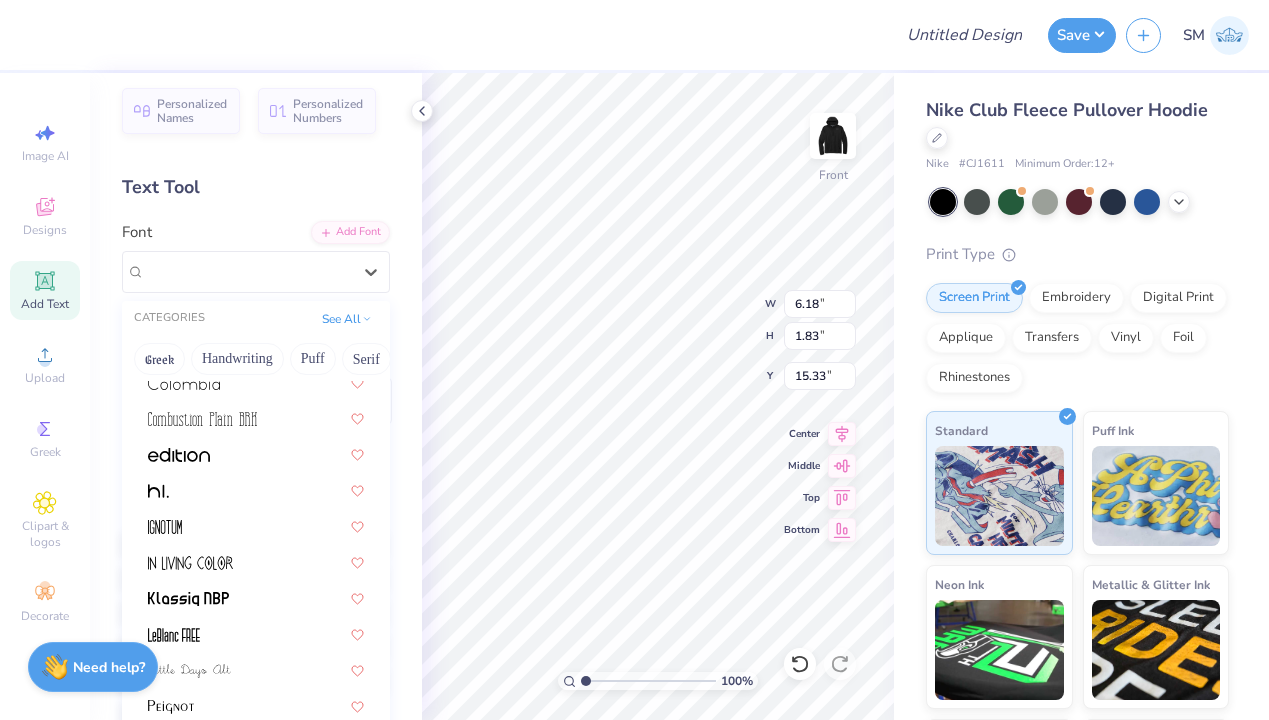 scroll, scrollTop: 312, scrollLeft: 0, axis: vertical 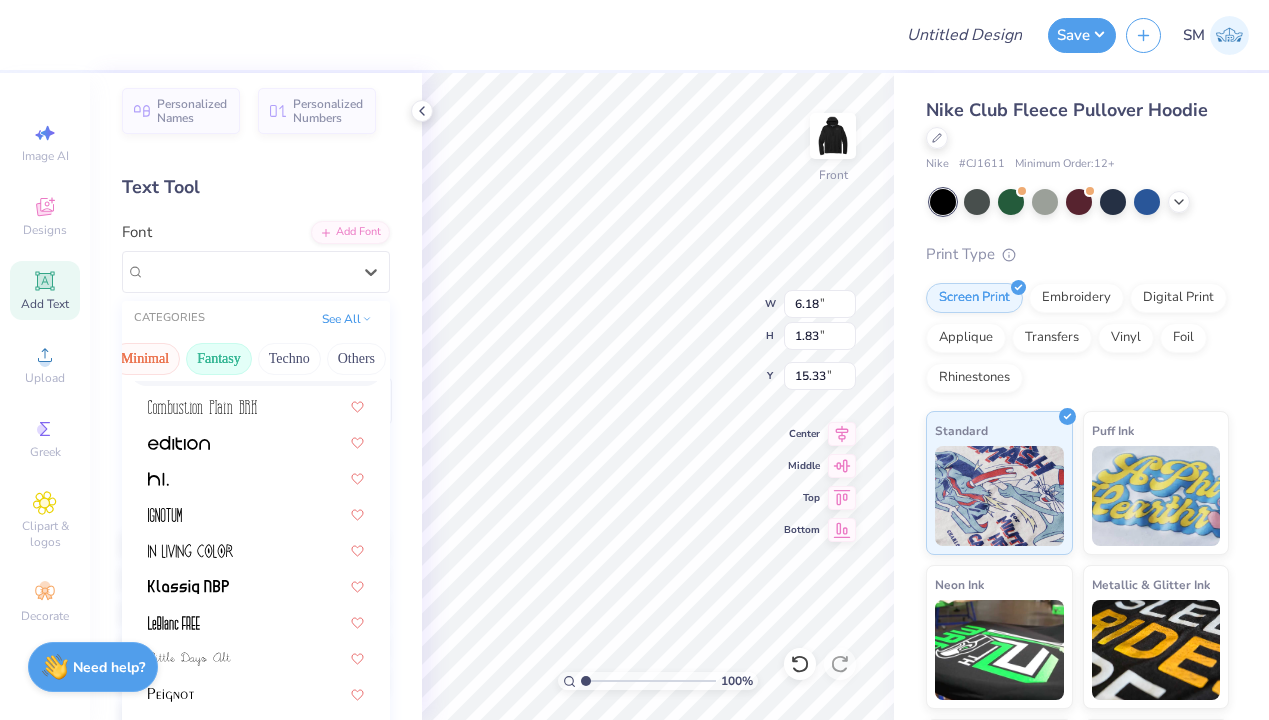 click on "Fantasy" at bounding box center (219, 359) 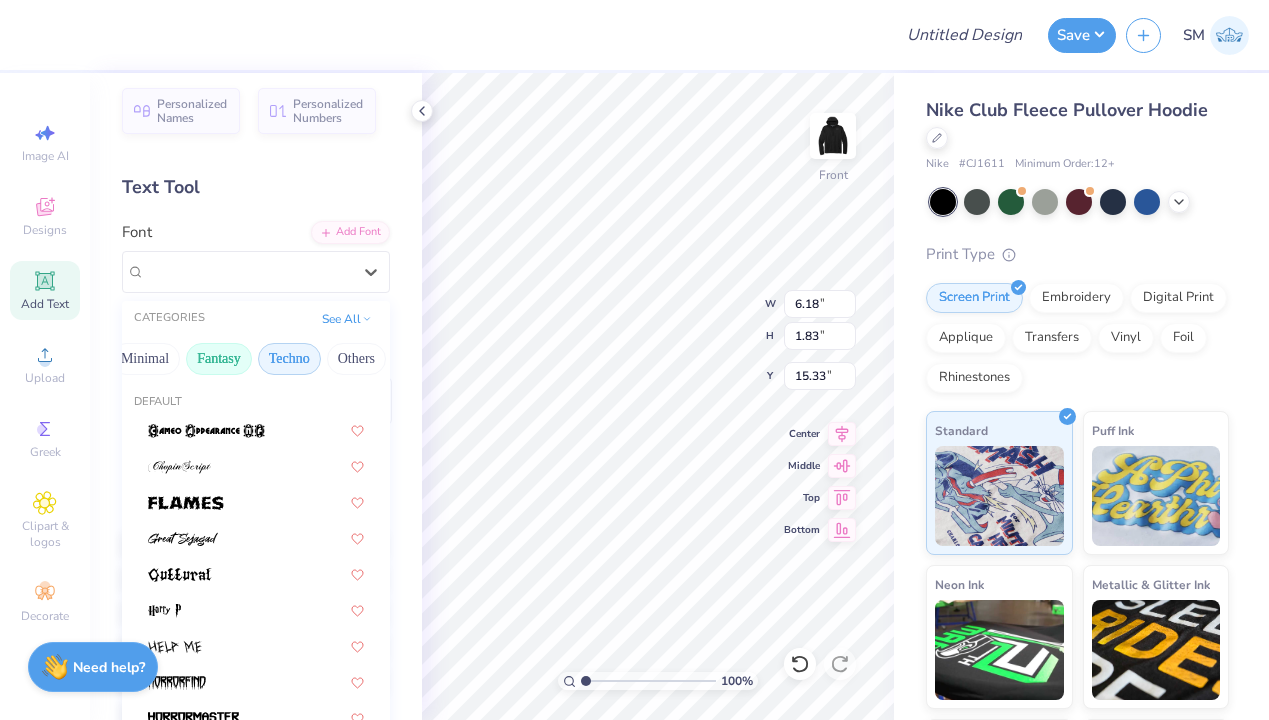 click on "Techno" at bounding box center (289, 359) 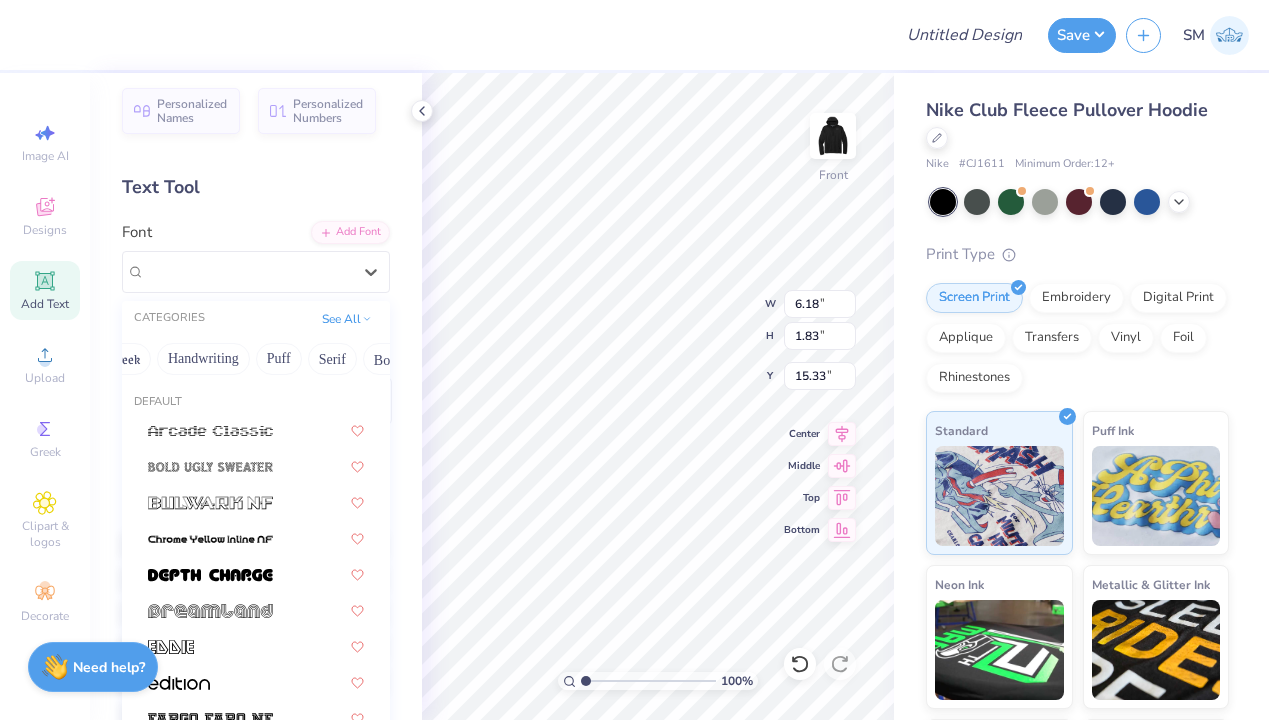 scroll, scrollTop: 0, scrollLeft: 0, axis: both 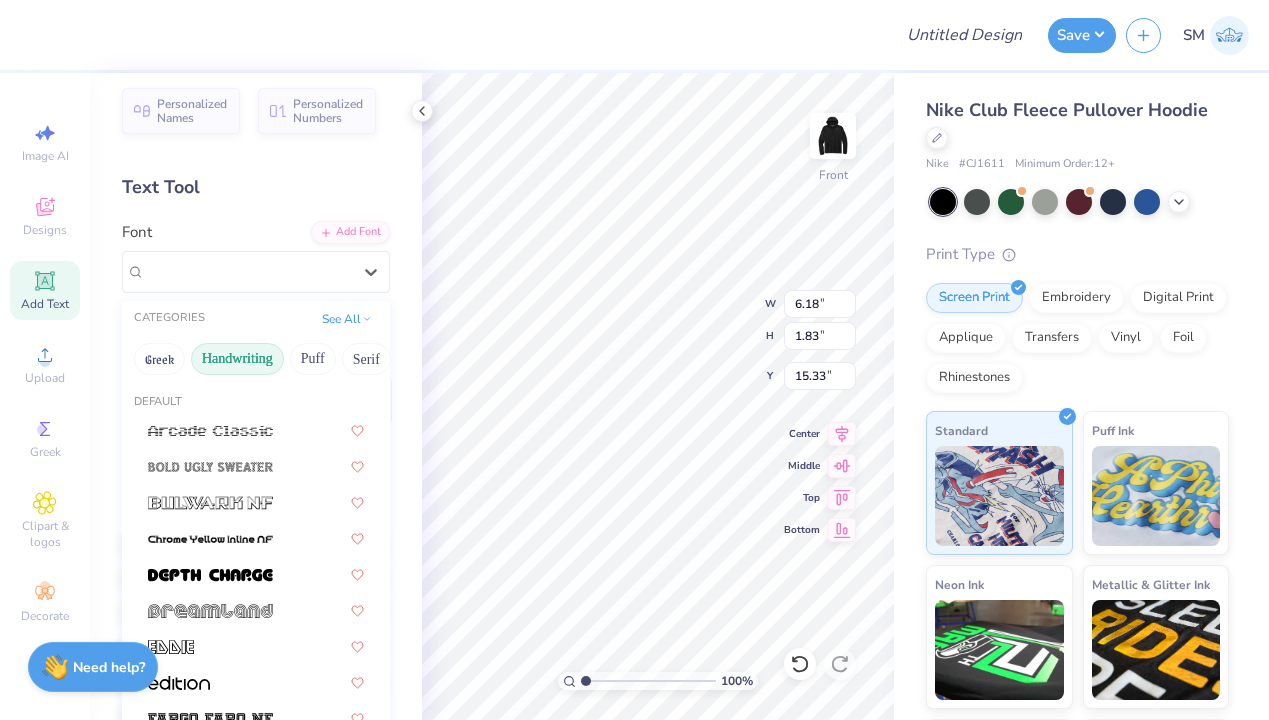 click on "Handwriting" at bounding box center [237, 359] 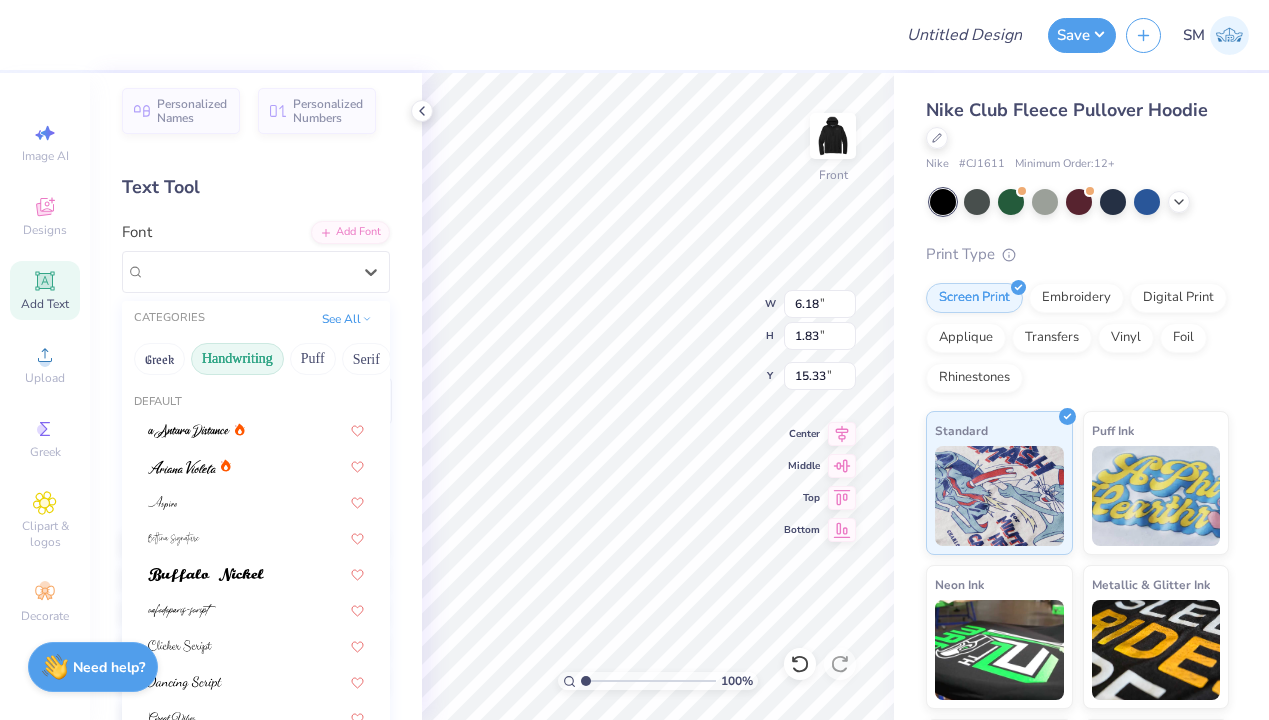 click on "Greek Handwriting Puff Serif Bold Calligraphy Retro Sans Serif Minimal Fantasy Techno Others" at bounding box center [256, 359] 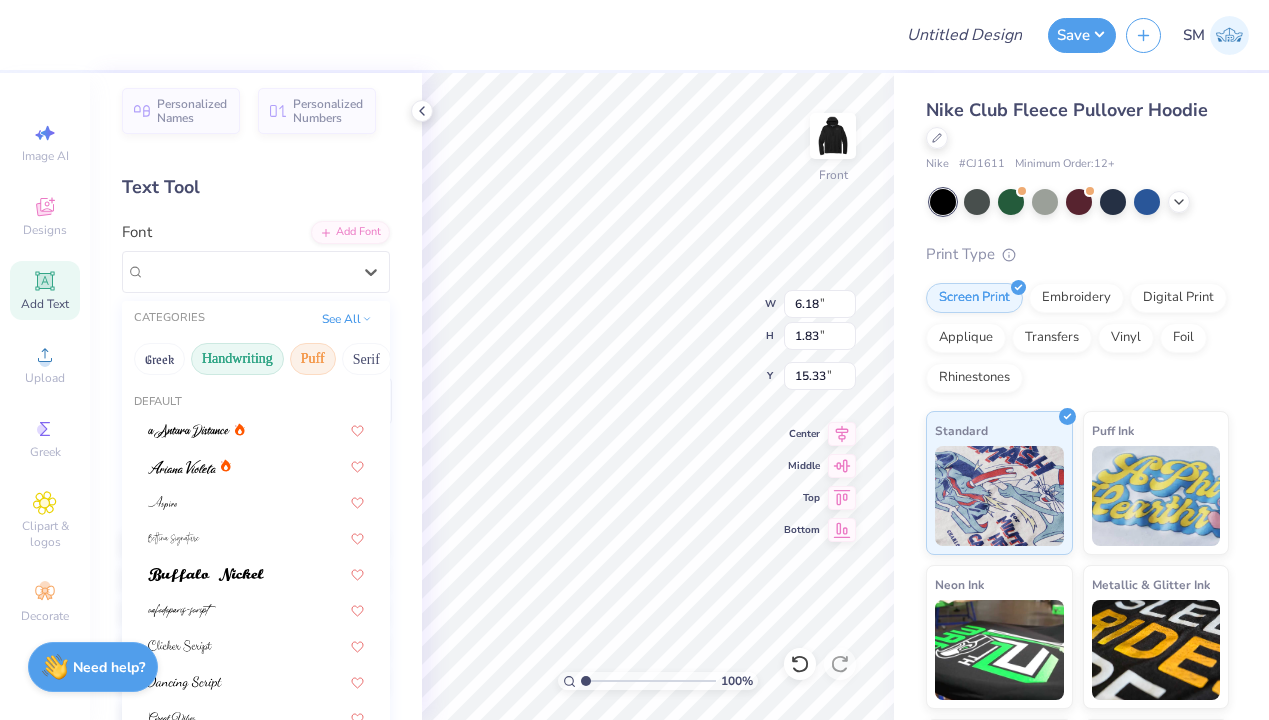 click on "Puff" at bounding box center [313, 359] 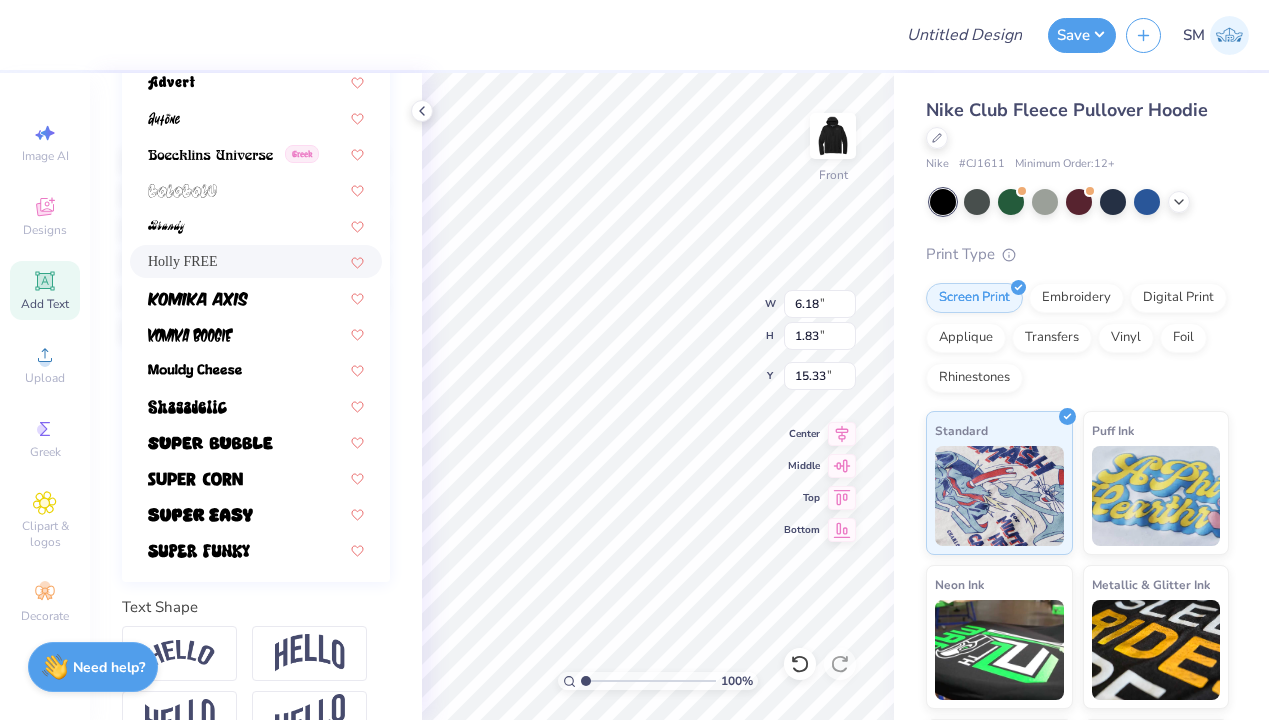 scroll, scrollTop: 398, scrollLeft: 0, axis: vertical 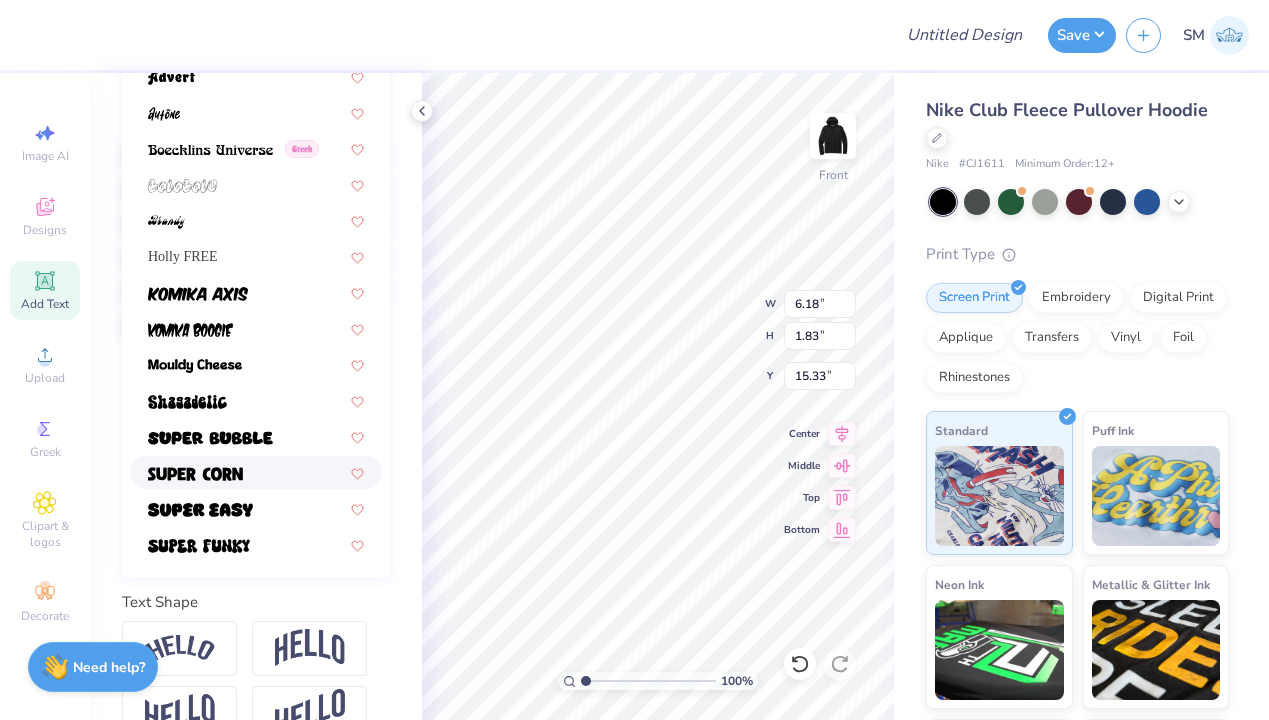 click at bounding box center (256, 472) 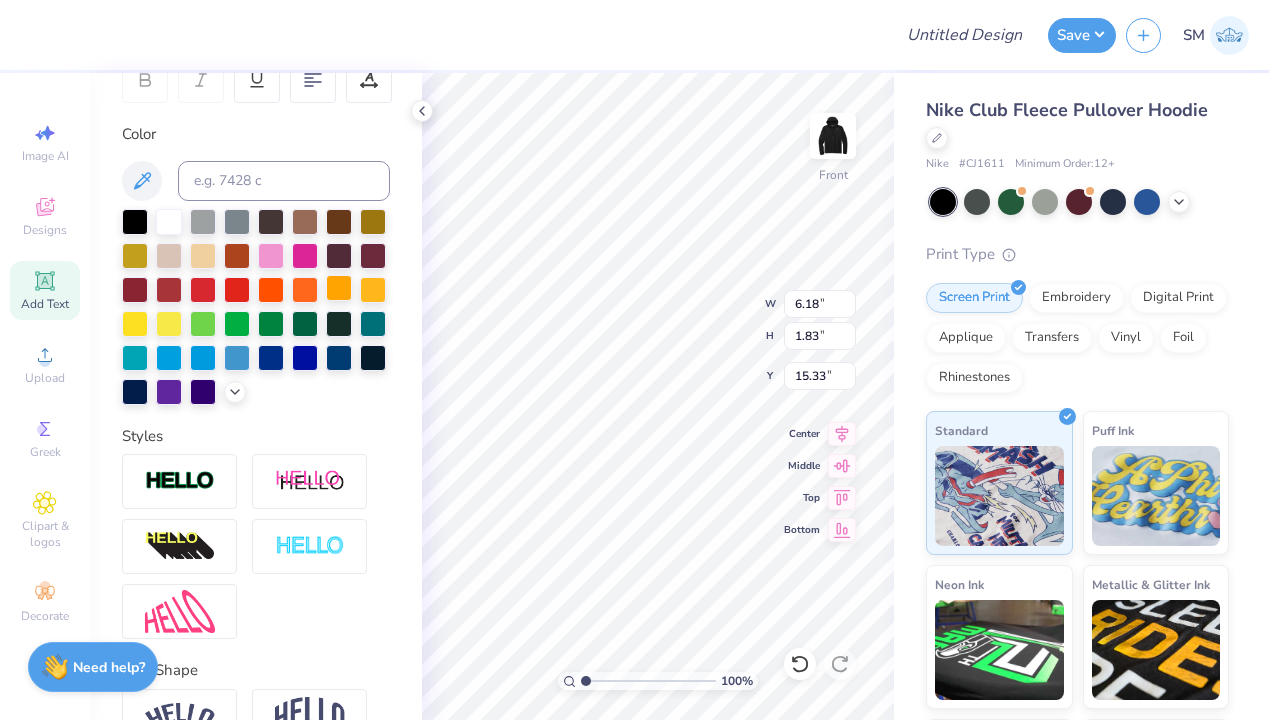 type on "4.55" 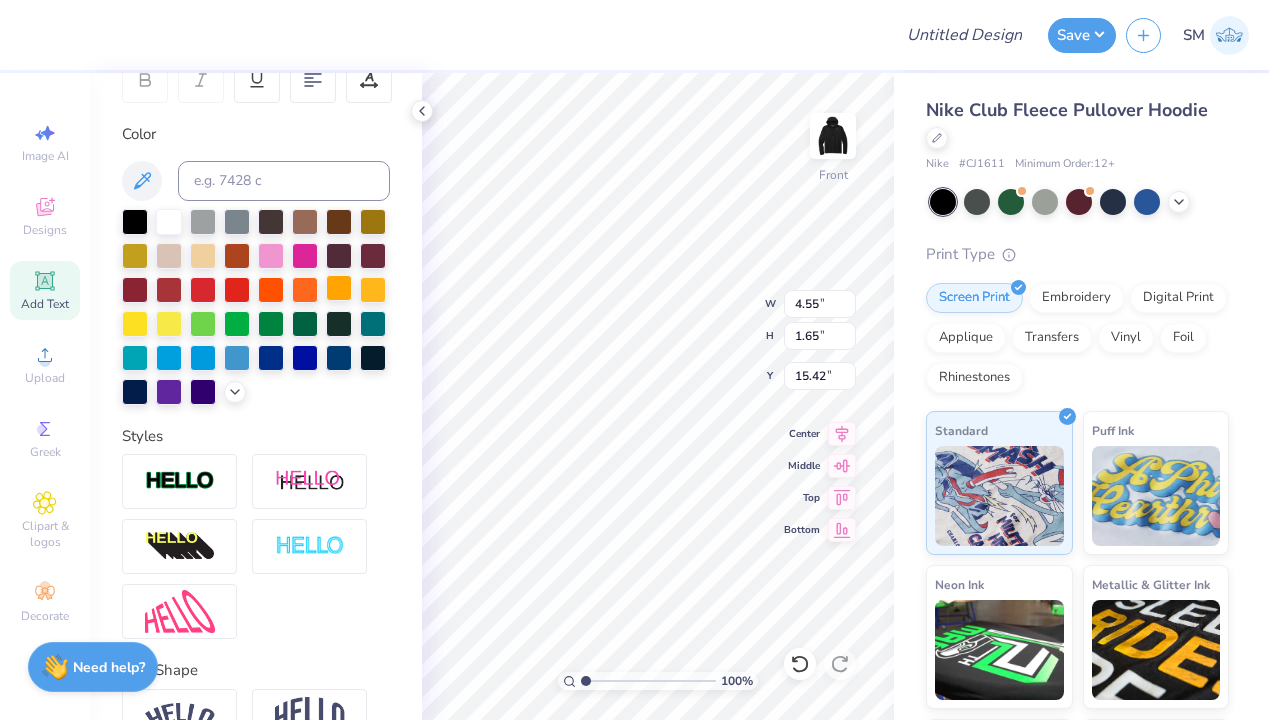scroll, scrollTop: 148, scrollLeft: 0, axis: vertical 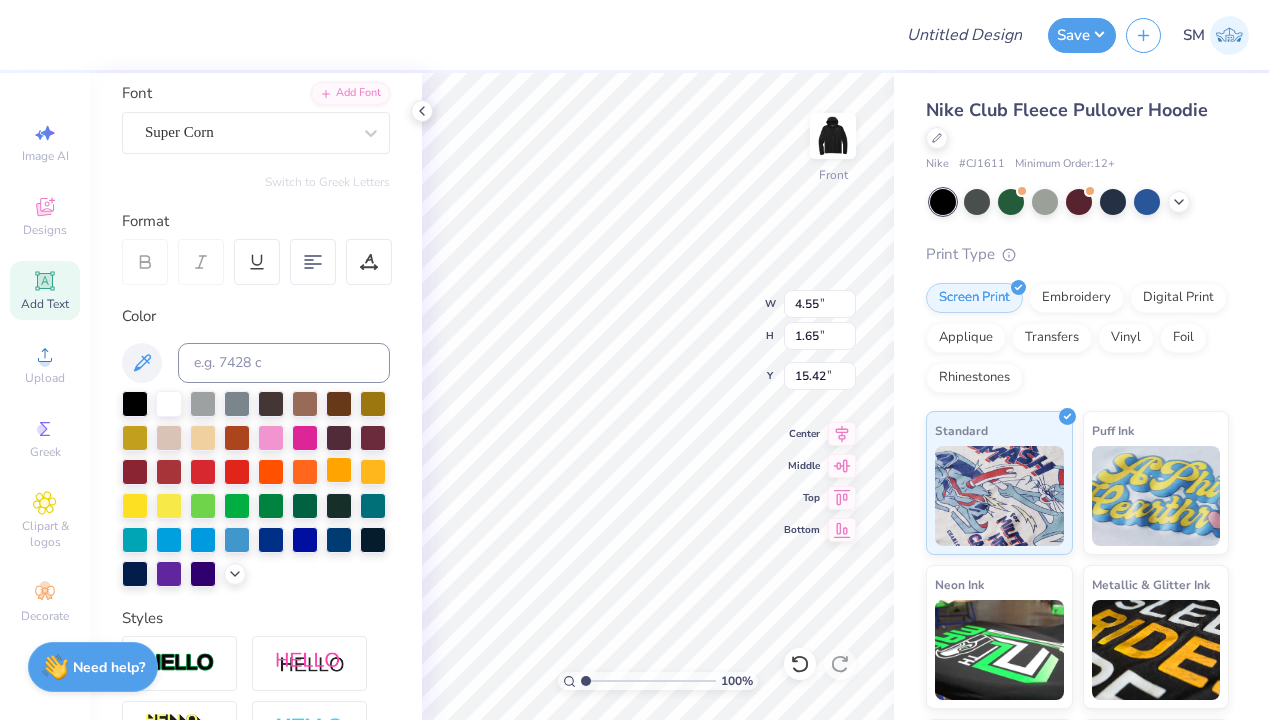 type on "Berkshire field Hockey" 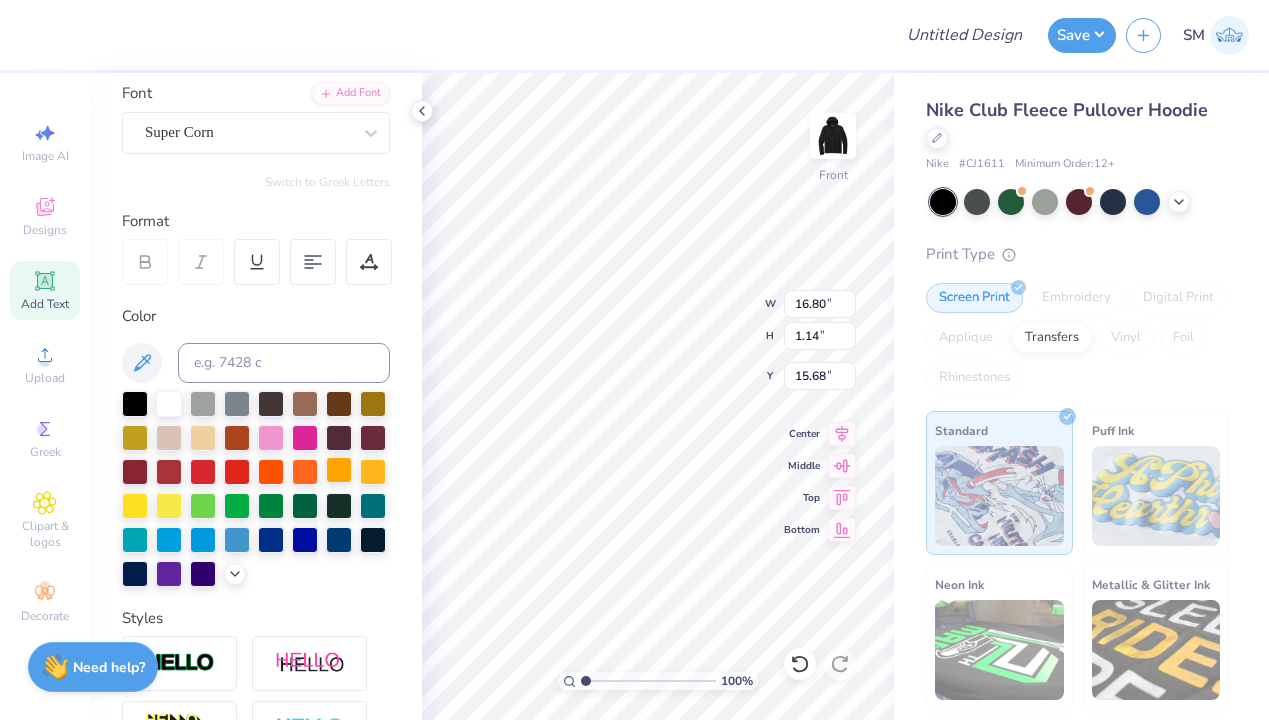 type on "9.11" 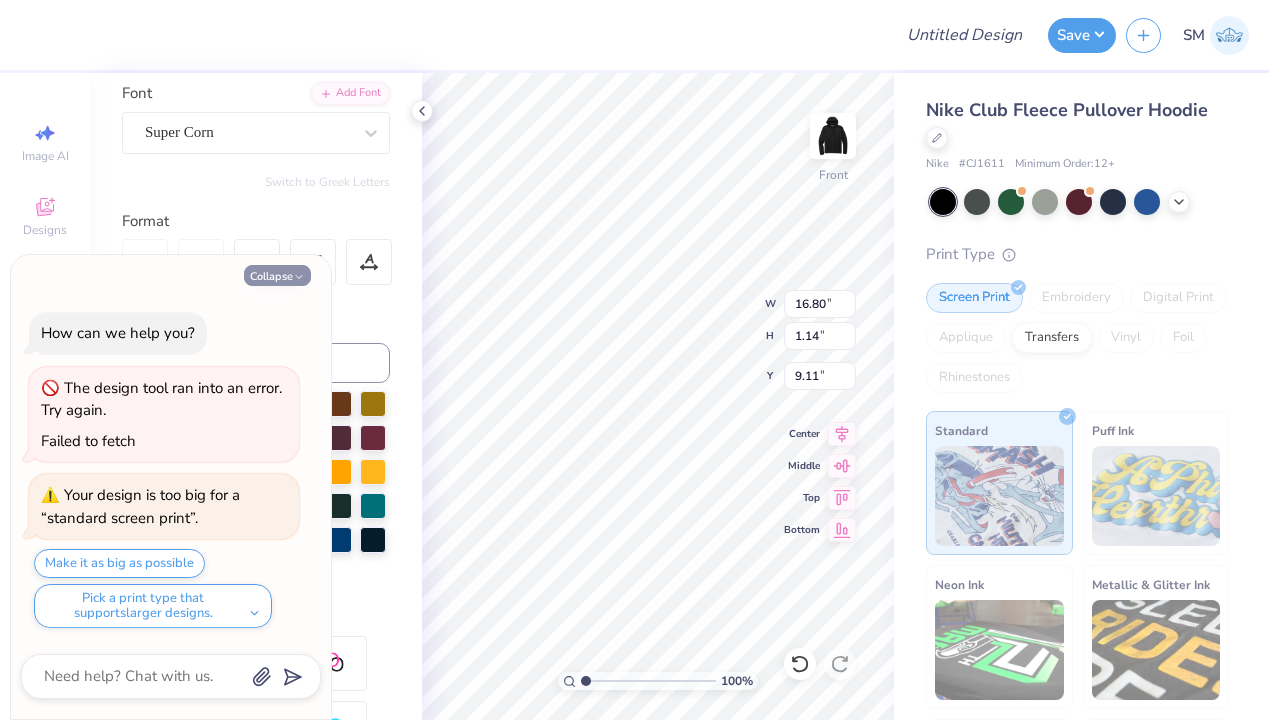 click 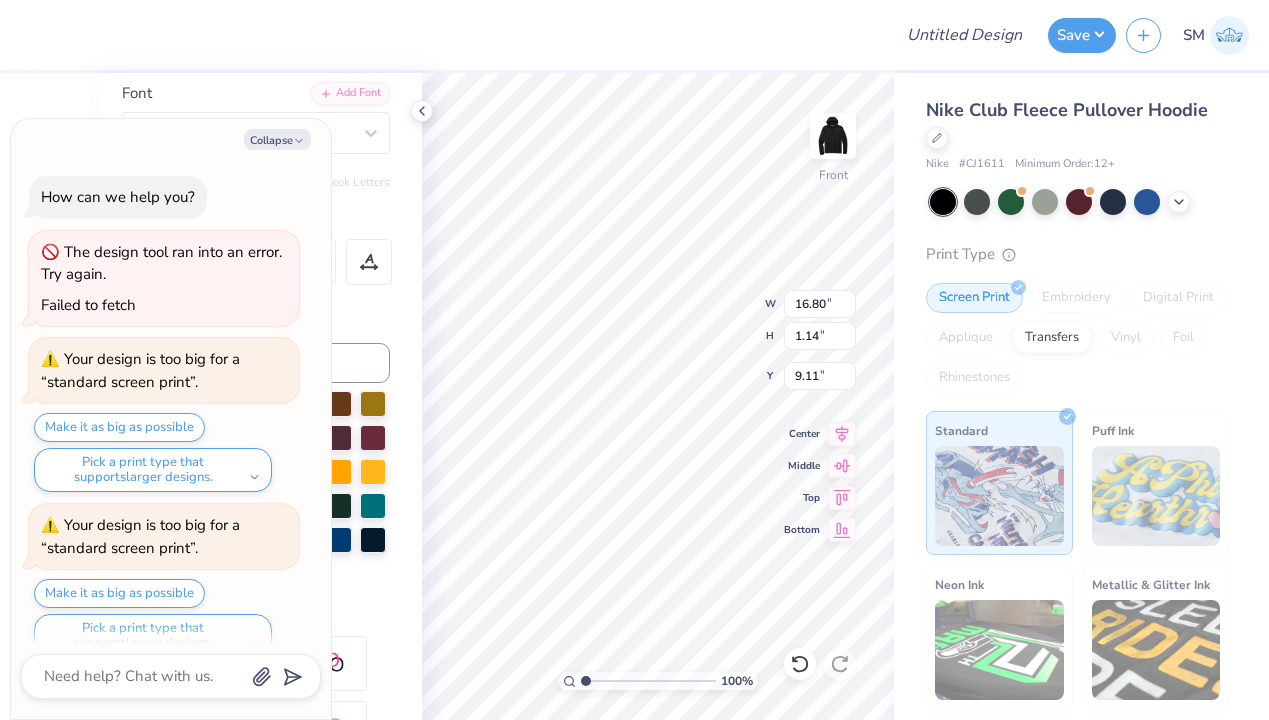 scroll, scrollTop: 30, scrollLeft: 0, axis: vertical 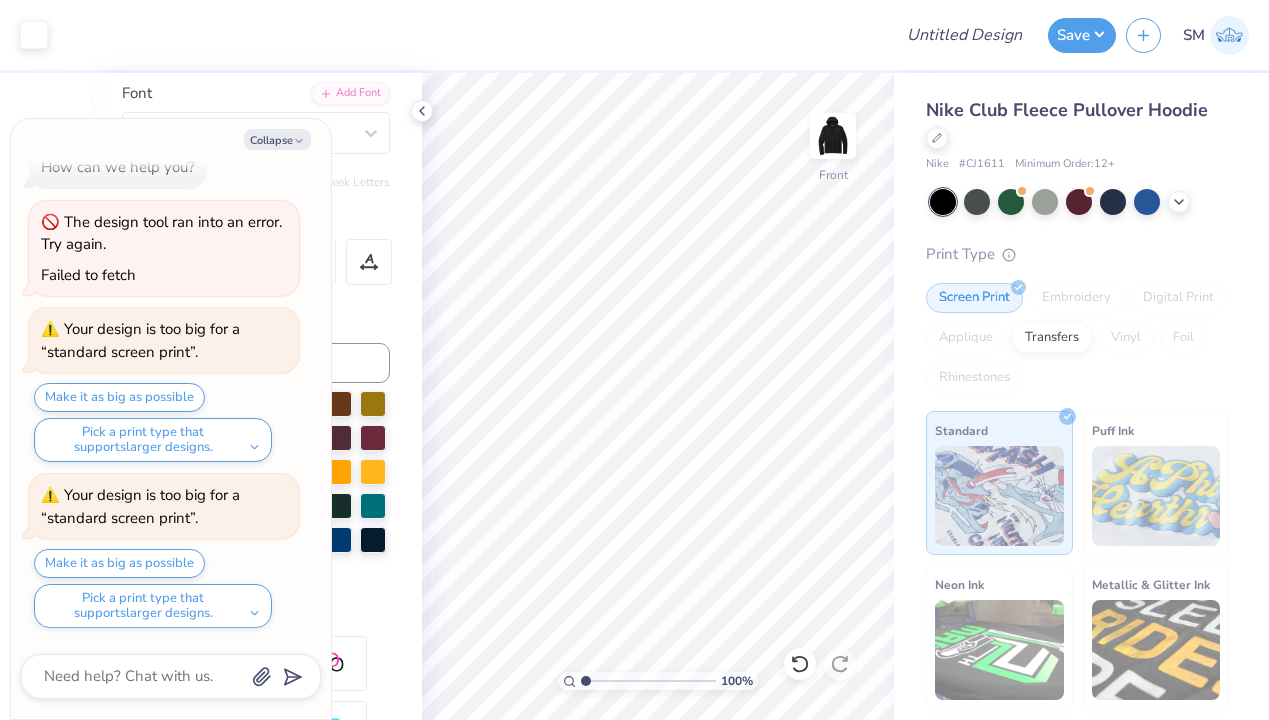 type on "x" 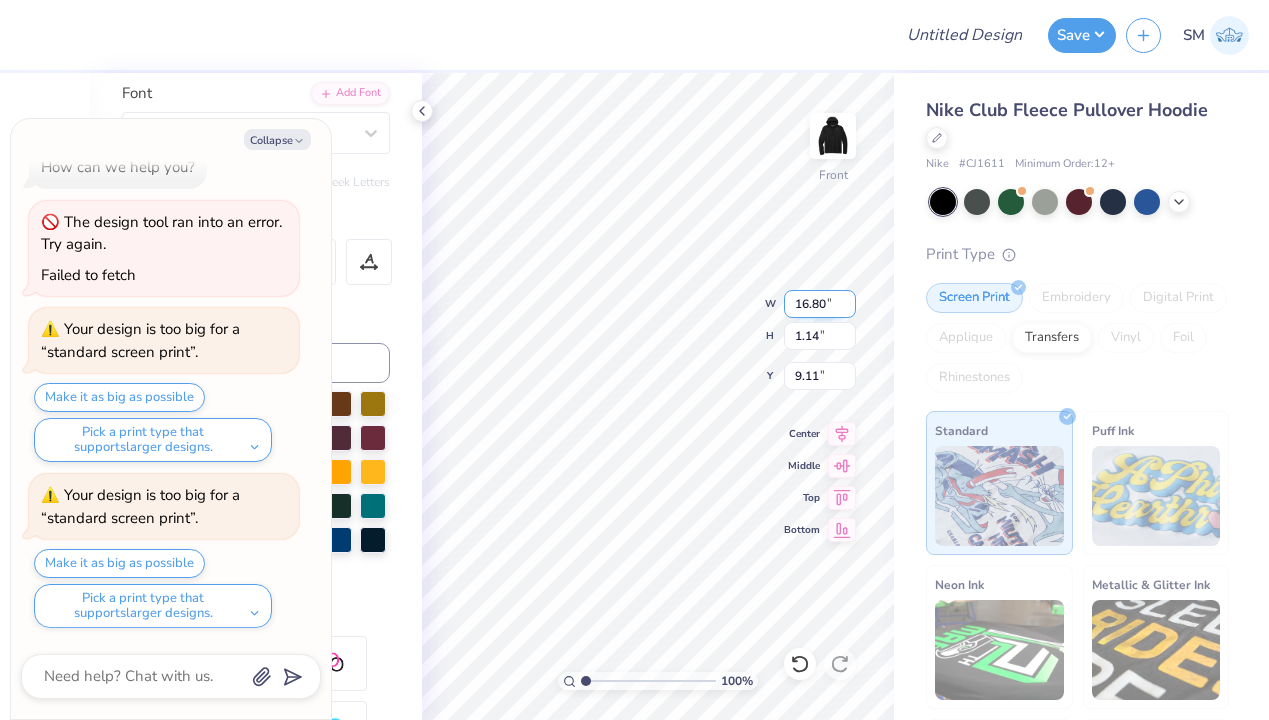 click on "16.80" at bounding box center (820, 304) 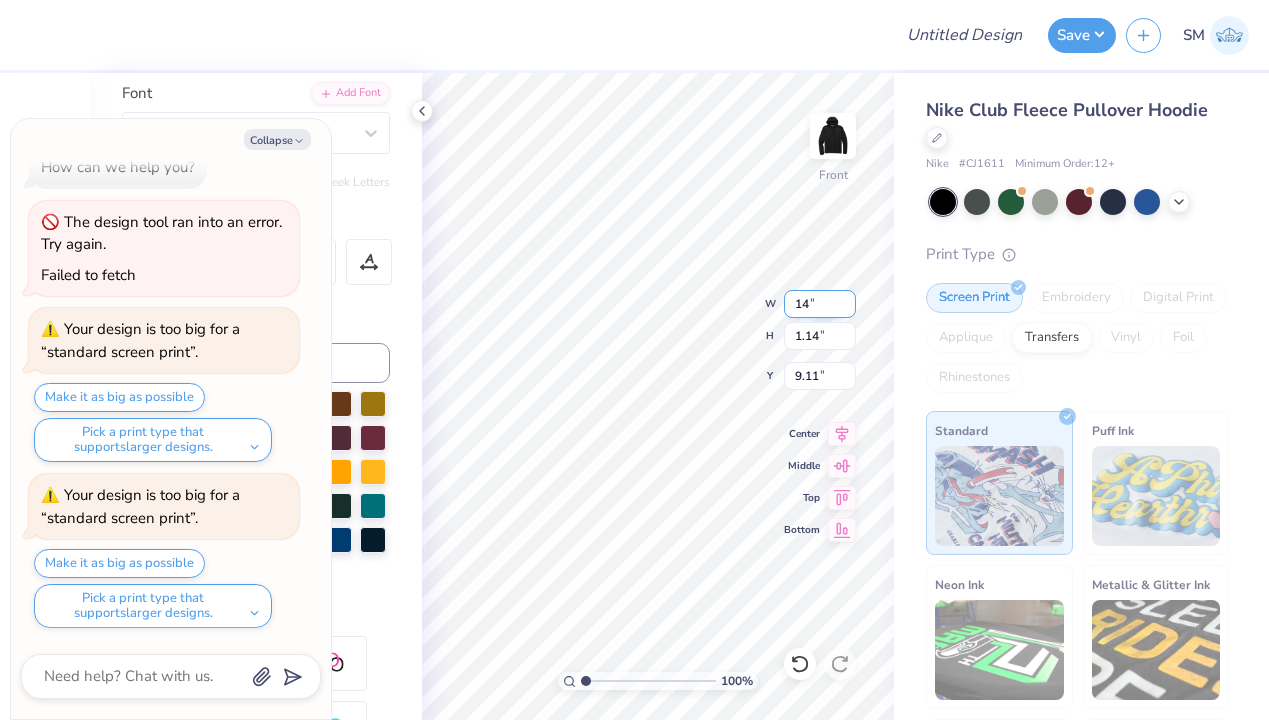 type on "14" 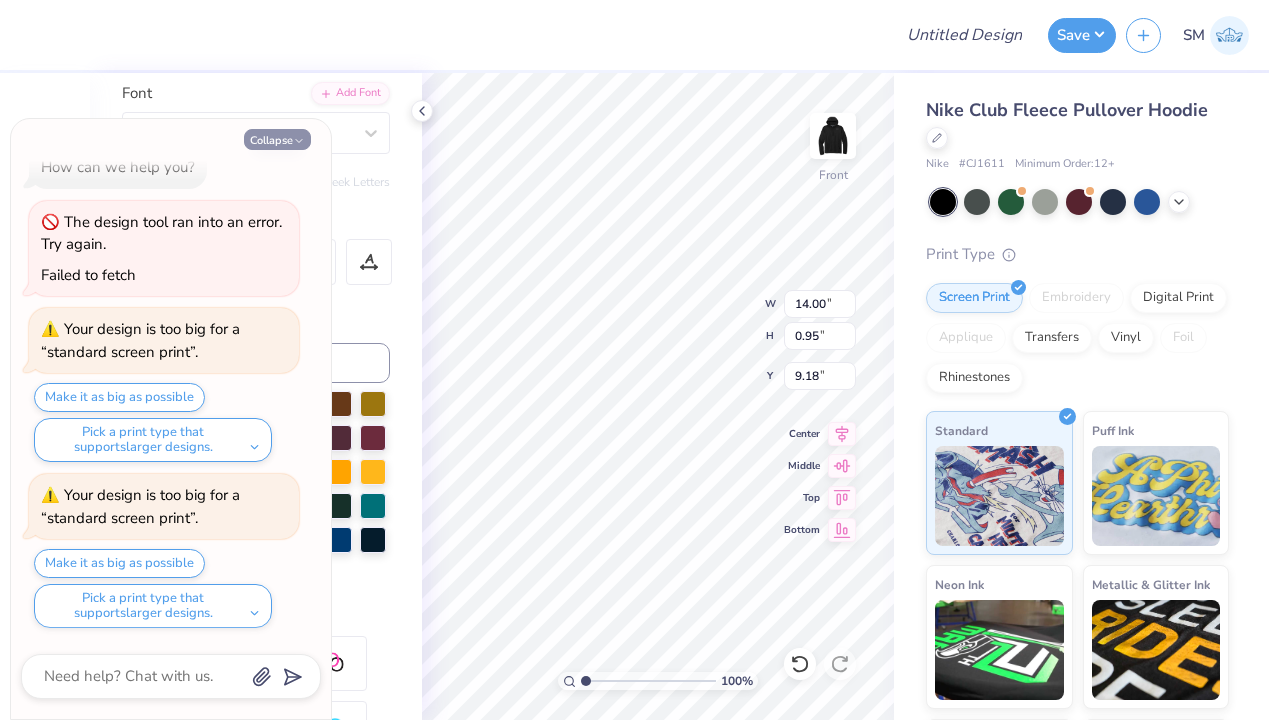 click on "Collapse" at bounding box center (277, 139) 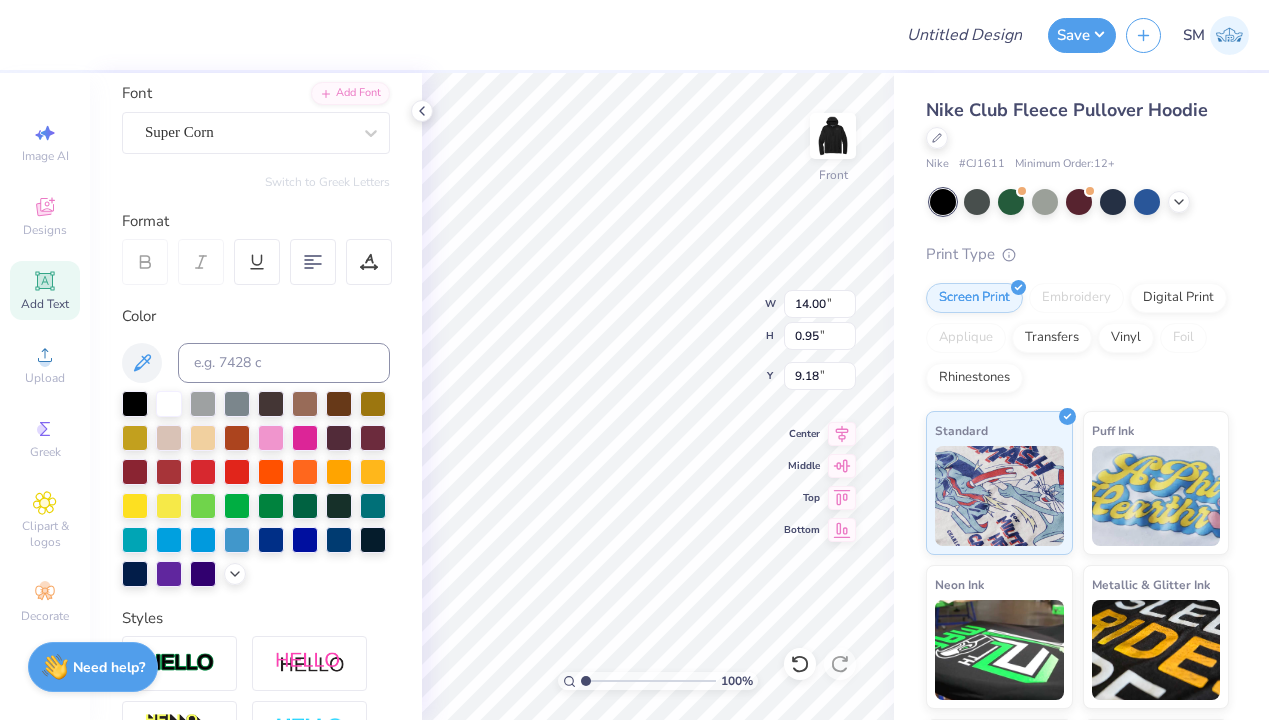 scroll, scrollTop: 0, scrollLeft: 3, axis: horizontal 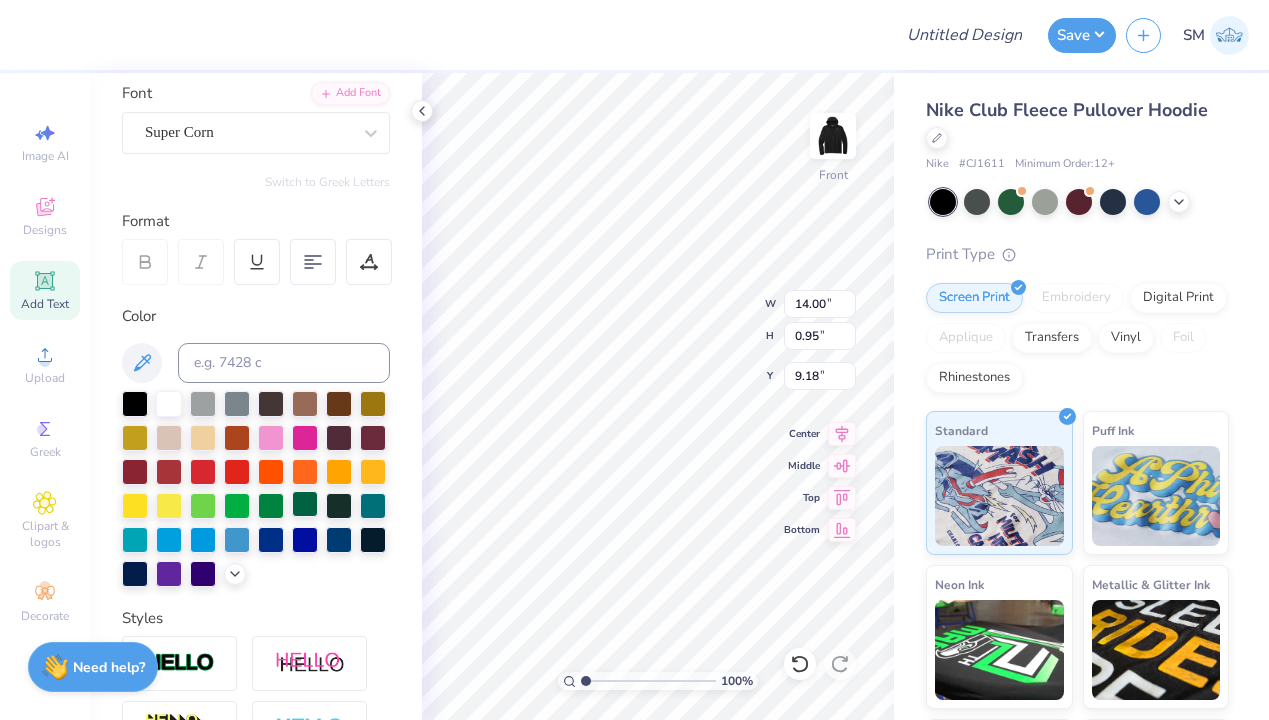 click at bounding box center [305, 504] 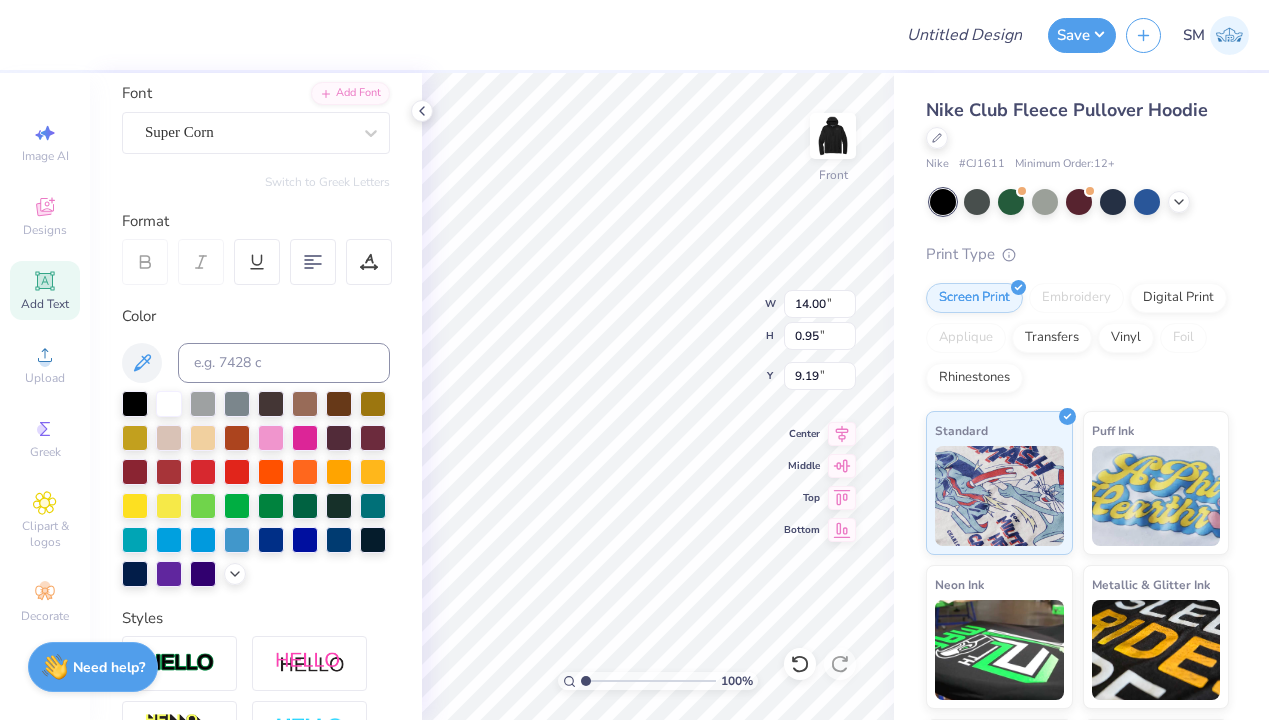 type on "9.19" 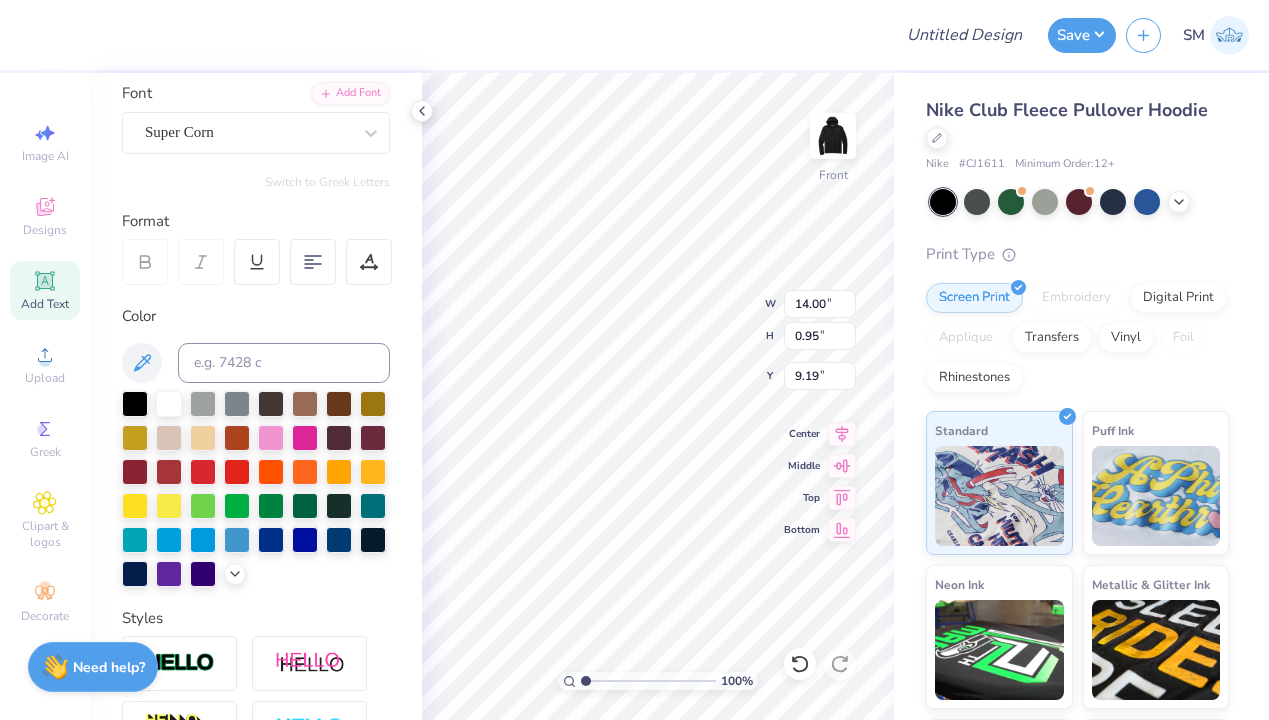 scroll, scrollTop: 0, scrollLeft: 6, axis: horizontal 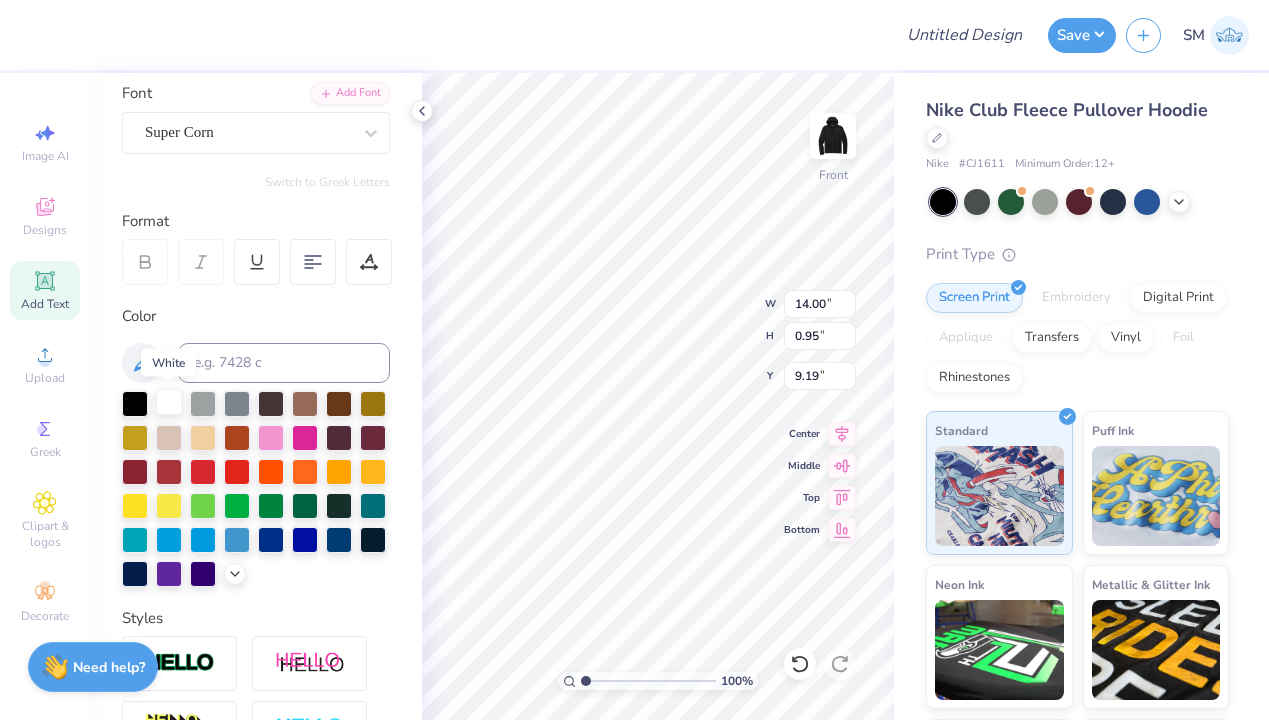 click at bounding box center [169, 402] 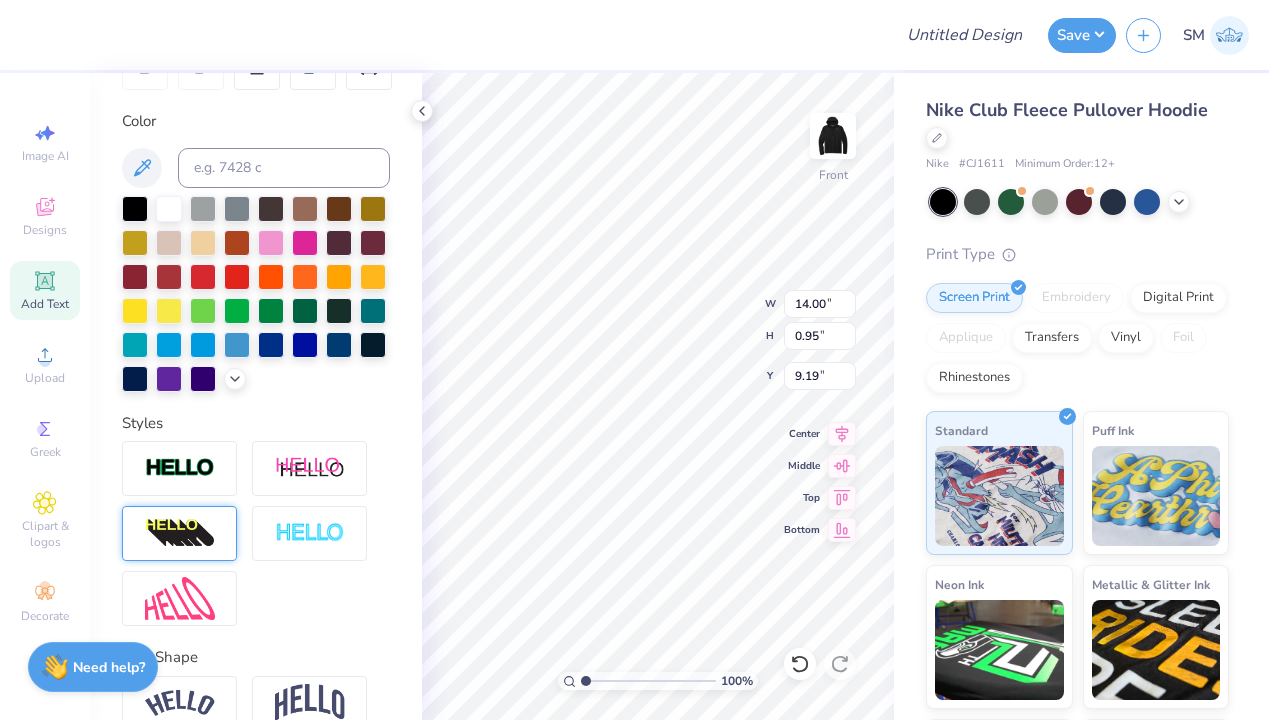 scroll, scrollTop: 442, scrollLeft: 0, axis: vertical 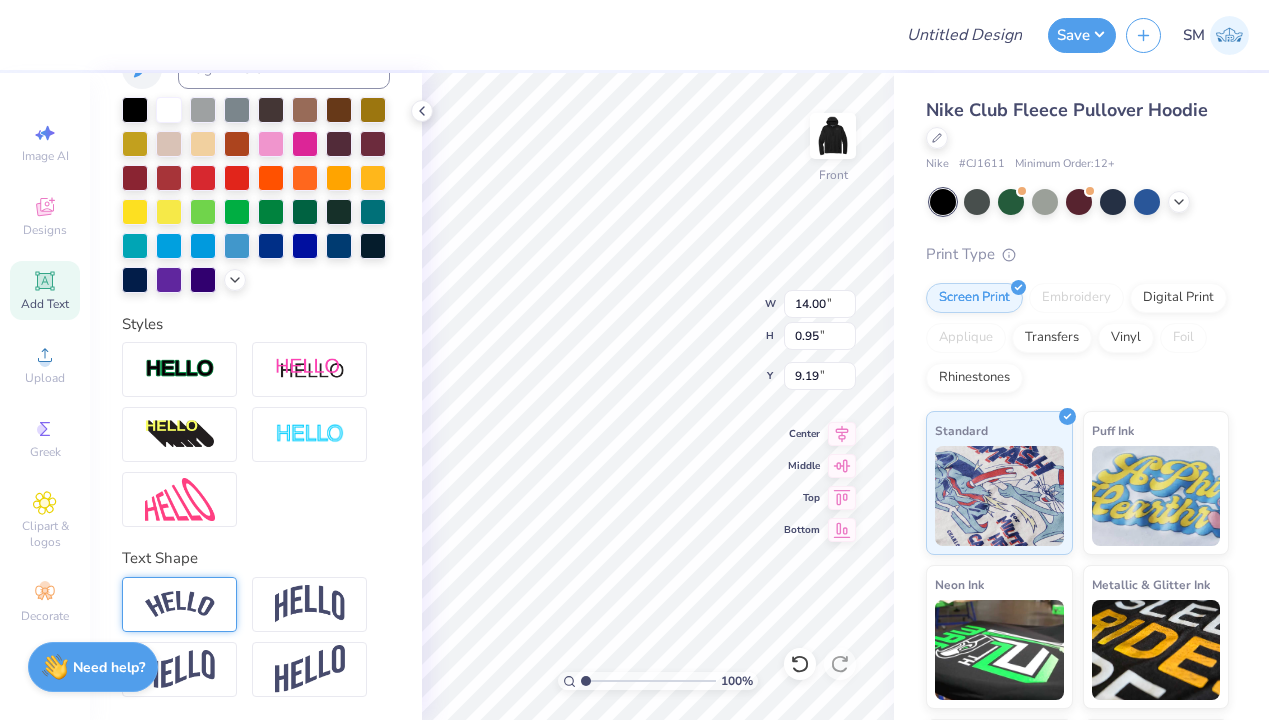 click at bounding box center [179, 604] 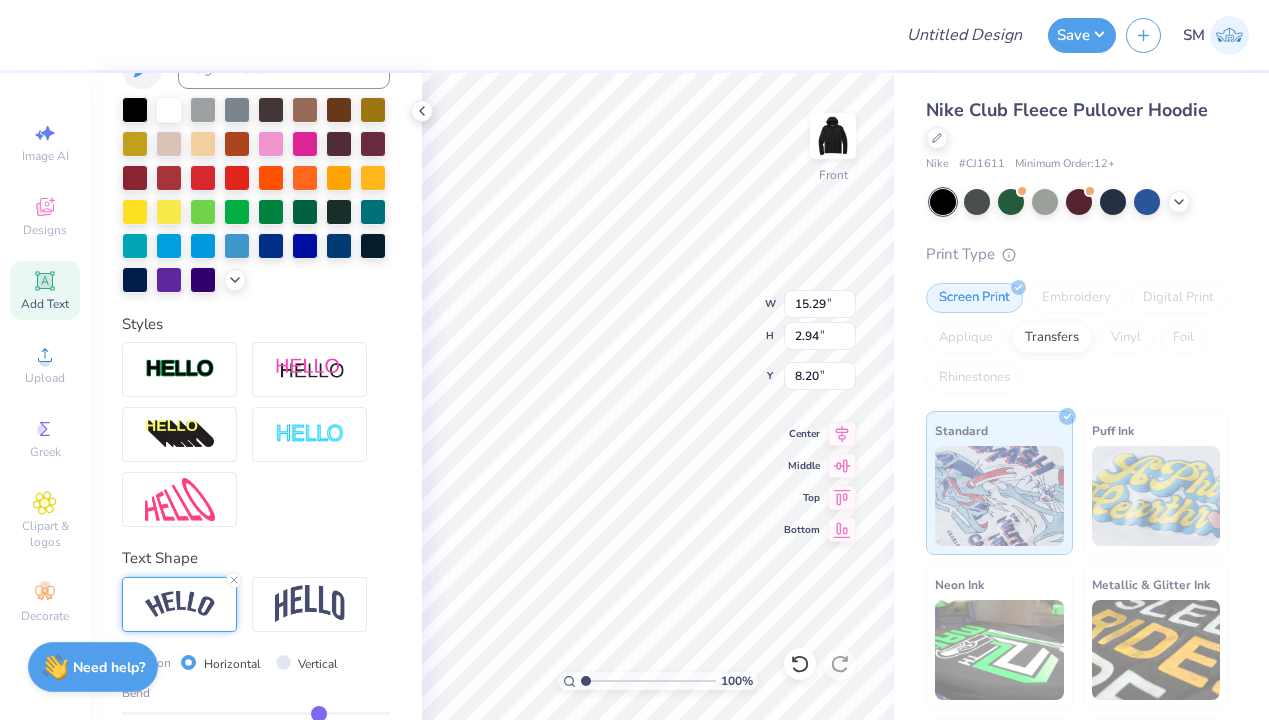 type on "15.29" 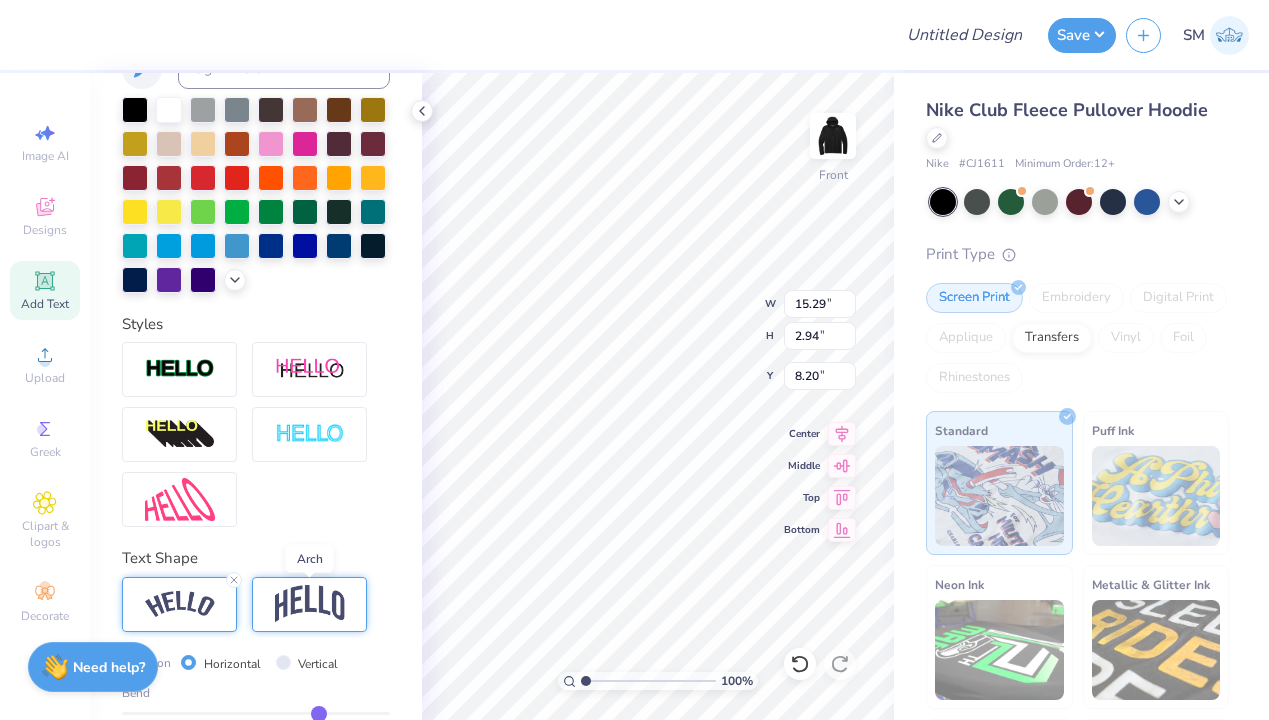 click at bounding box center [310, 604] 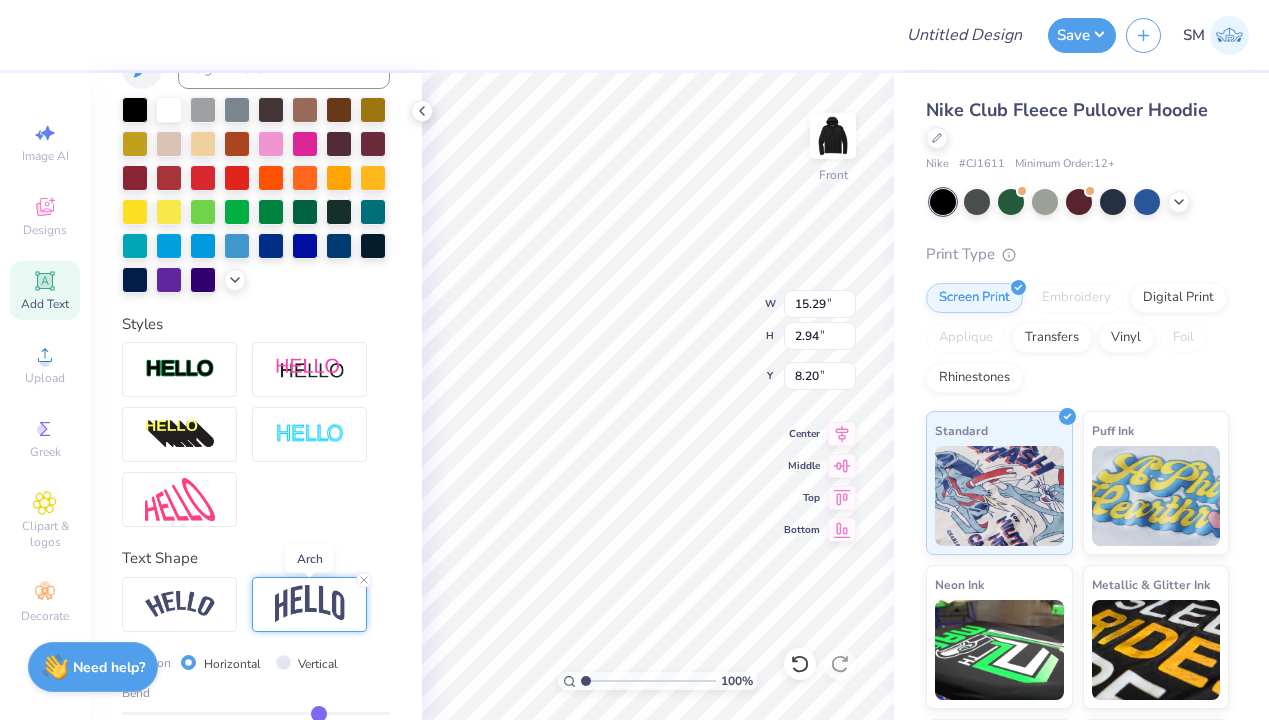 type on "14.00" 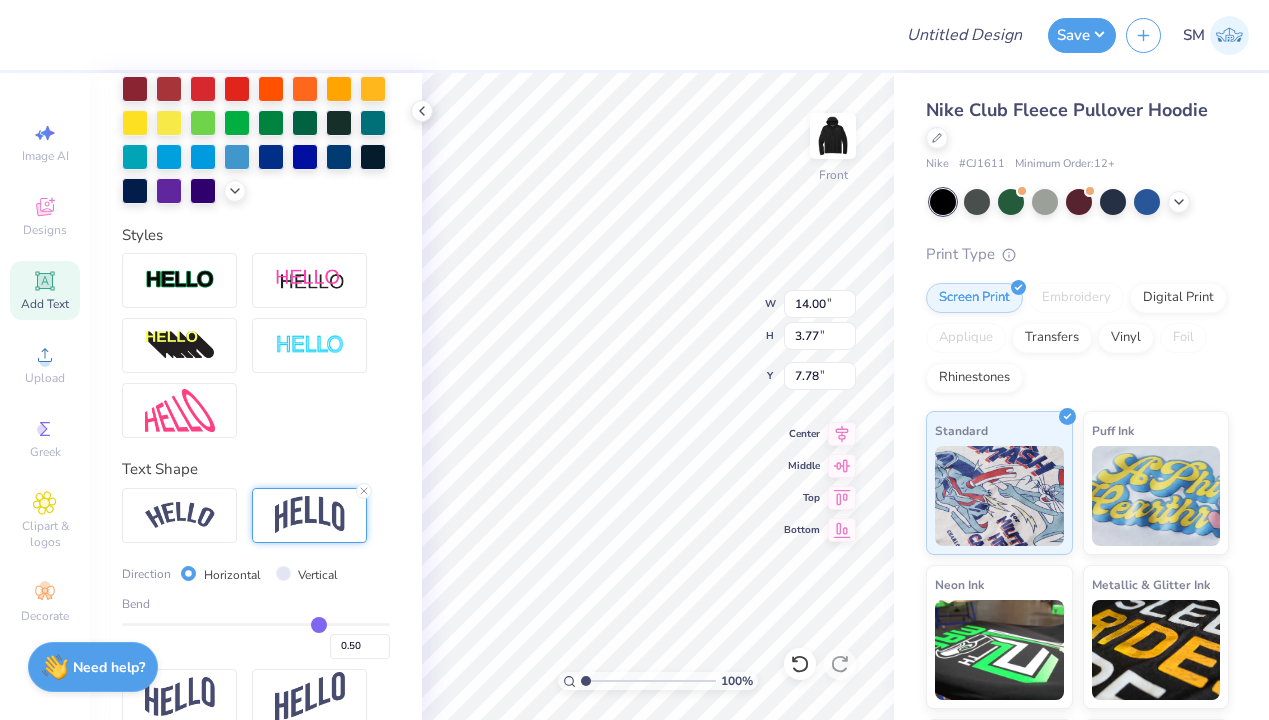 scroll, scrollTop: 534, scrollLeft: 0, axis: vertical 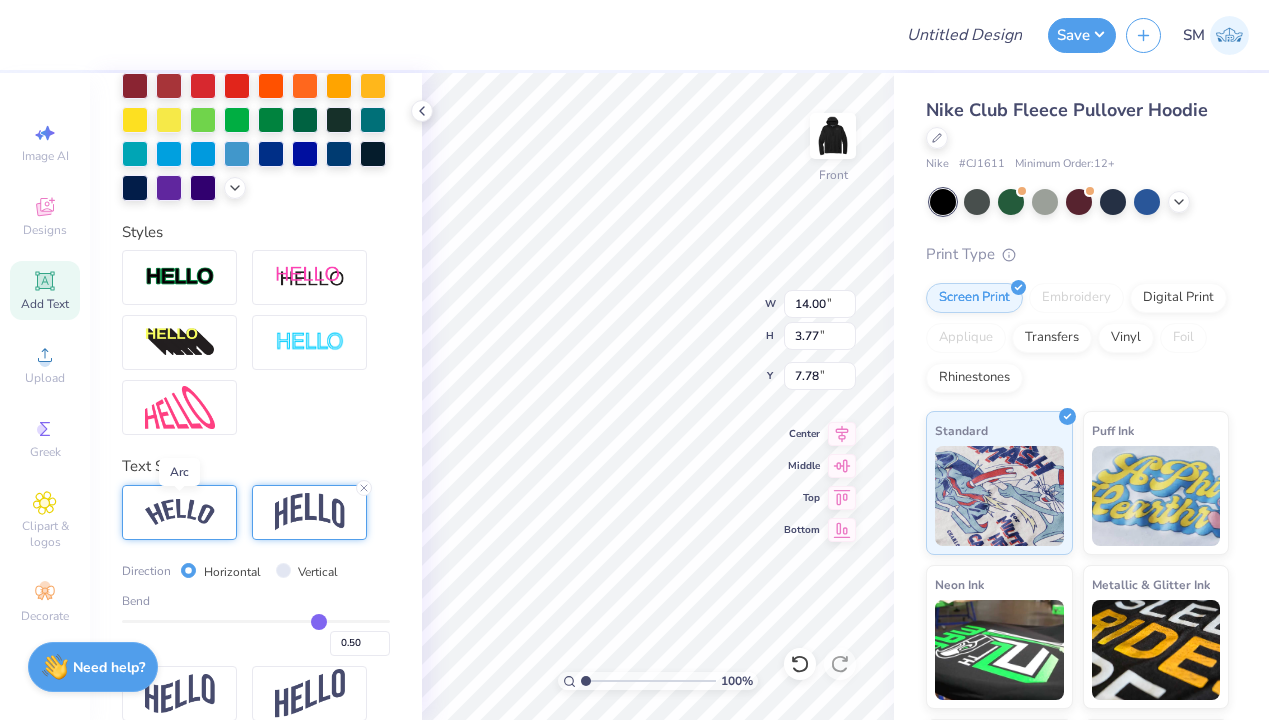 click at bounding box center (180, 512) 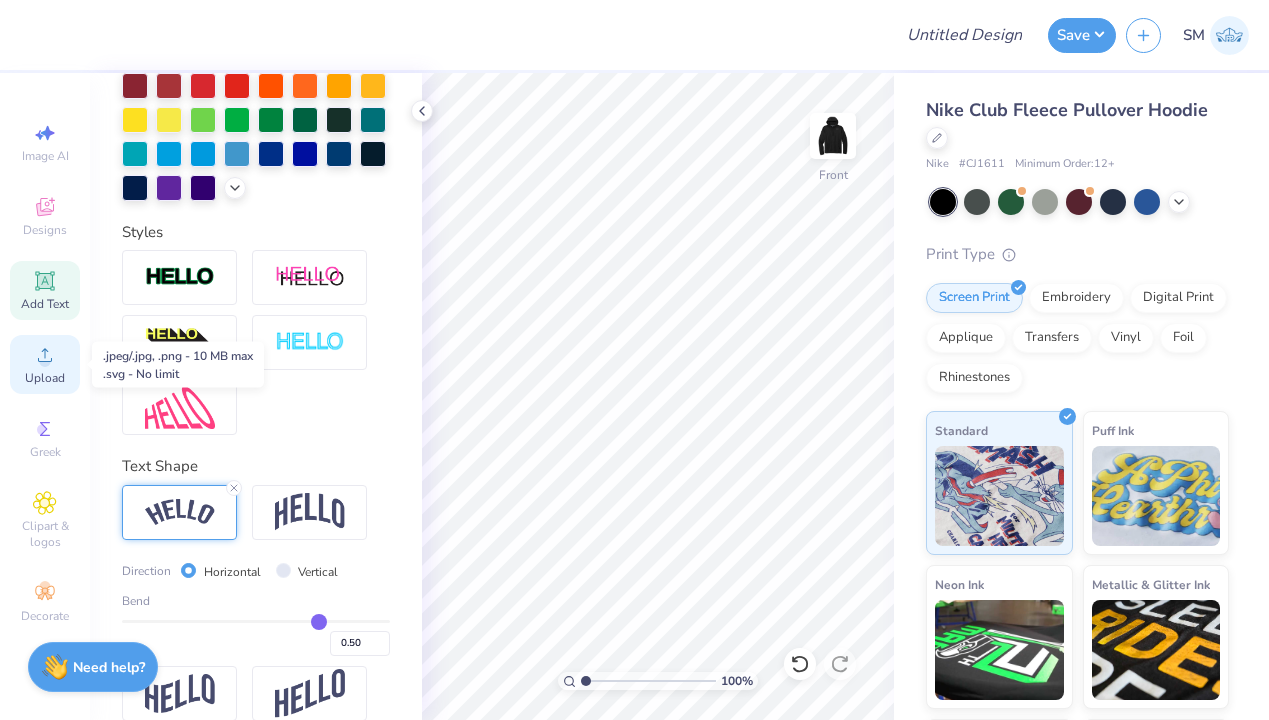 click on "Upload" at bounding box center (45, 378) 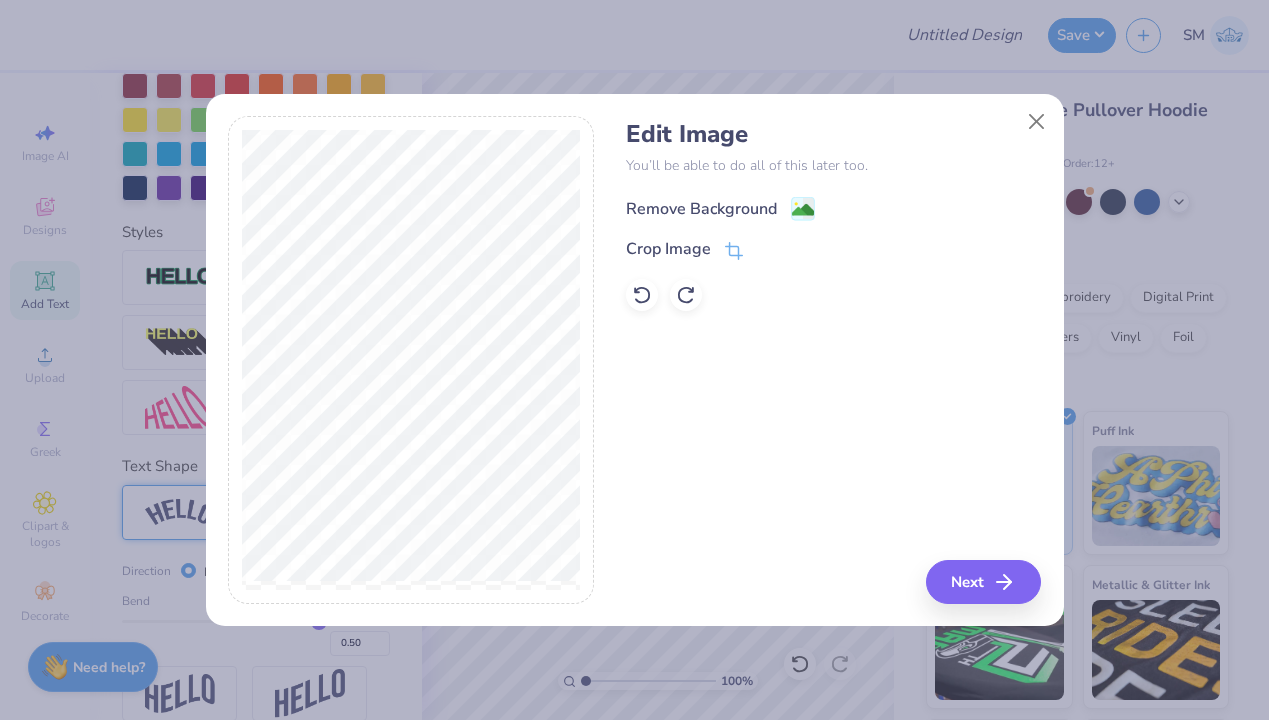click on "Remove Background" at bounding box center [701, 209] 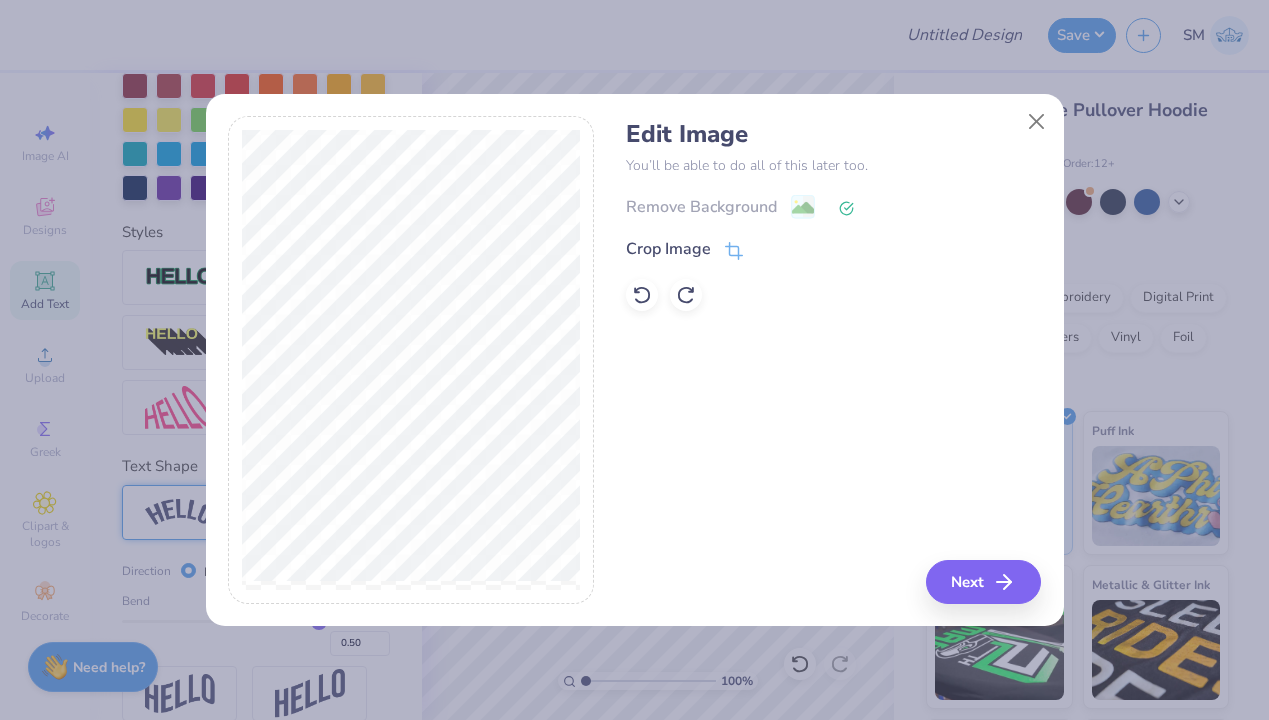 click on "Edit Image You’ll be able to do all of this later too. Remove Background Crop Image Next" at bounding box center (635, 371) 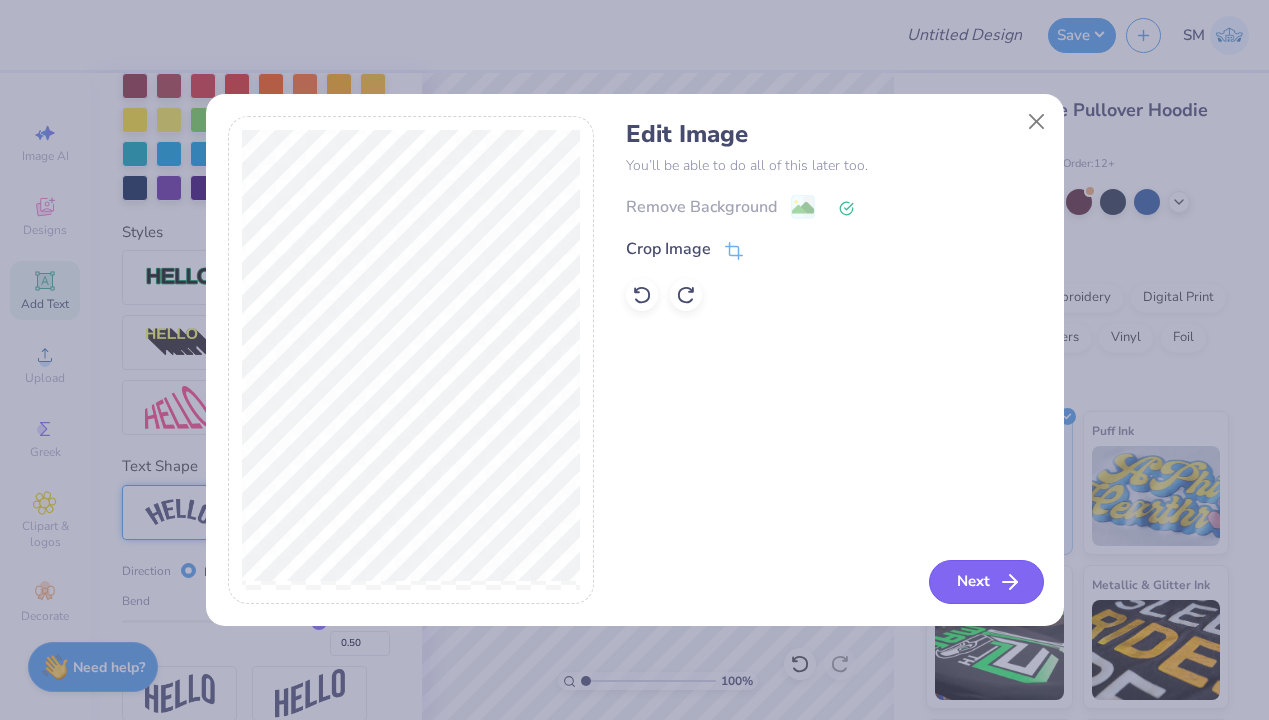 click on "Next" at bounding box center [986, 582] 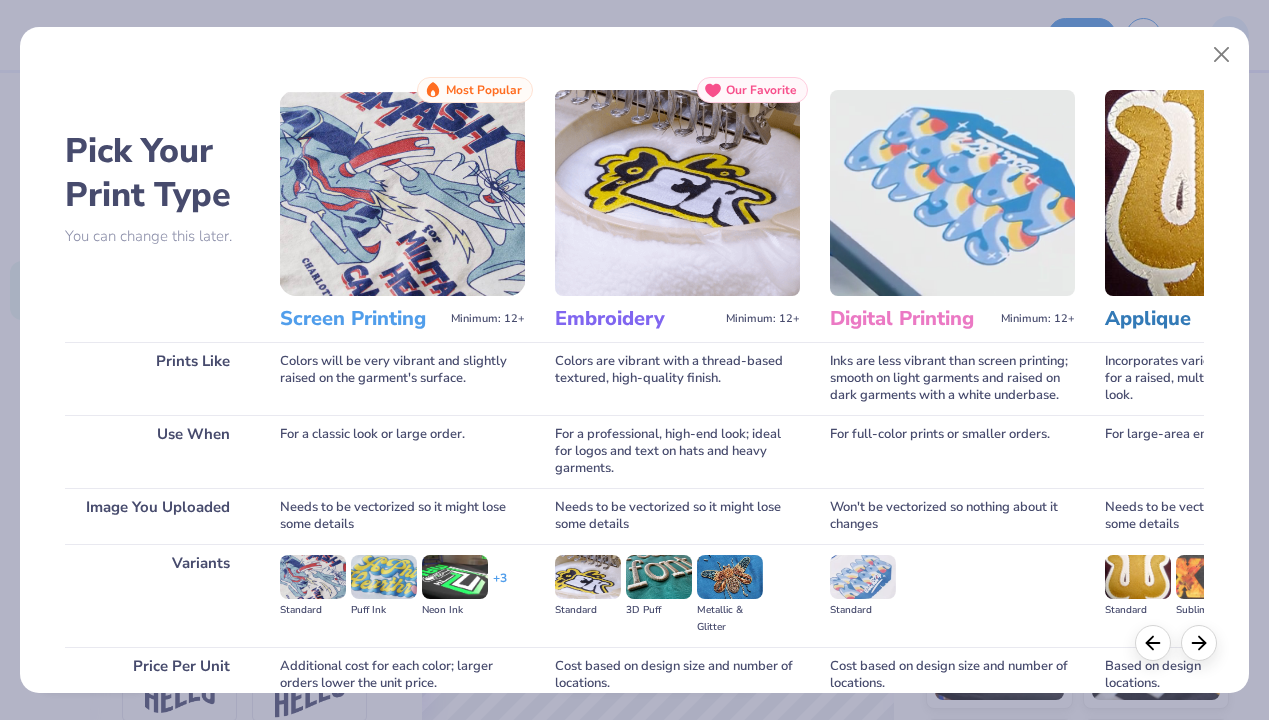 scroll, scrollTop: 177, scrollLeft: 0, axis: vertical 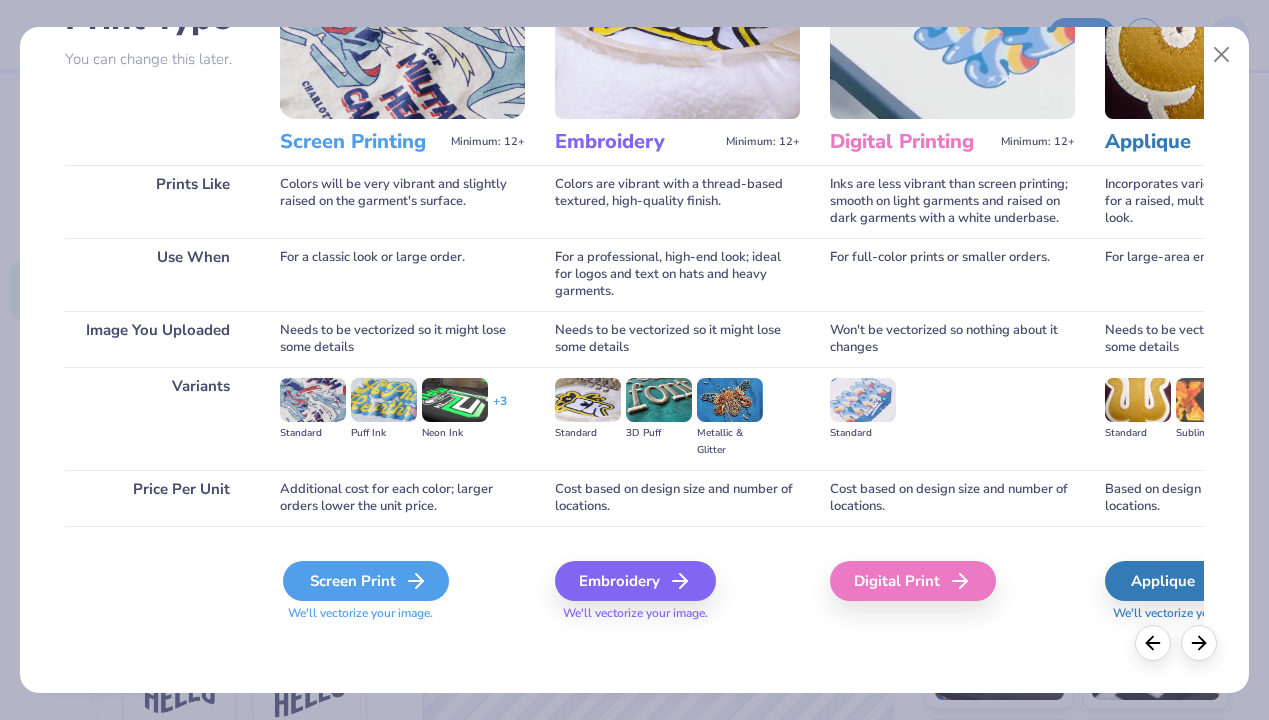 click 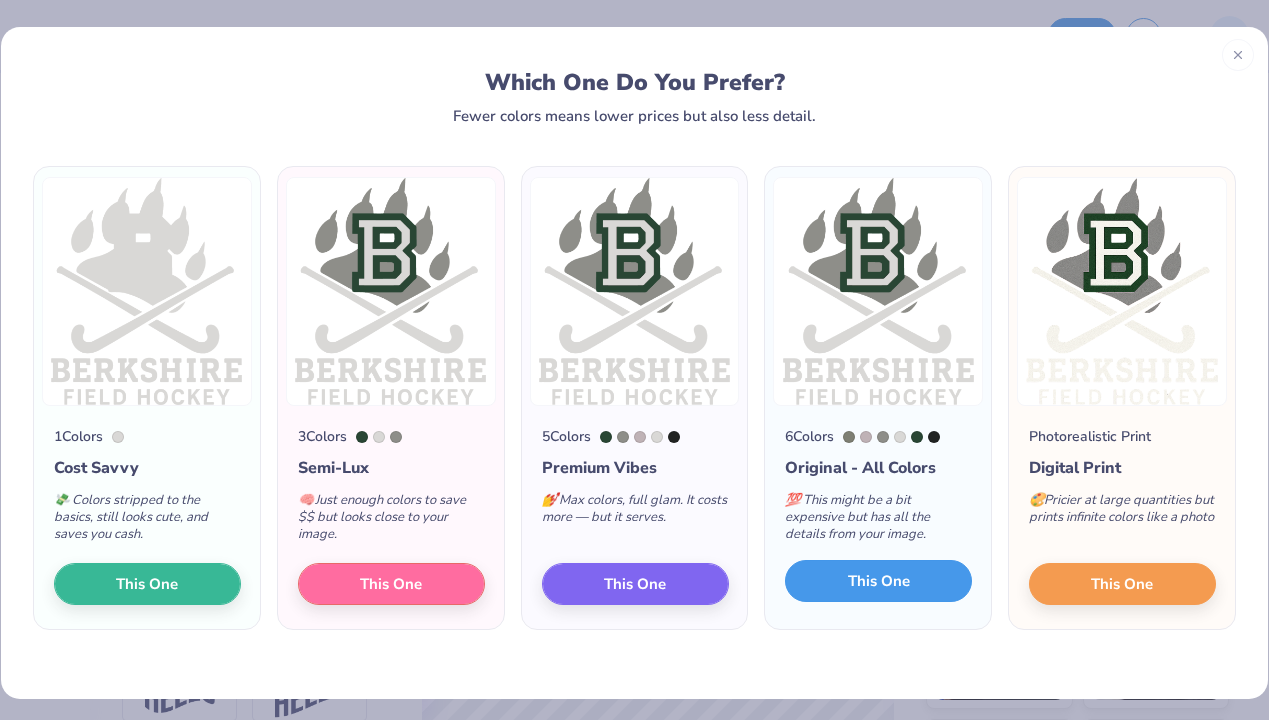 click on "This One" at bounding box center (878, 581) 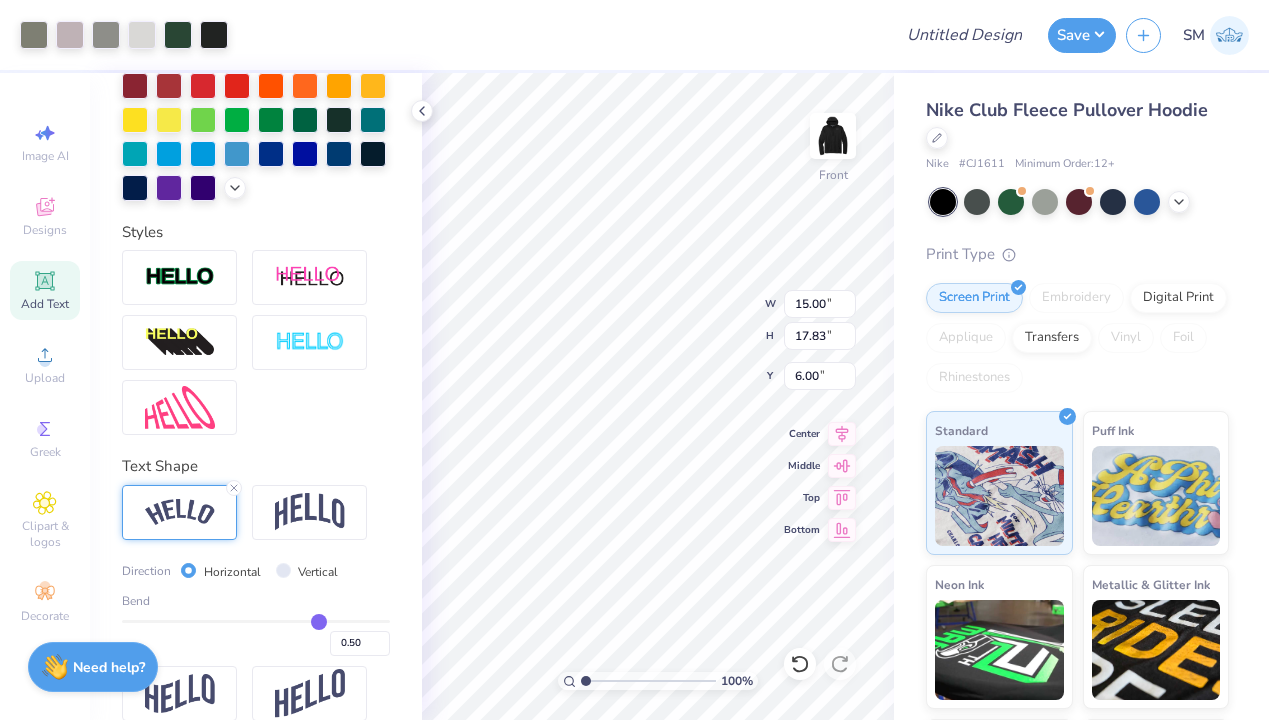 type on "6.00" 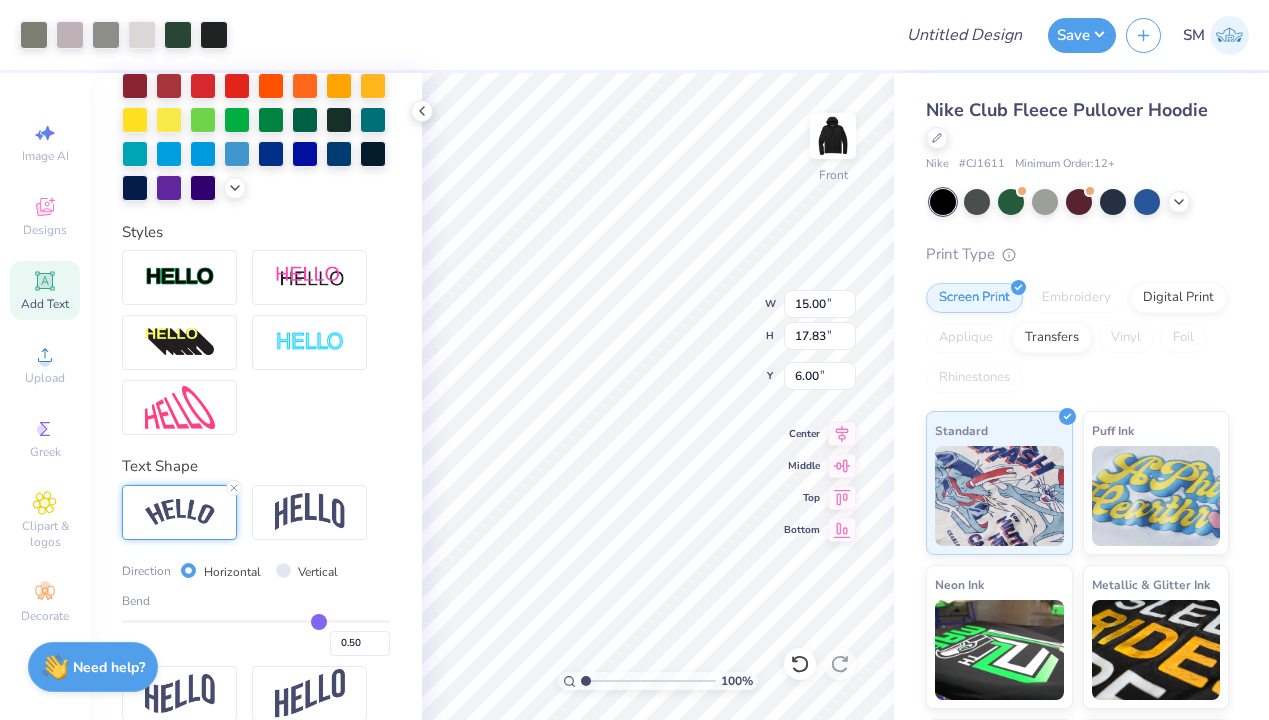 type on "10.75" 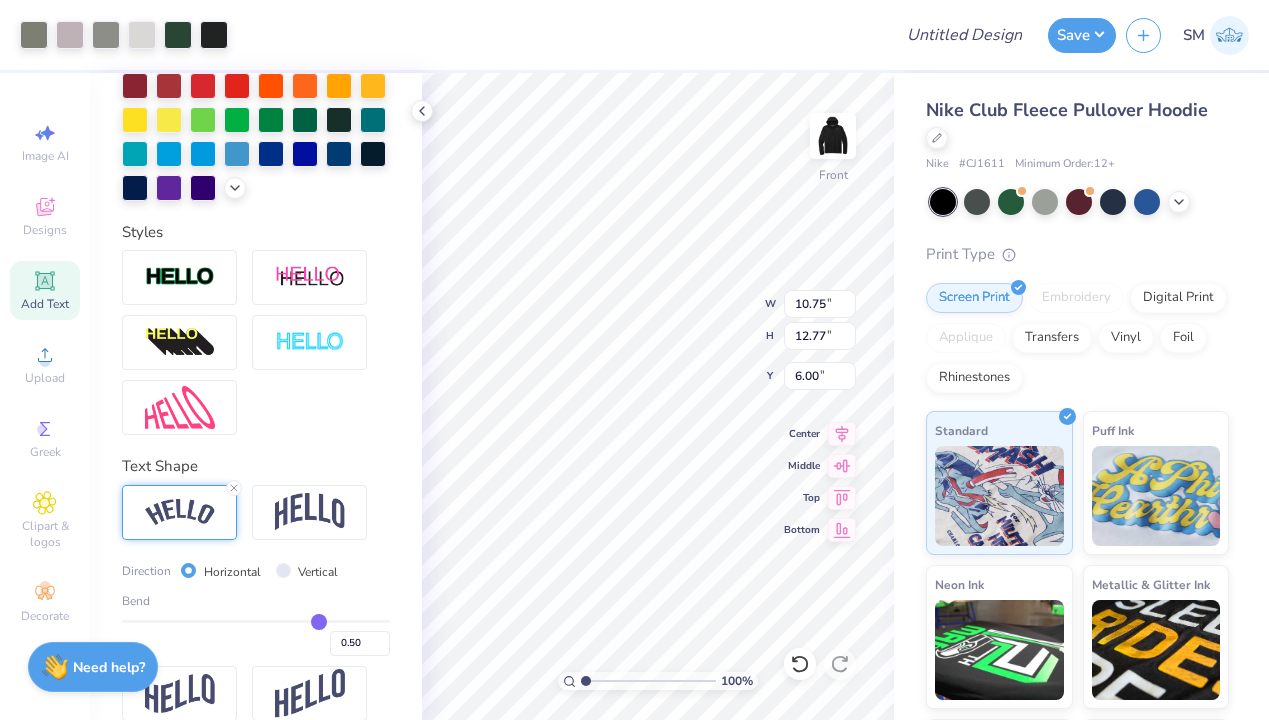 type on "6.73" 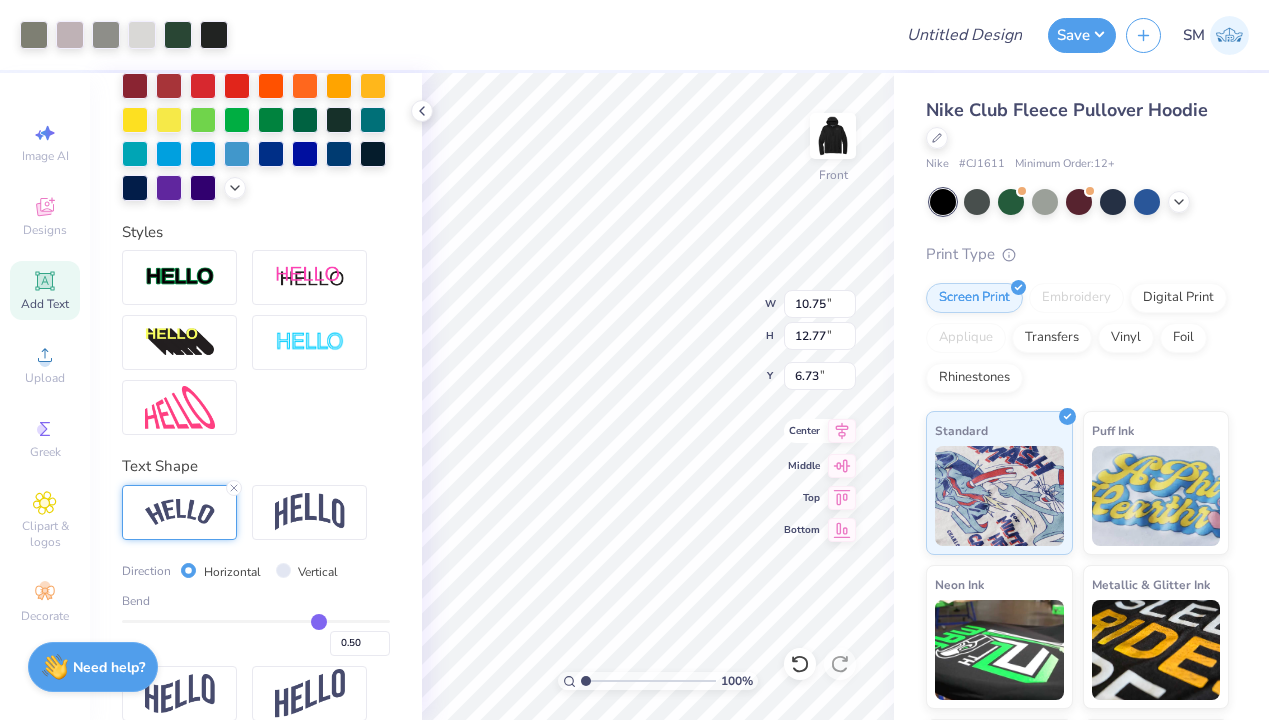 click on "100  % Front W 10.75 10.75 " H 12.77 12.77 " Y 6.73 6.73 " Center Middle Top Bottom" at bounding box center (658, 396) 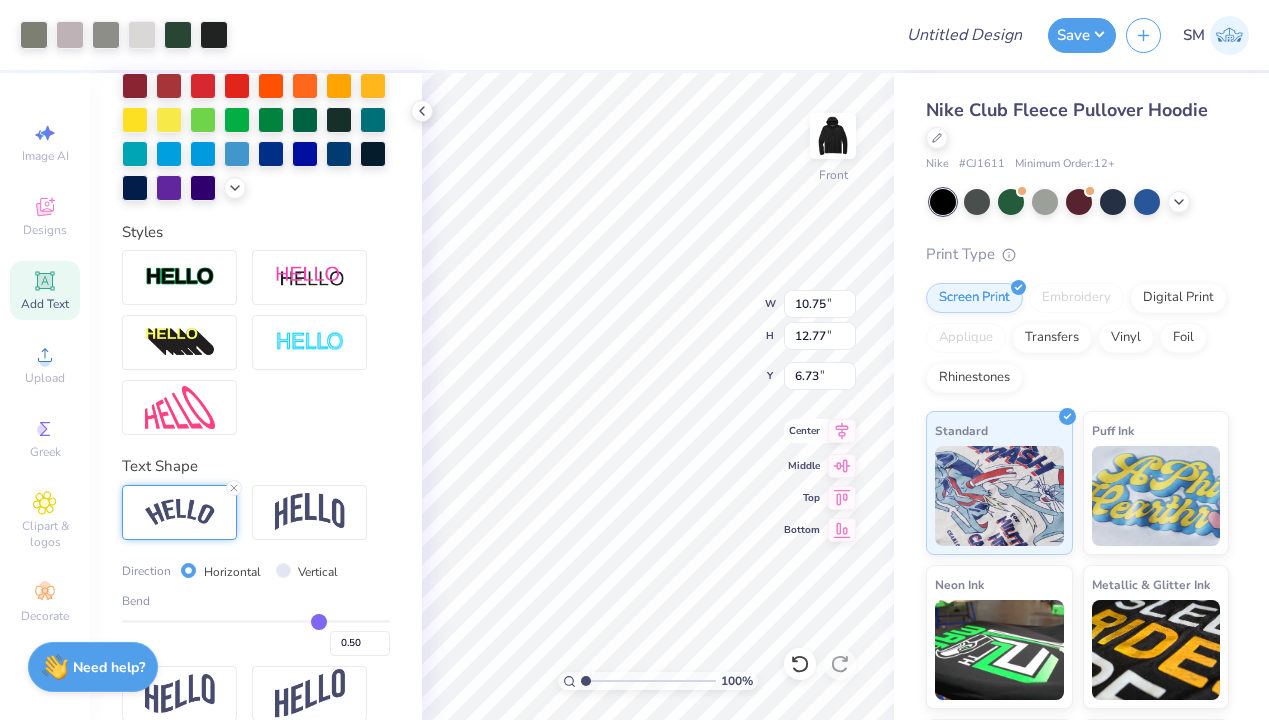 click 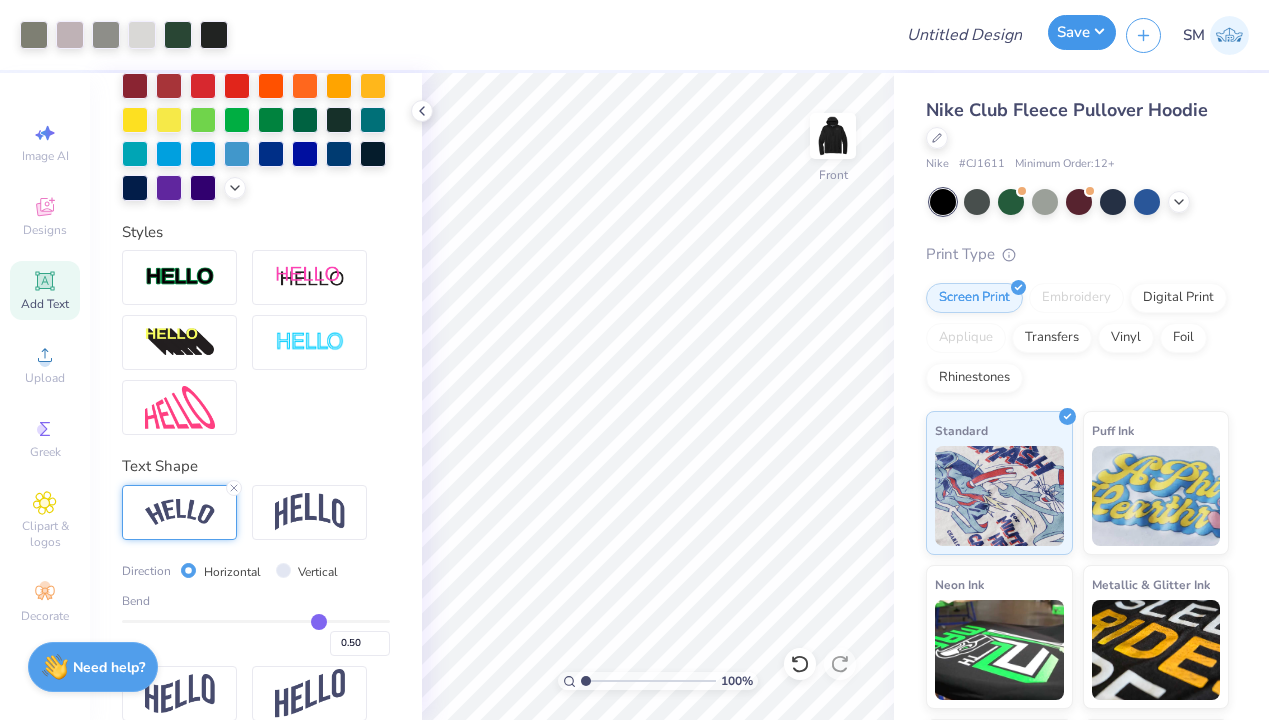 click on "Save" at bounding box center [1082, 32] 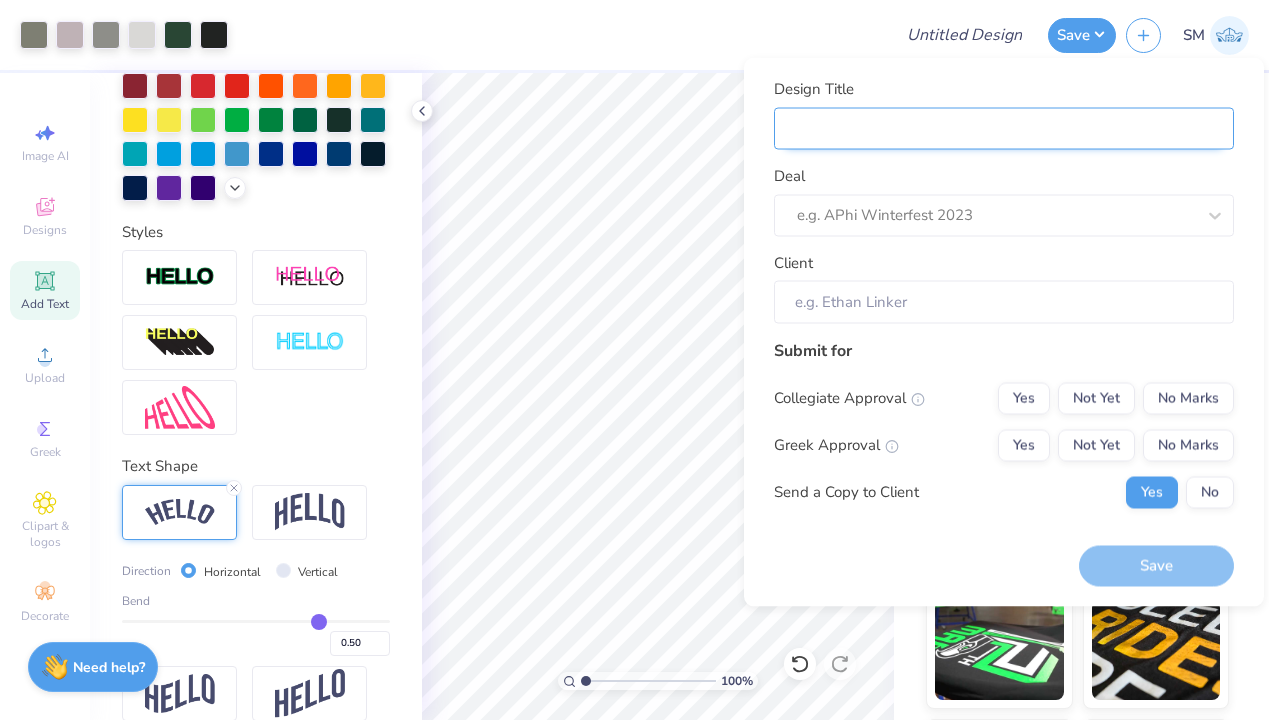 click on "Design Title" at bounding box center (1004, 128) 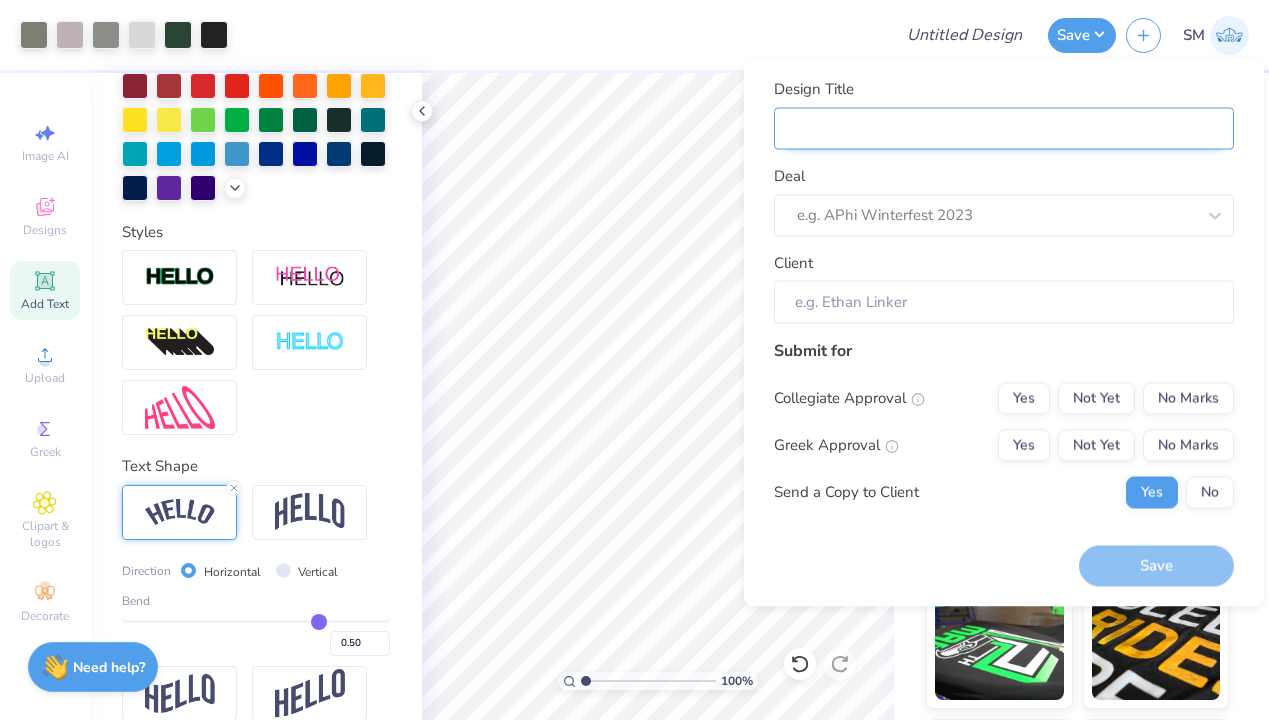 type on "B" 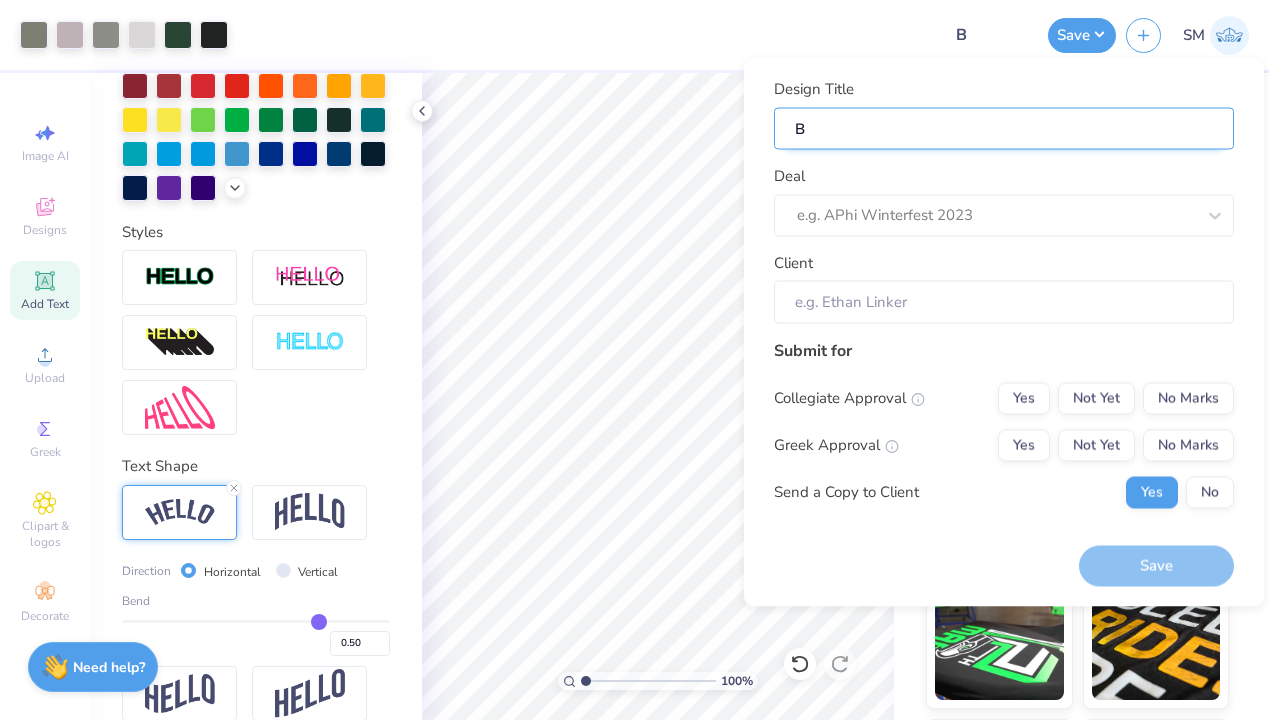 type on "Be" 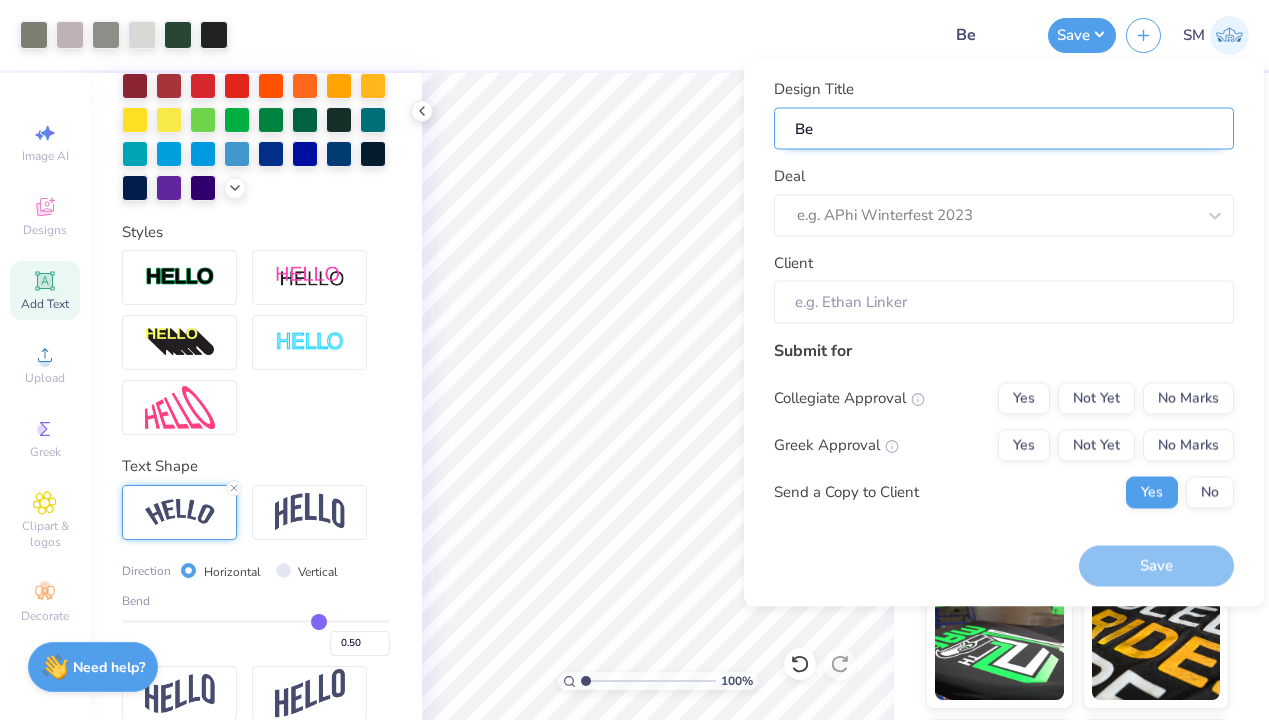 type on "Ber" 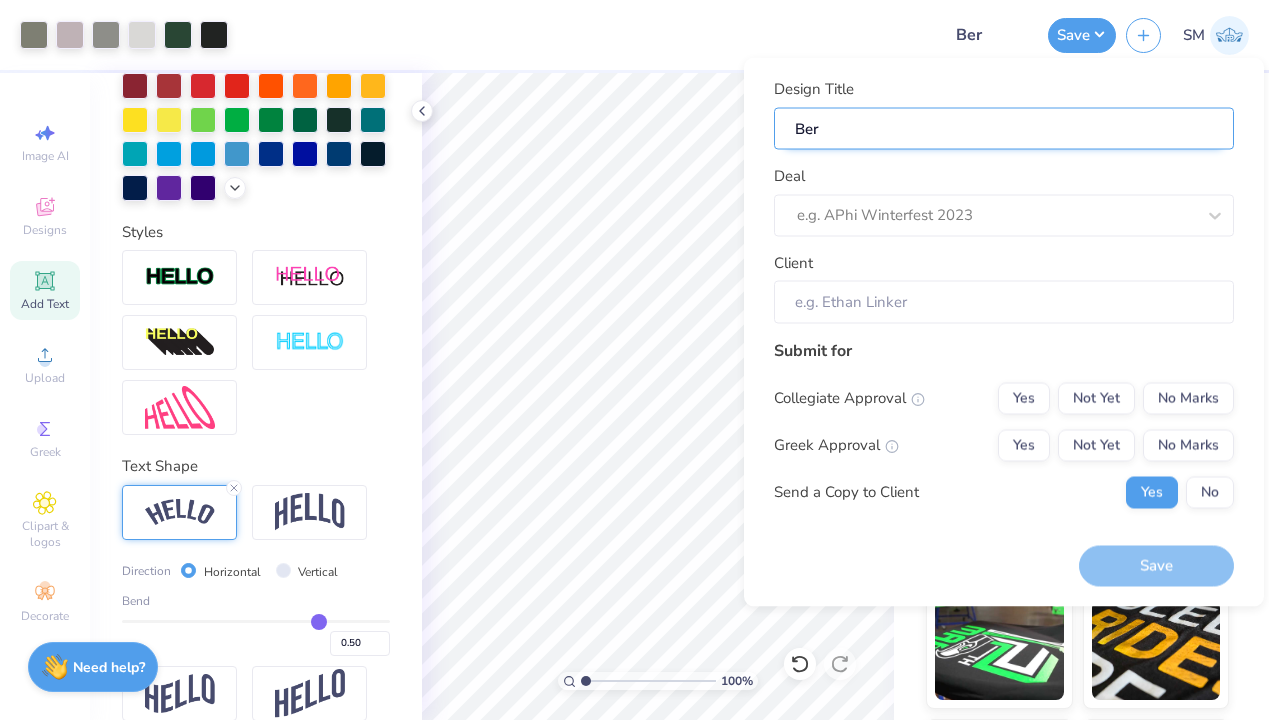type on "Berk" 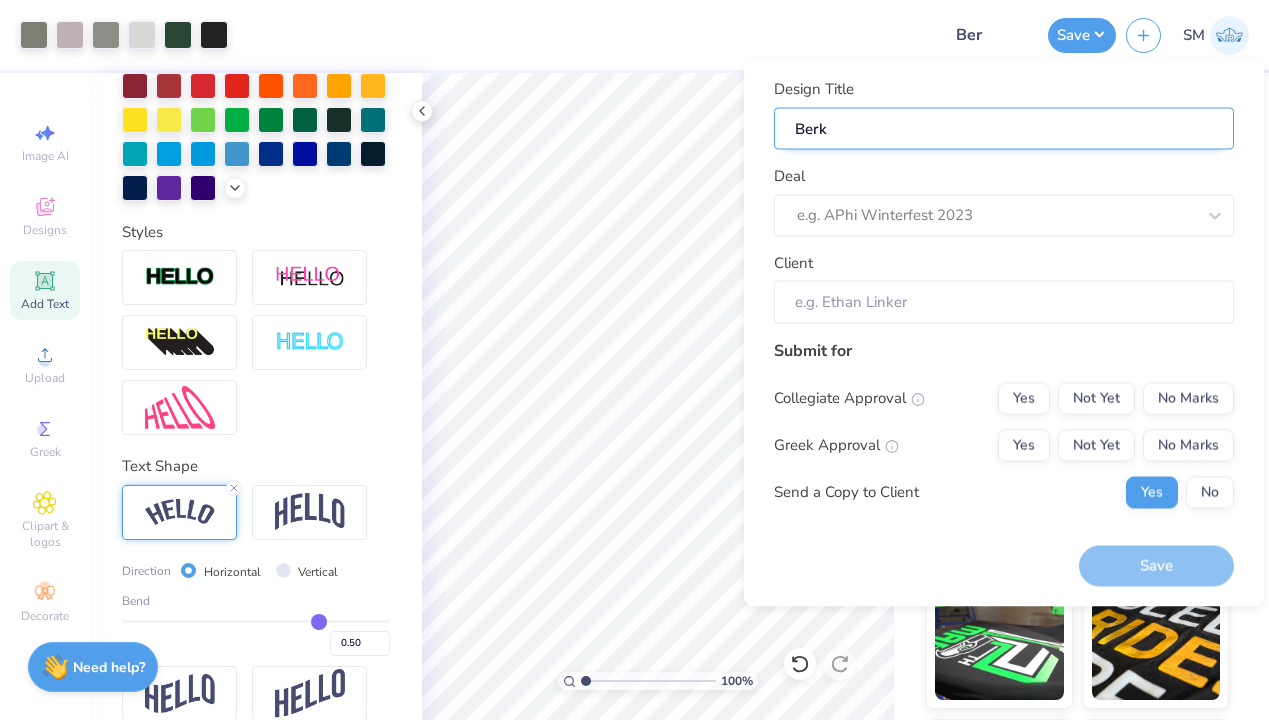 type on "Berks" 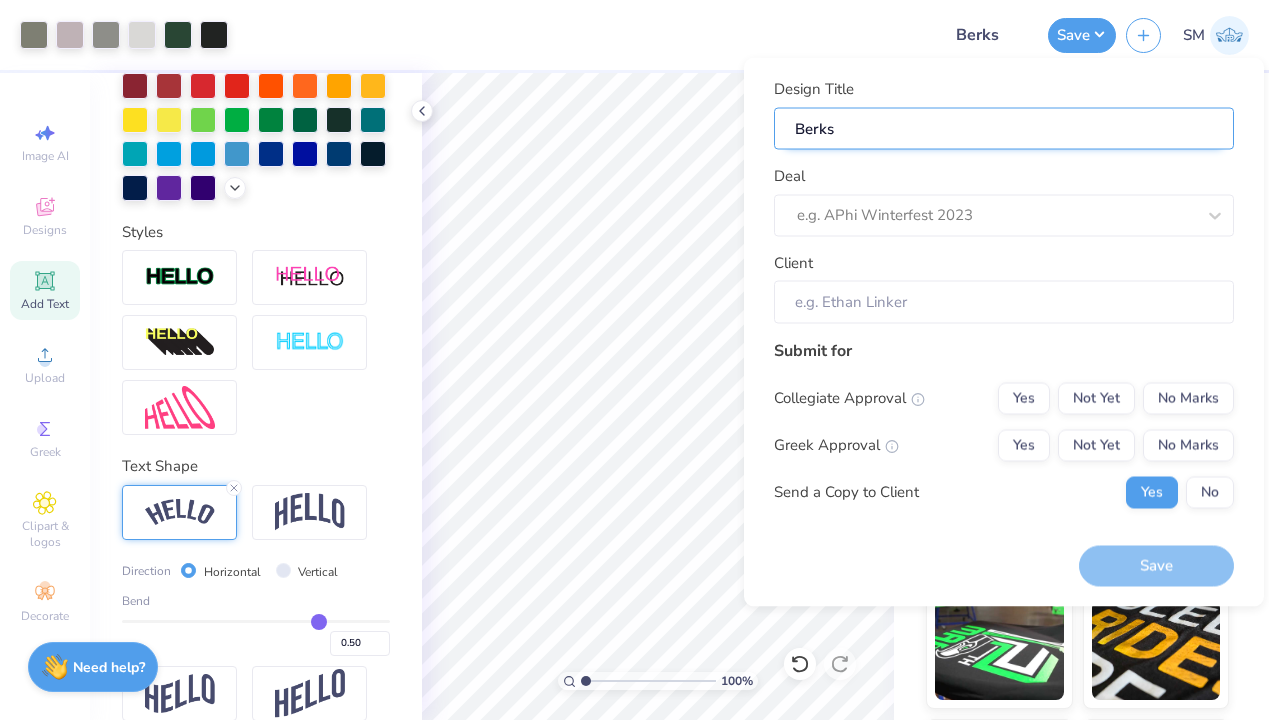type on "Berksh" 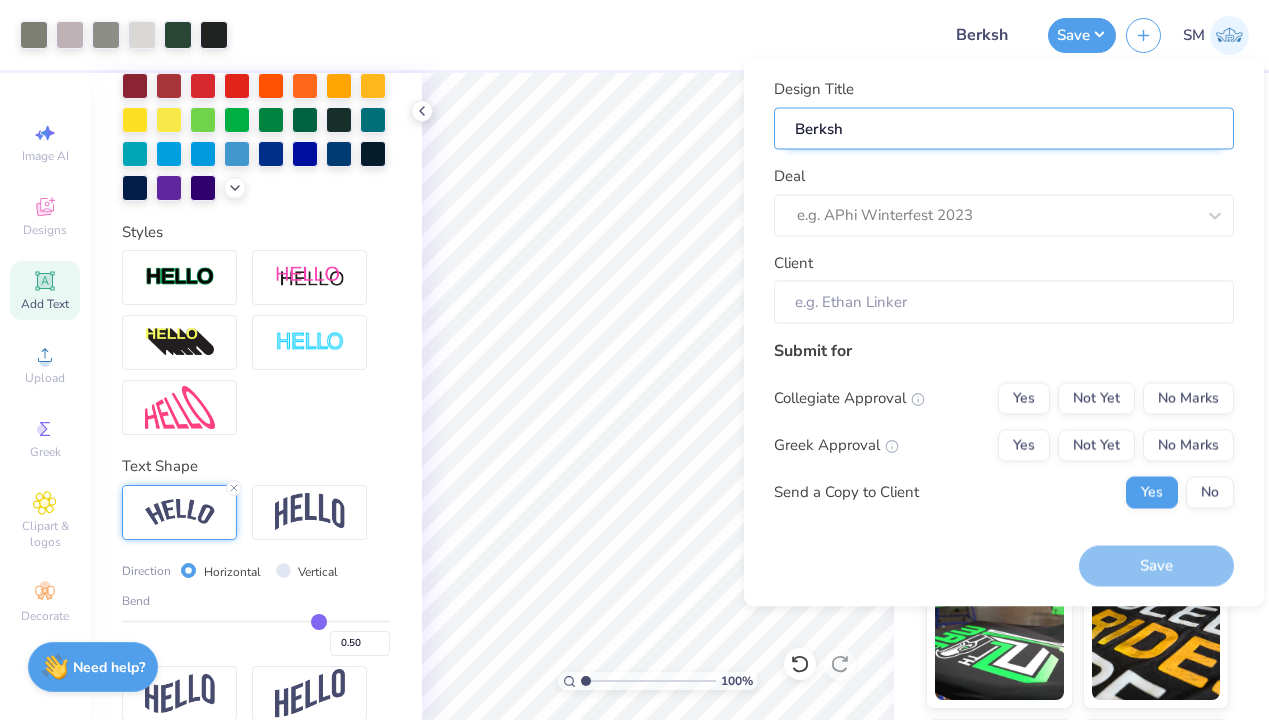 type on "Berkshr" 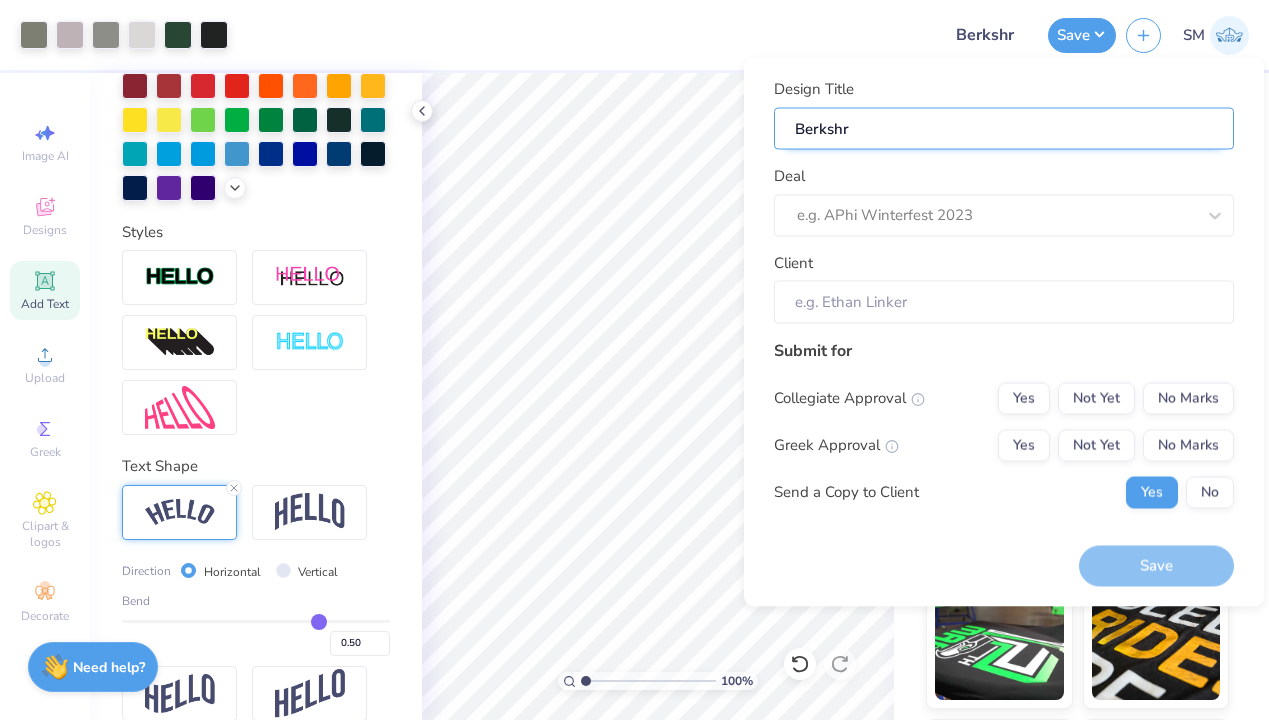 type on "Berksh" 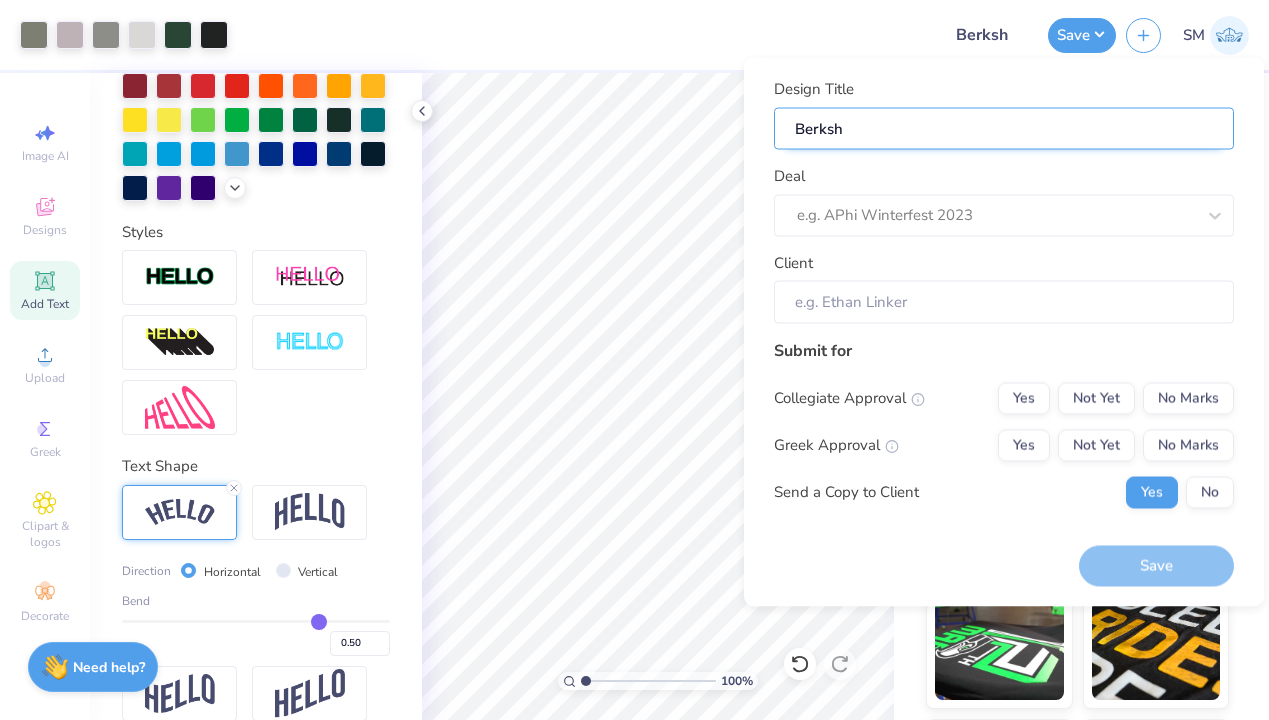 type on "Berkshi" 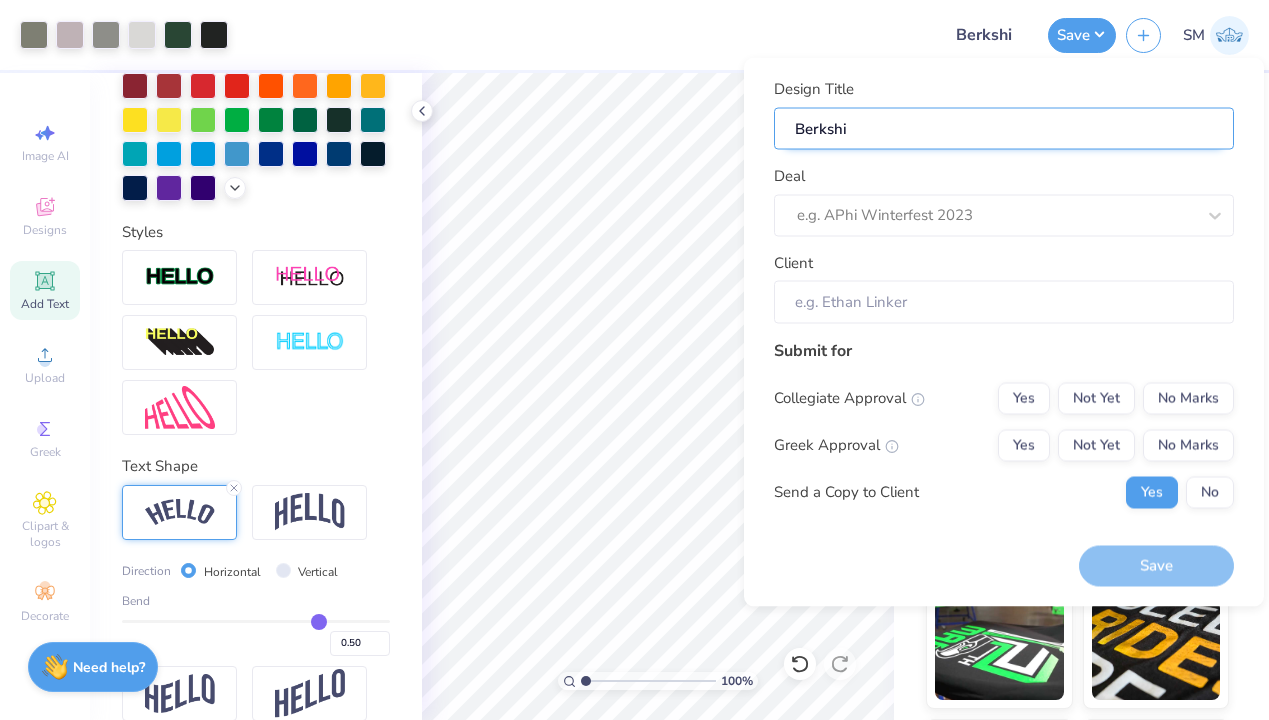 type on "Berkshir" 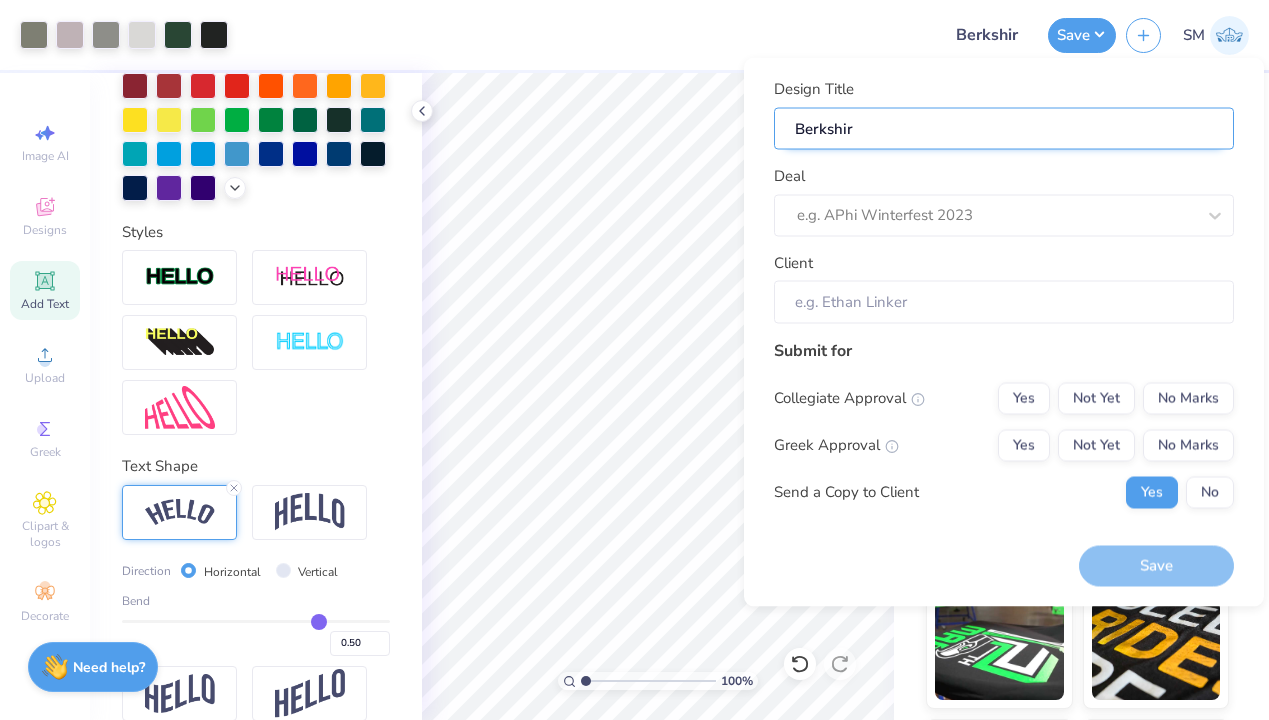 type on "[NAME]" 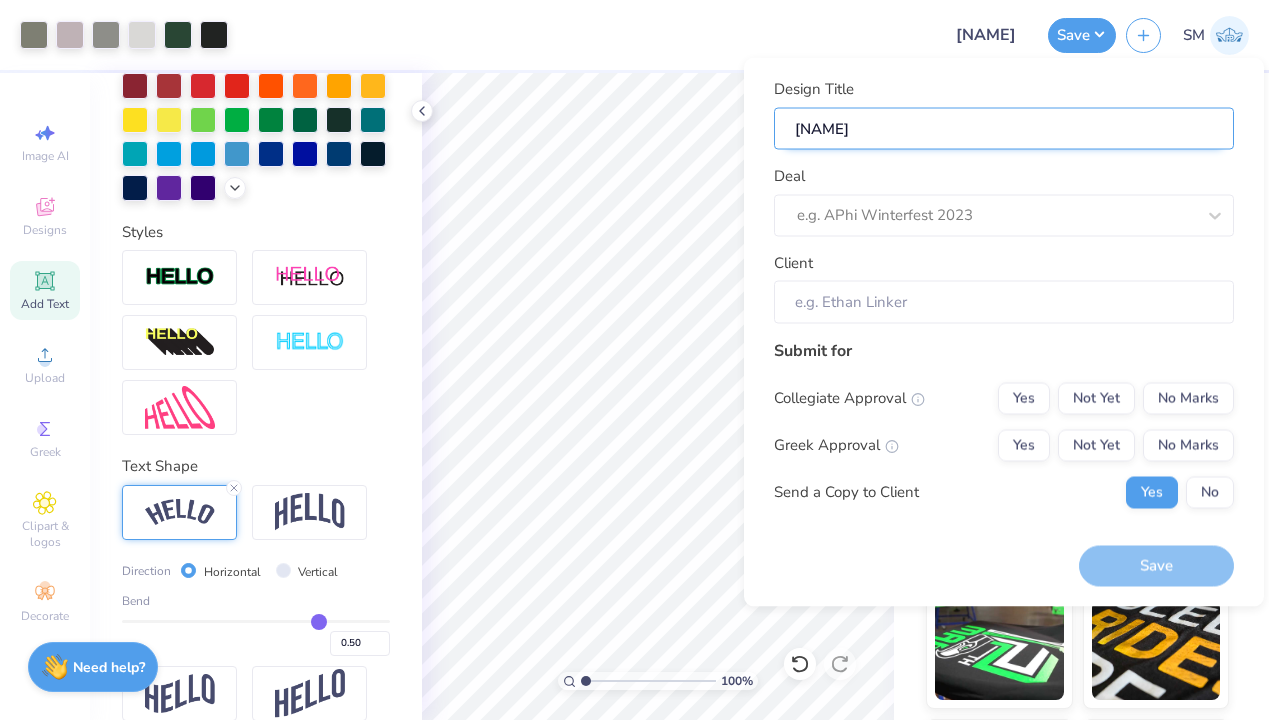 type on "[NAME]" 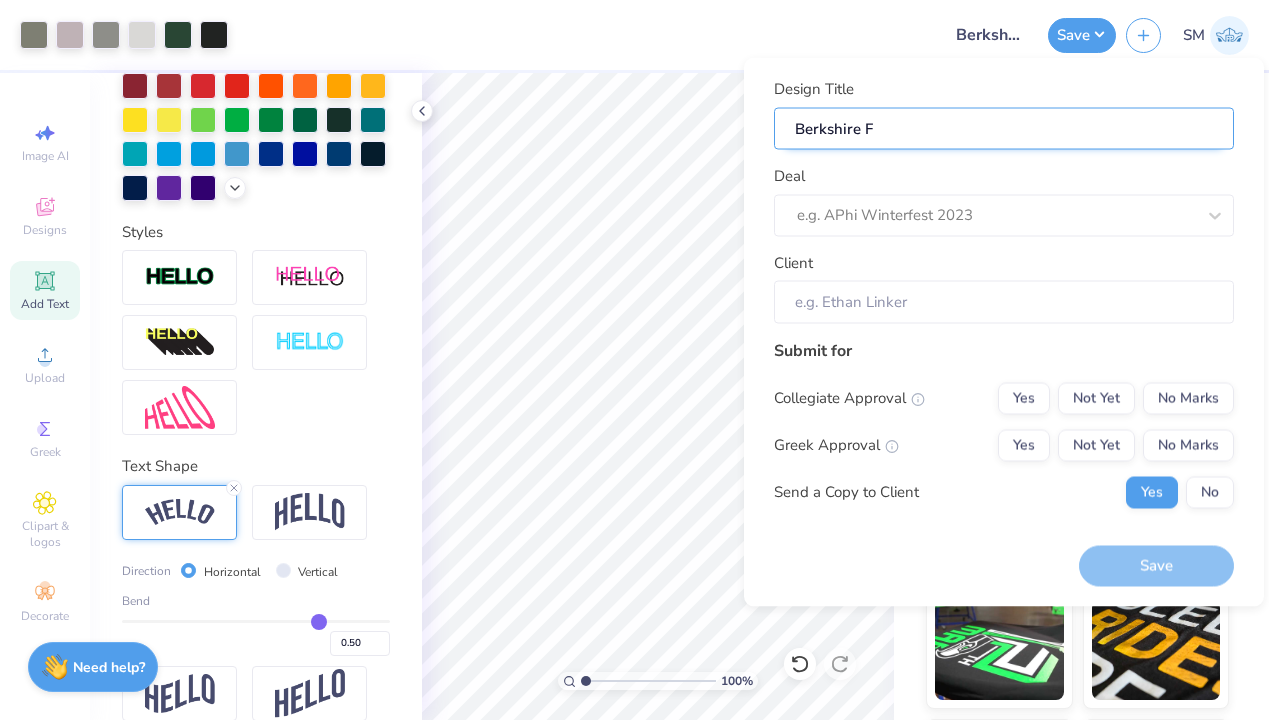 type on "Berkshire Fe" 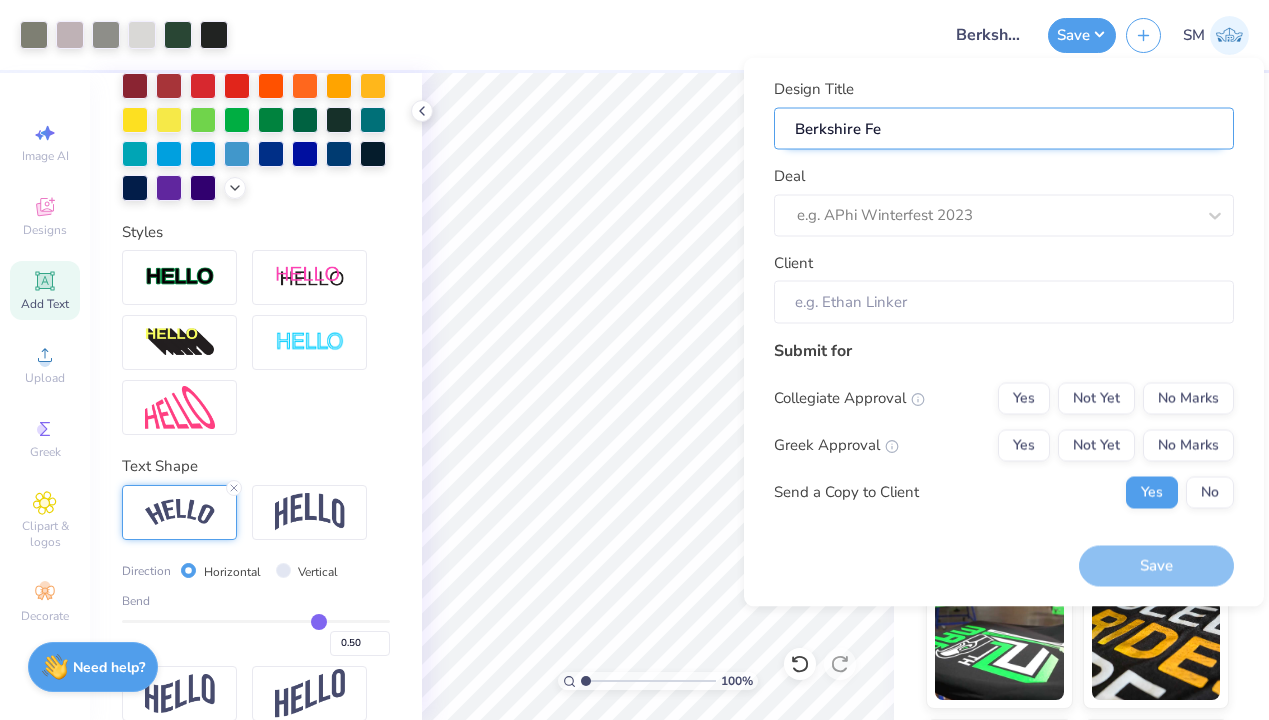 type on "Berkshire Fei" 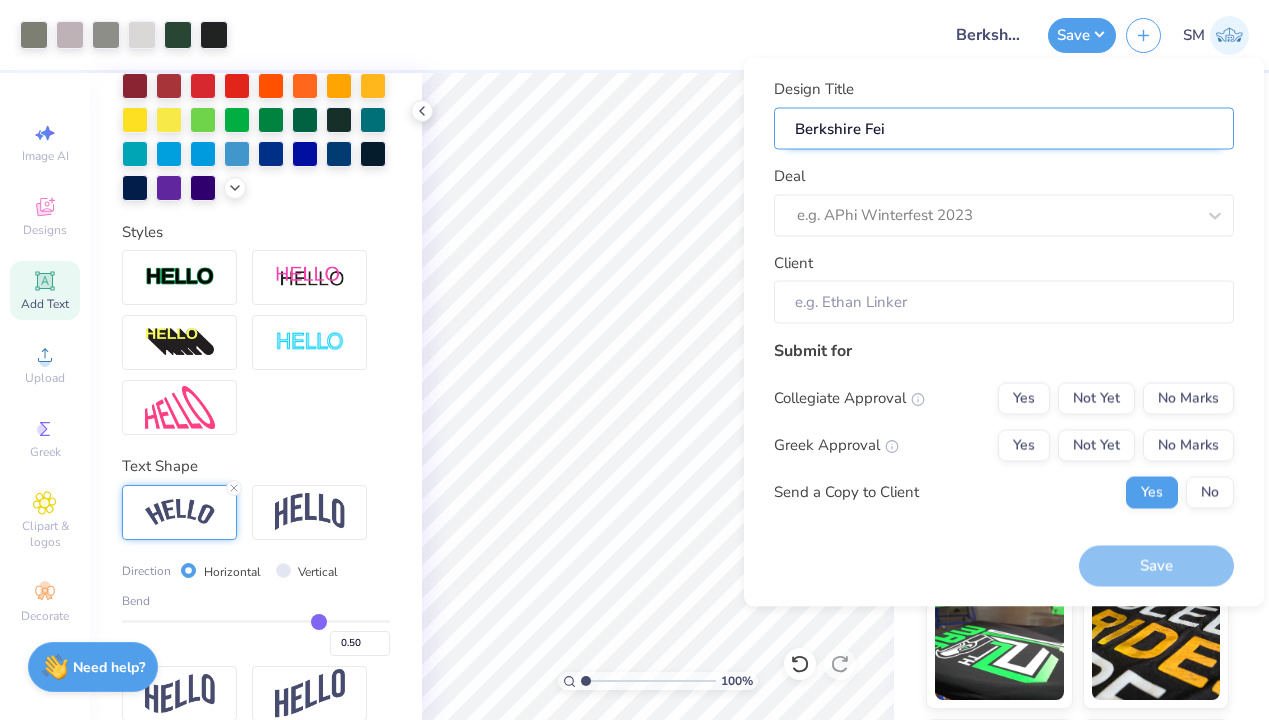 type on "Berkshire Feil" 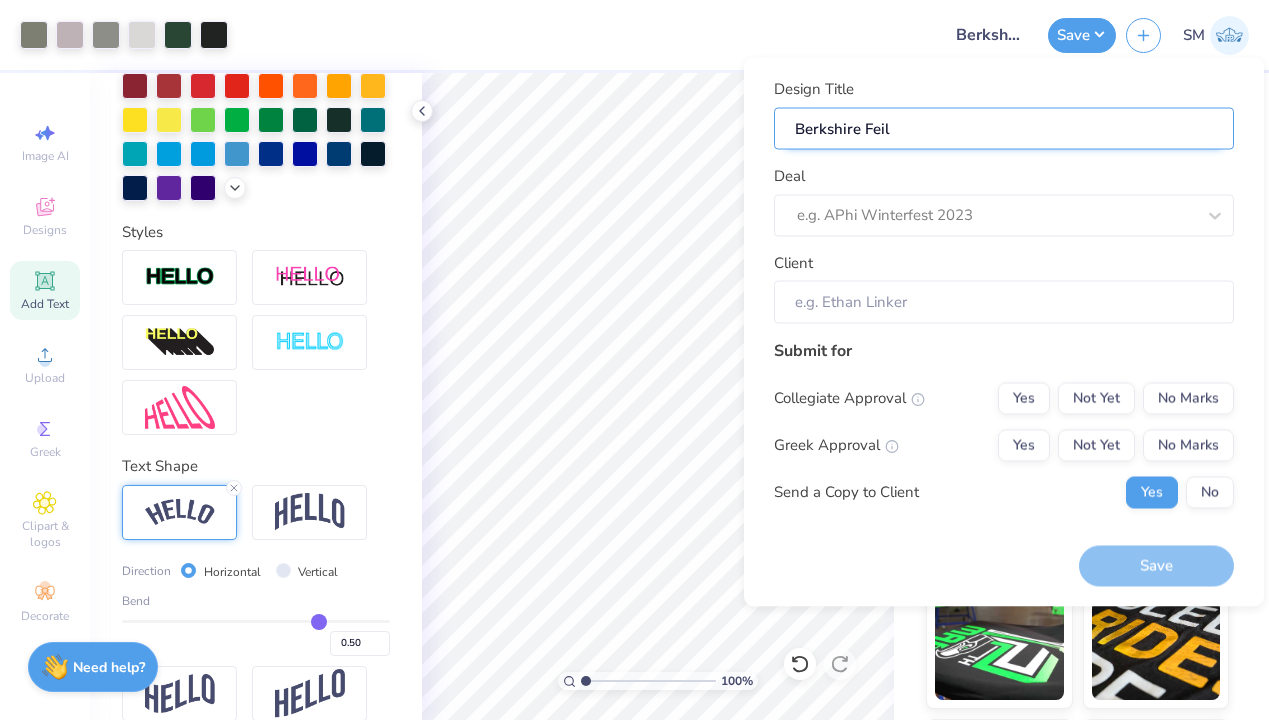 type on "Berkshire Feild" 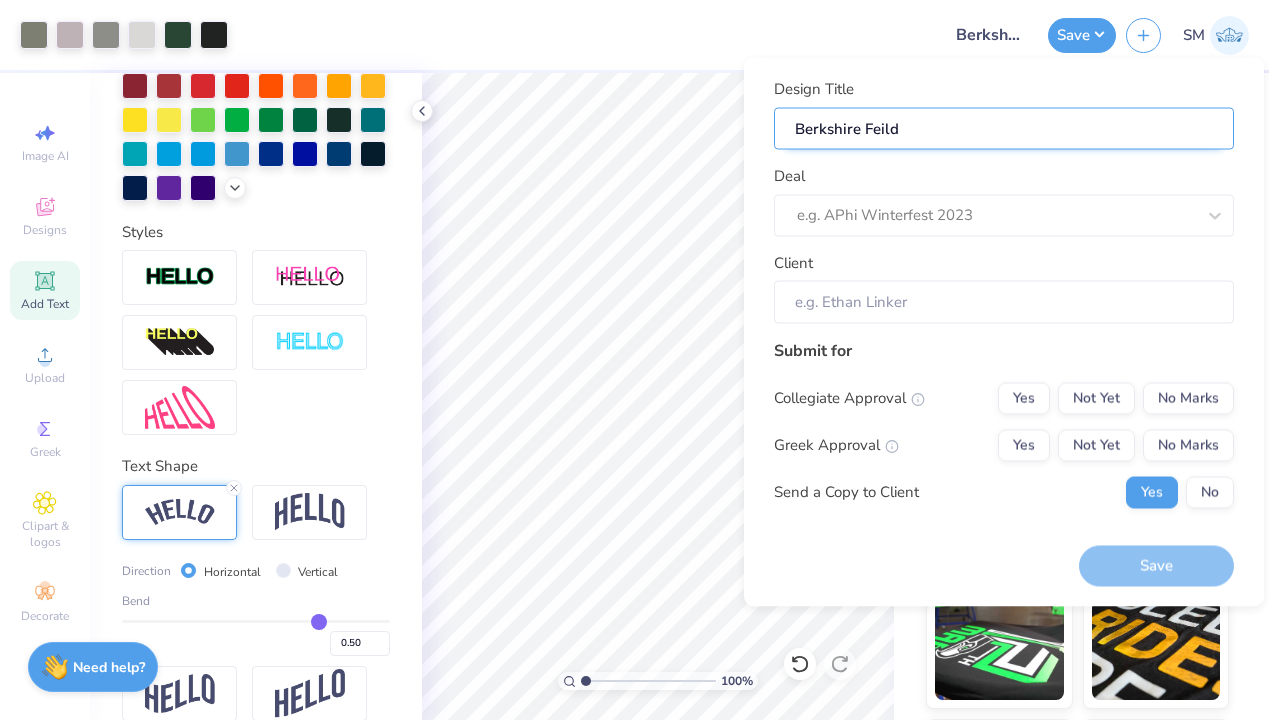 type on "Berkshire Feild" 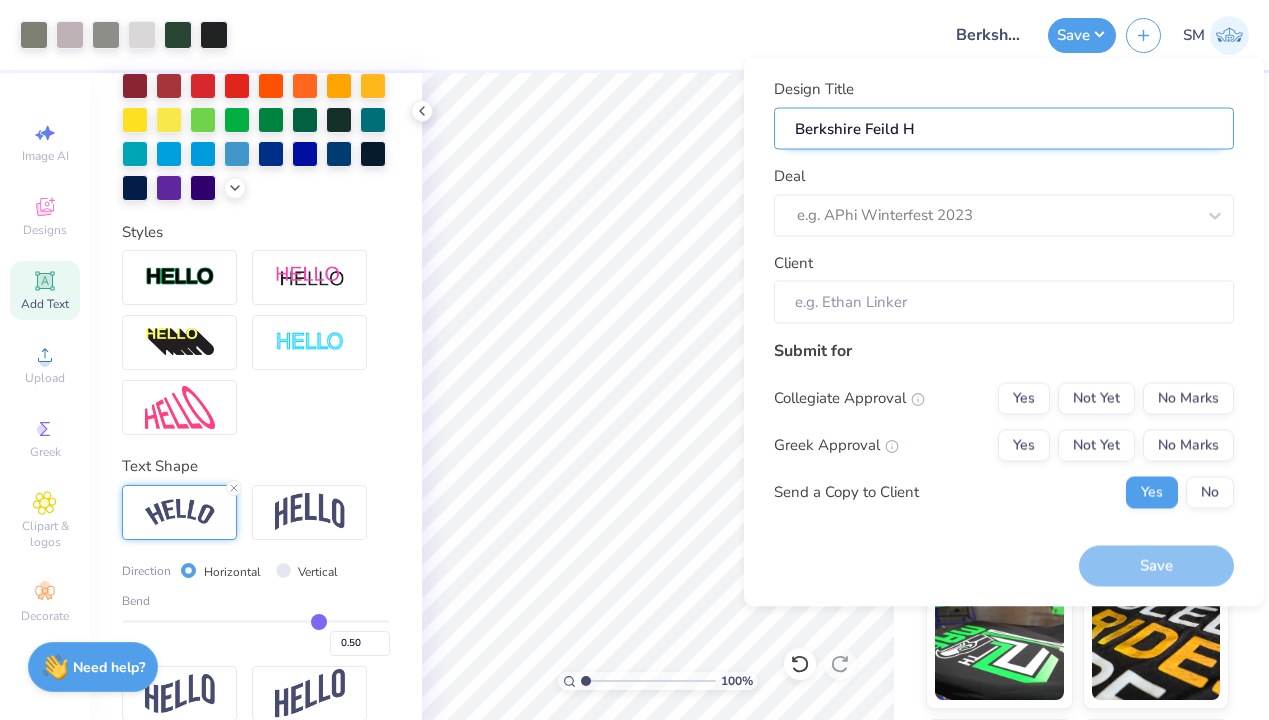 type on "Berkshire Feild Ho" 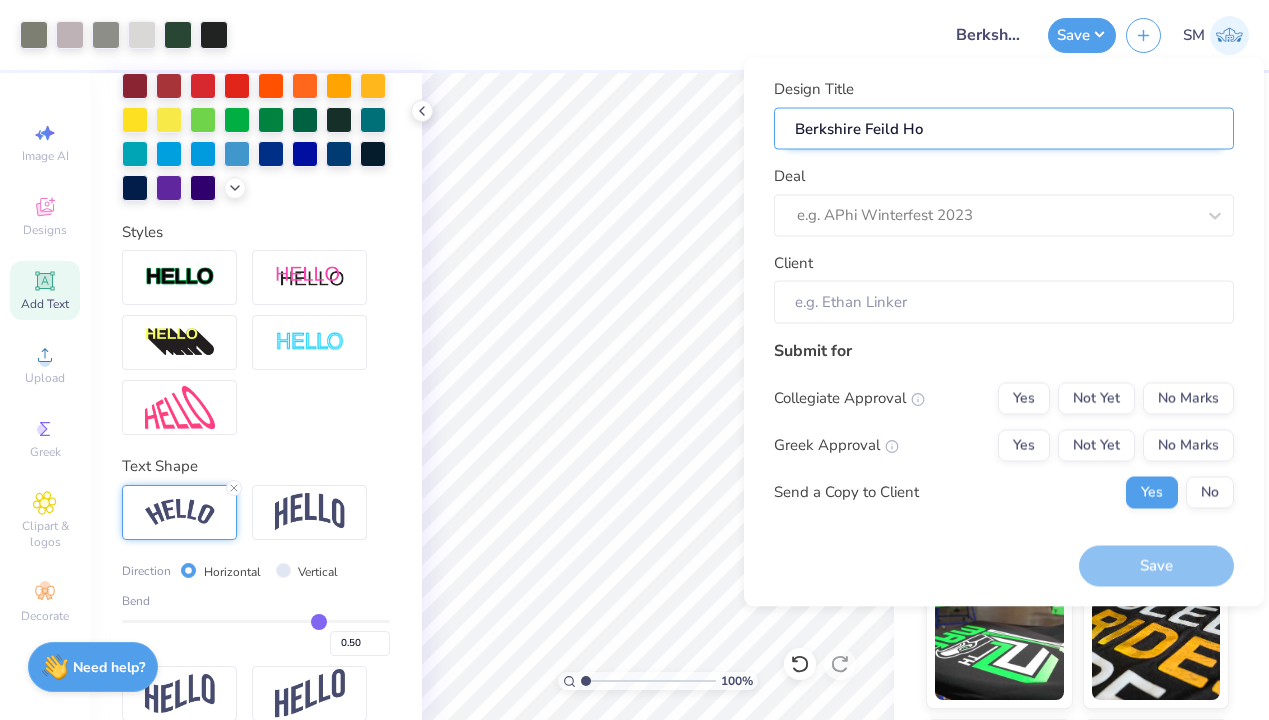 type on "Berkshire Feild Hoc" 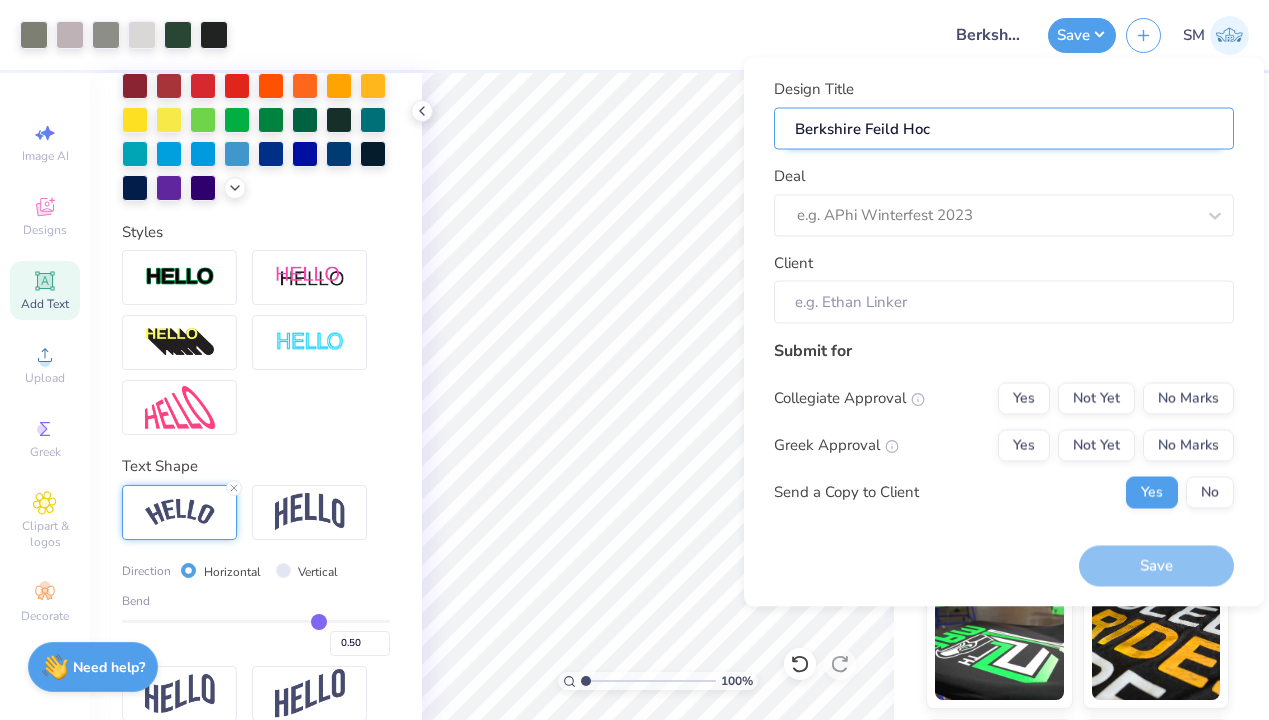 type on "Berkshire Feild Hock" 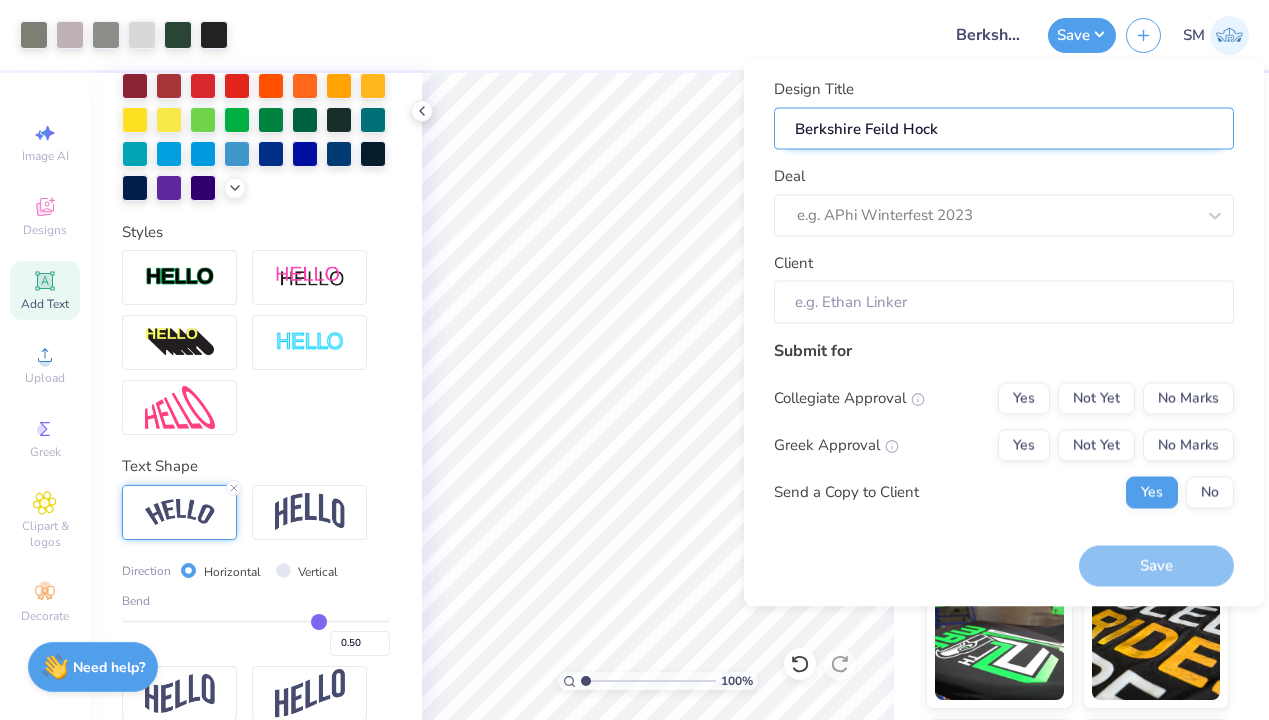 type on "[NAME]" 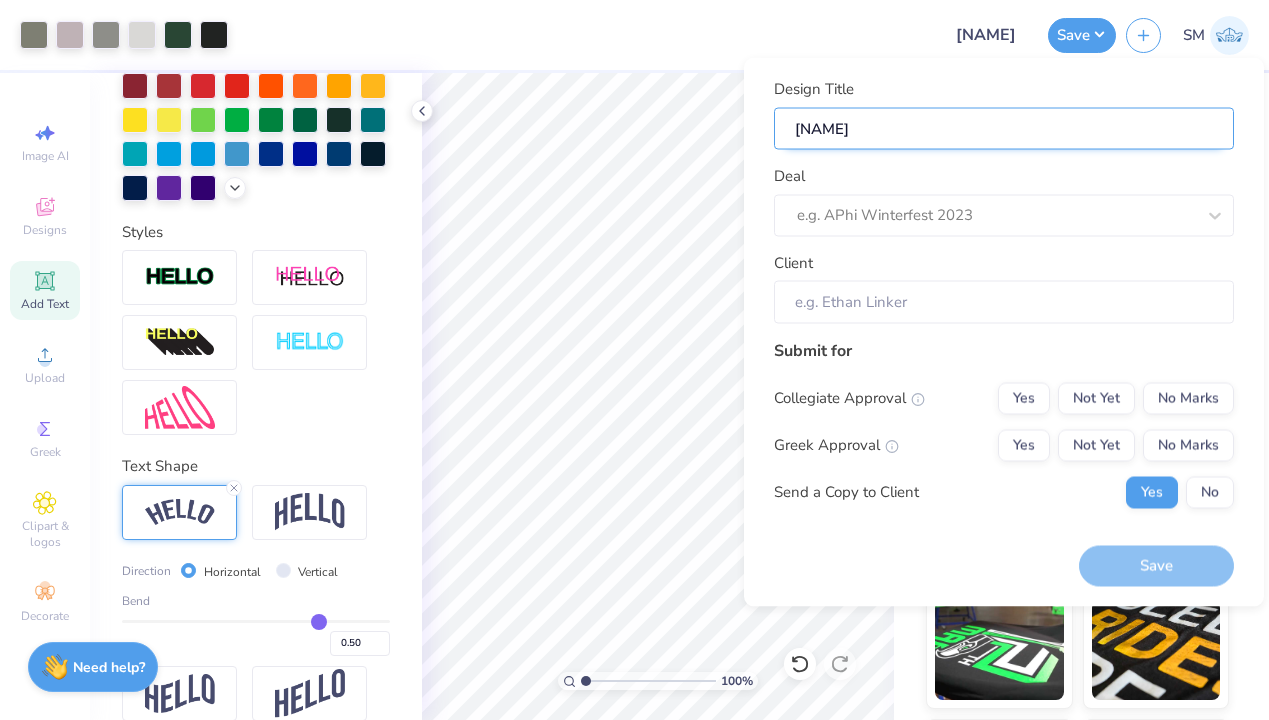 type on "[NAME]" 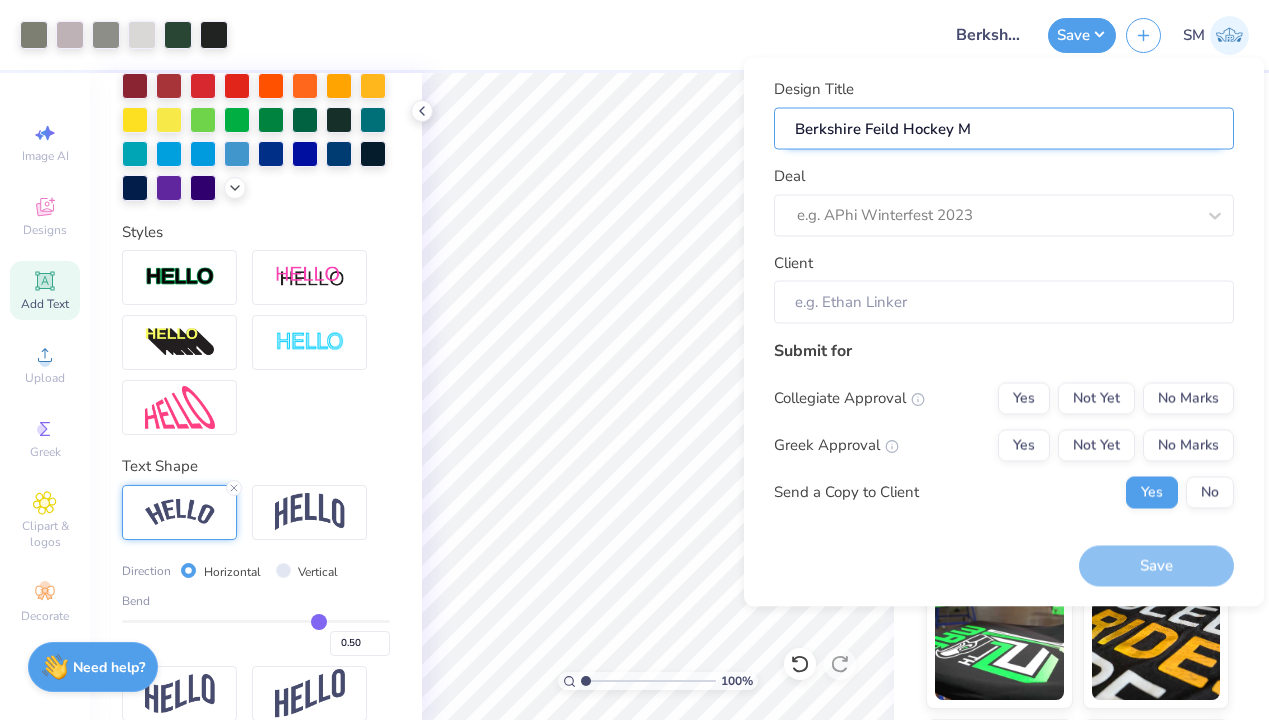 type on "[NAME]" 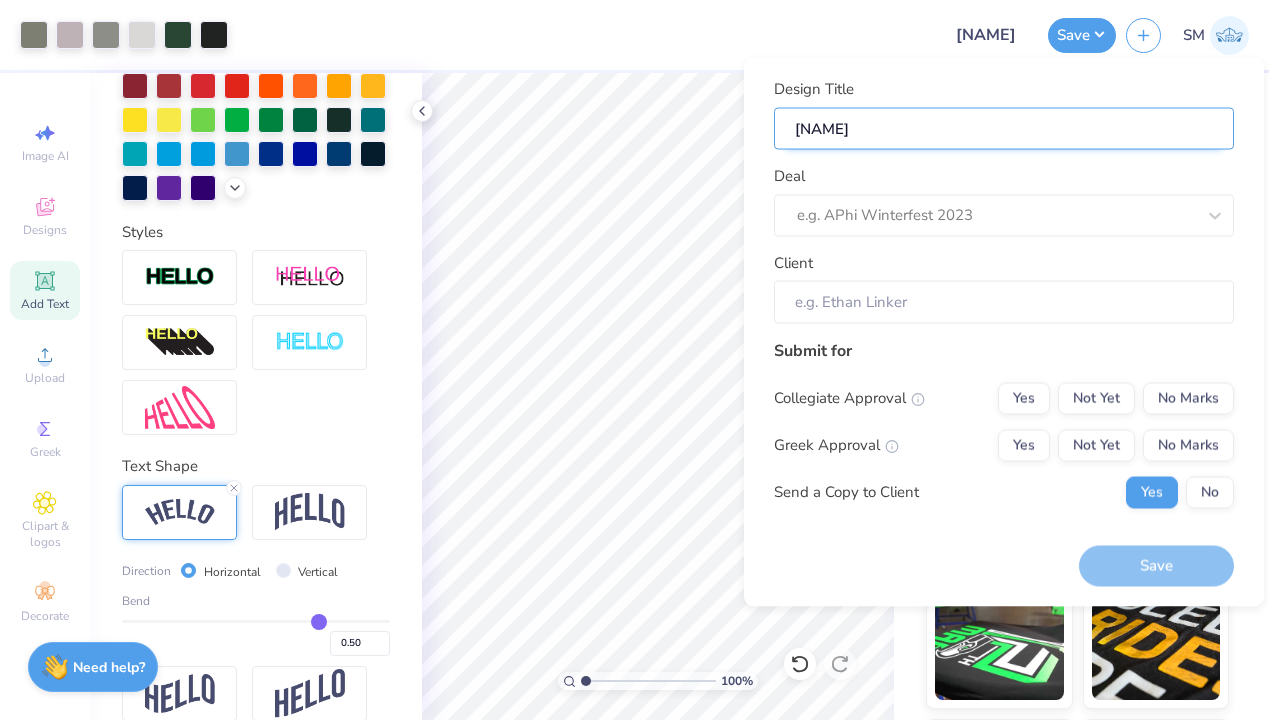 type on "Berkshire Feild Hockey MEr" 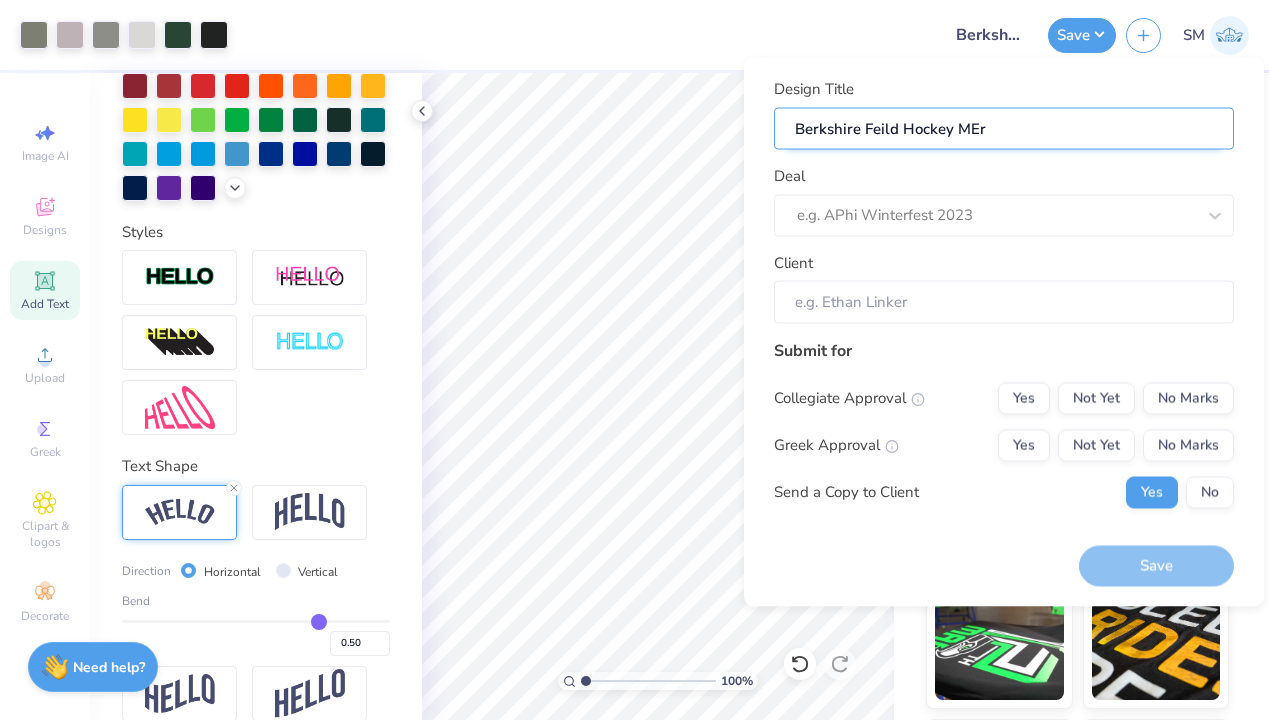 type on "[NAME]" 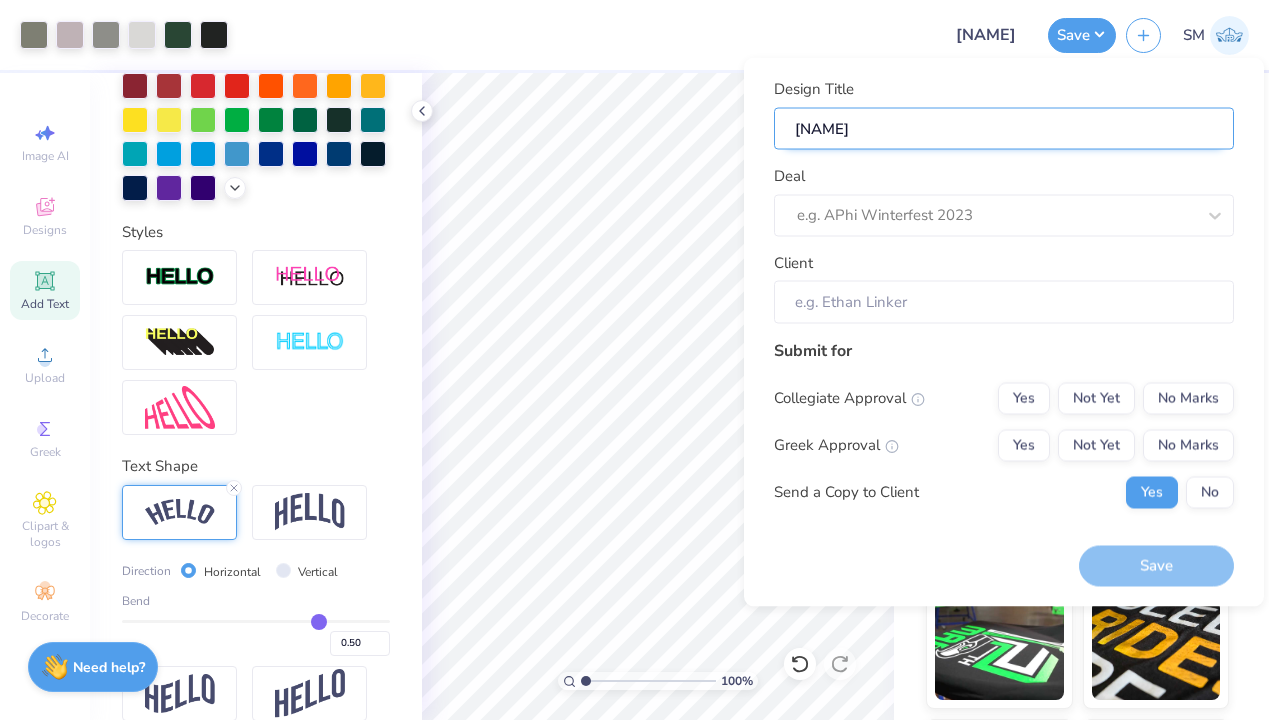 type on "Berkshire Feild Hockey M" 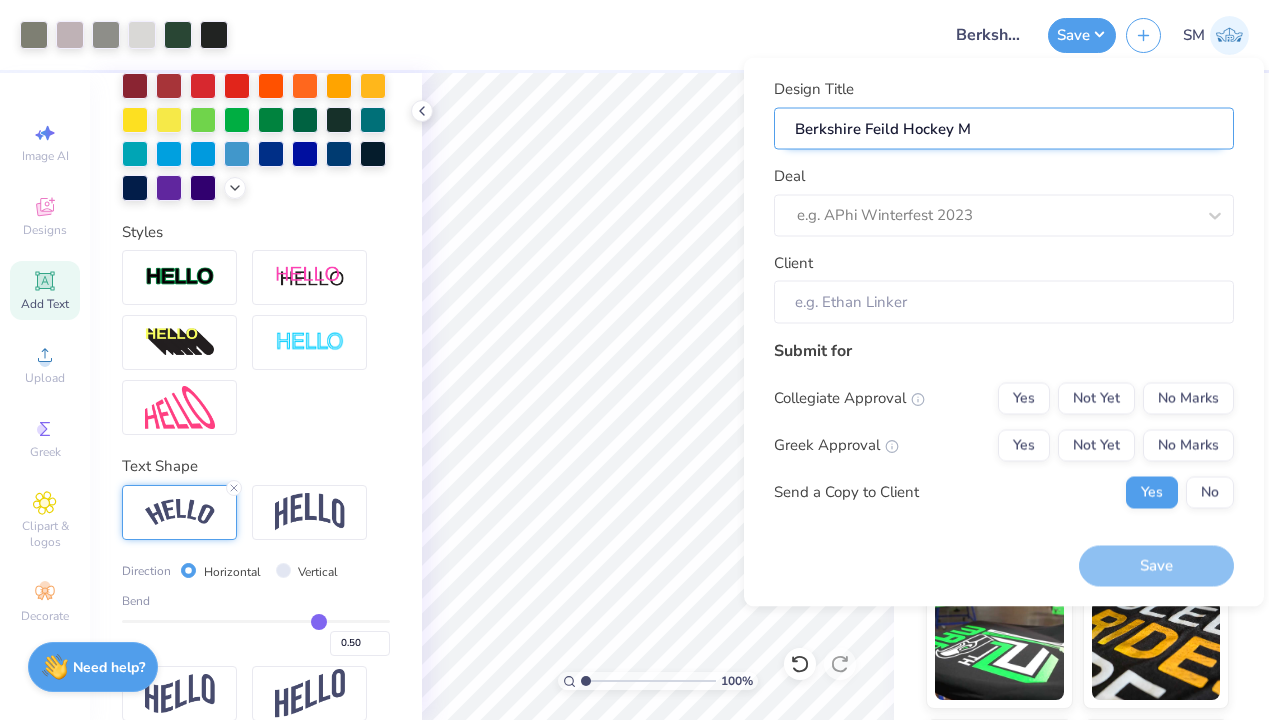 type on "[NAME]" 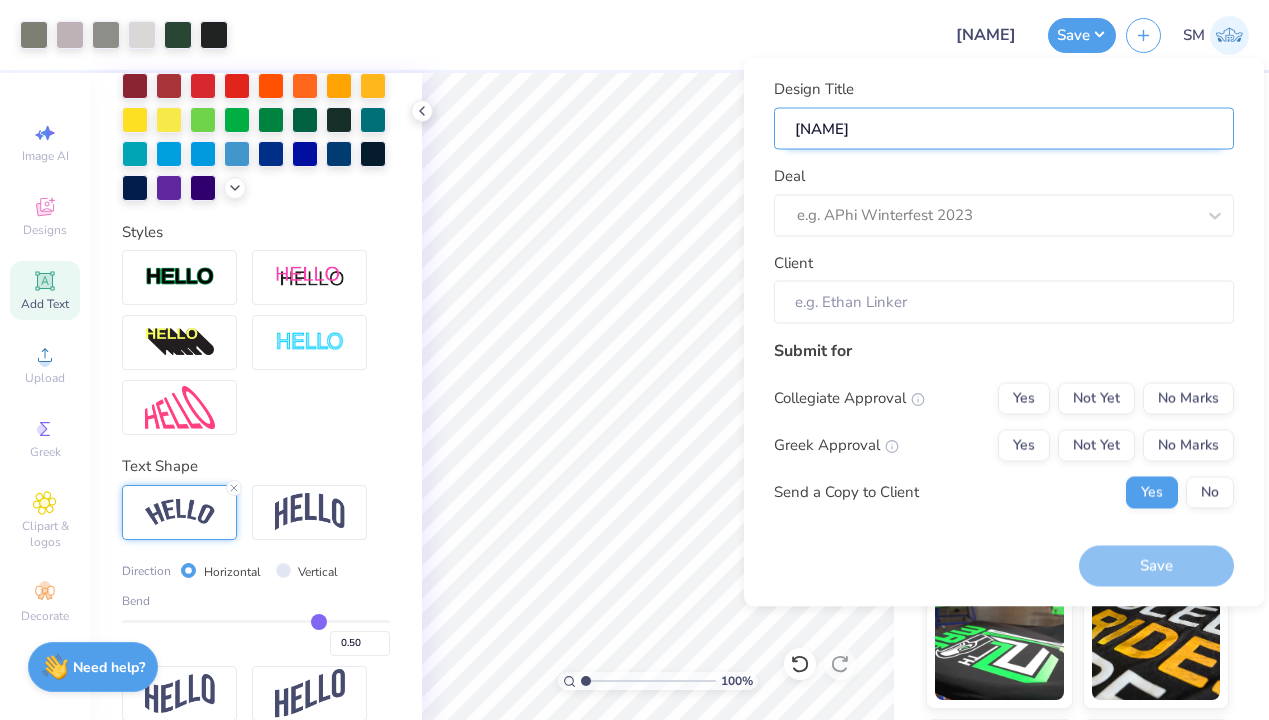 type on "Berkshire Feild Hockey M" 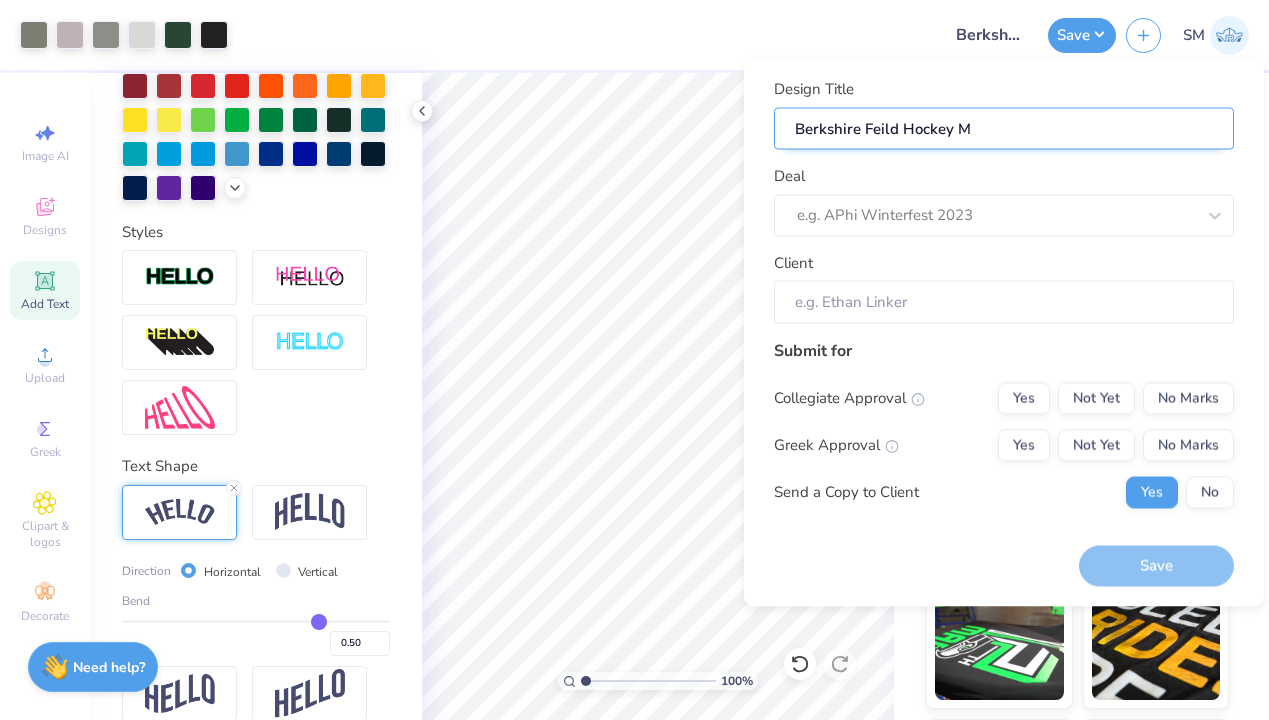type on "Berkshire Feild Hockey Me" 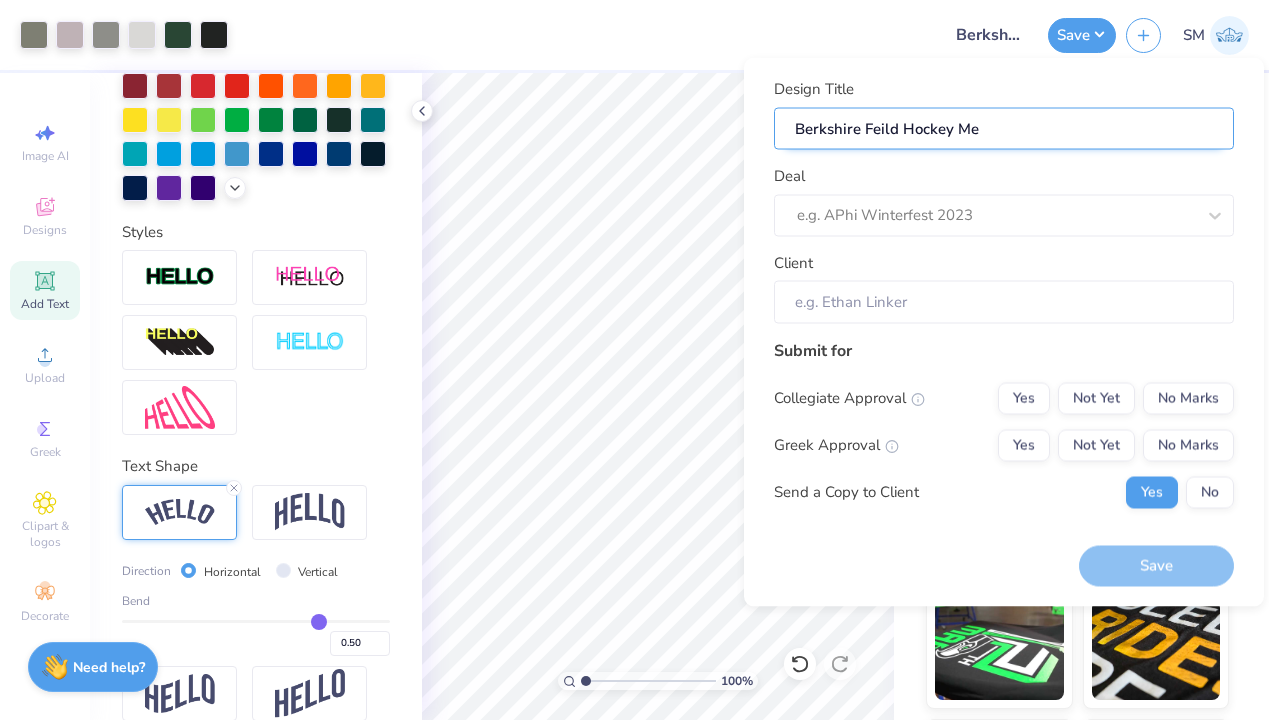 type on "[NAME]" 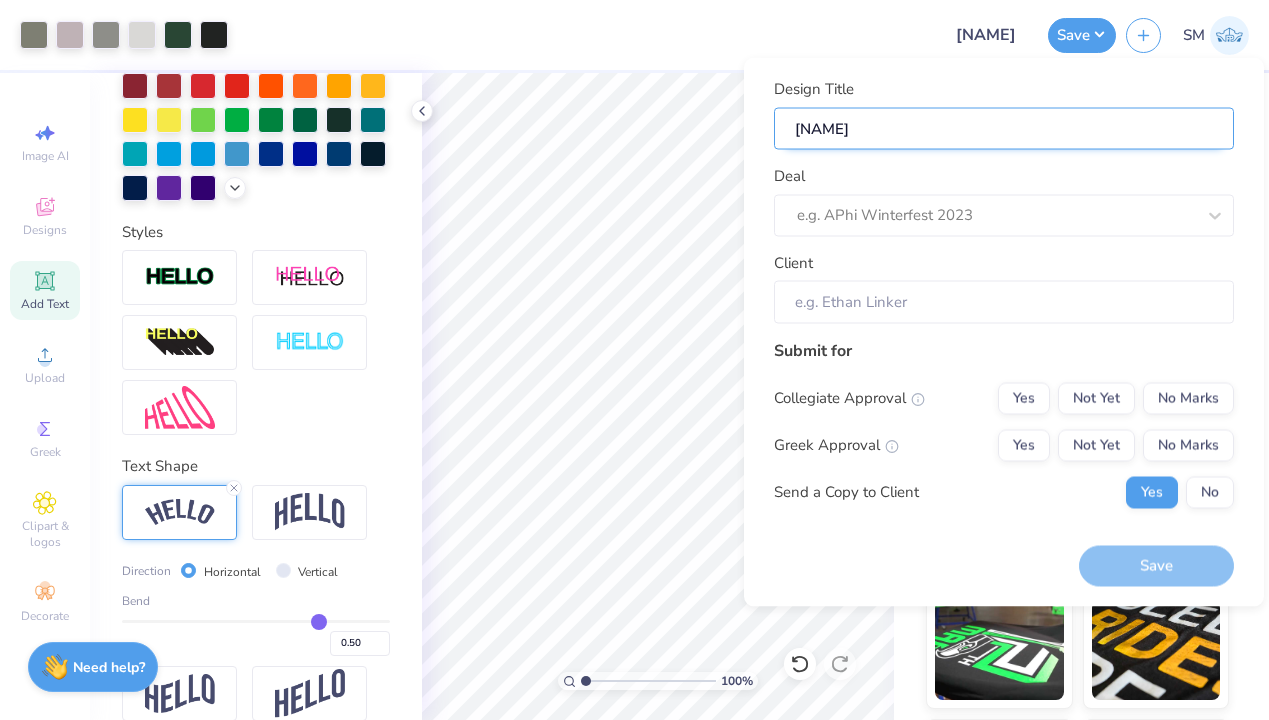 type on "[NAME]" 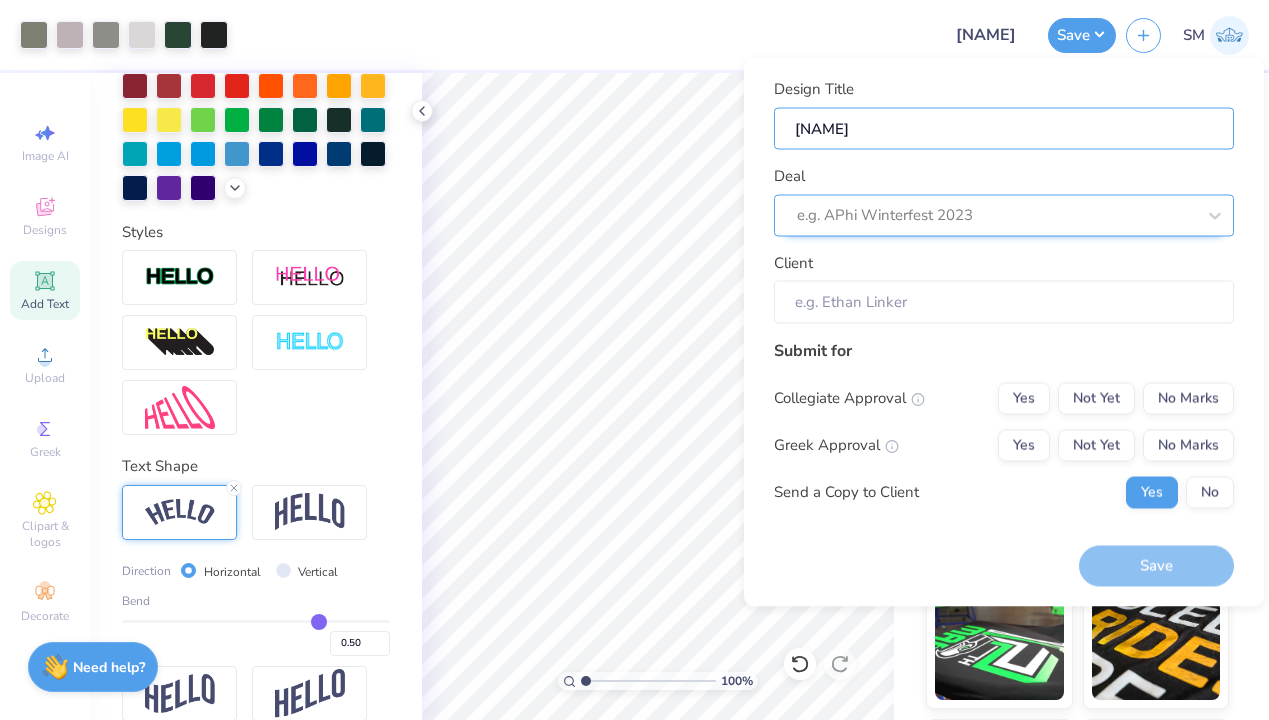 type on "[NAME]" 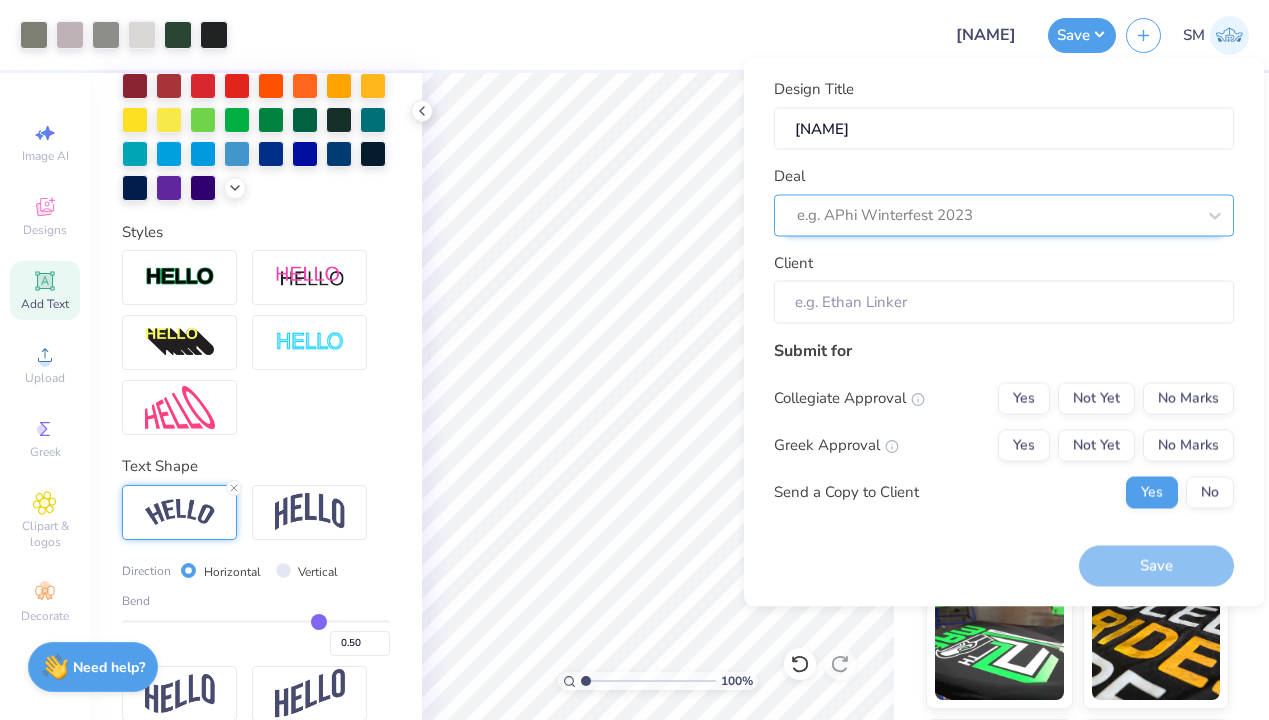 click on "e.g. APhi Winterfest 2023" at bounding box center [1004, 215] 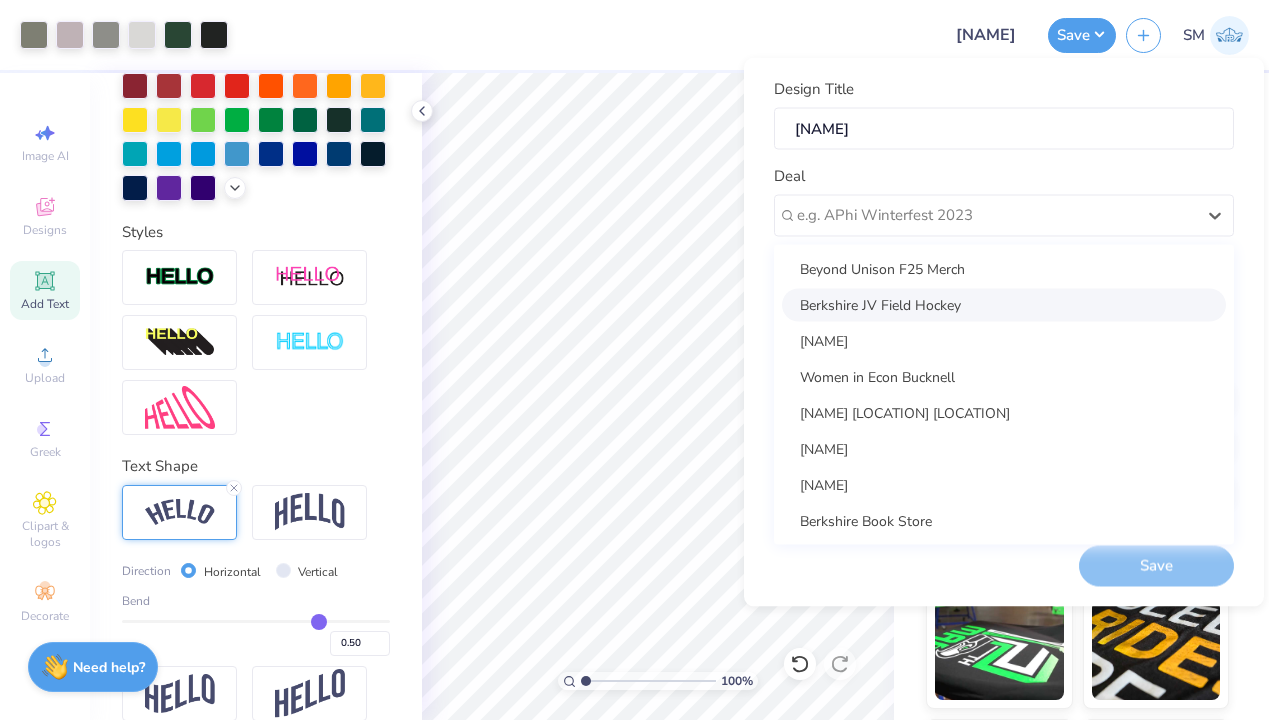 click on "[NAME] [LOCATION] [LOCATION] [LOCATION] [LOCATION] [LOCATION] [LOCATION] [LOCATION] [LOCATION] [LOCATION] [LOCATION] [LOCATION] [LOCATION] - [BUSINESS_NAME] In [LOCATION]" at bounding box center [1004, 394] 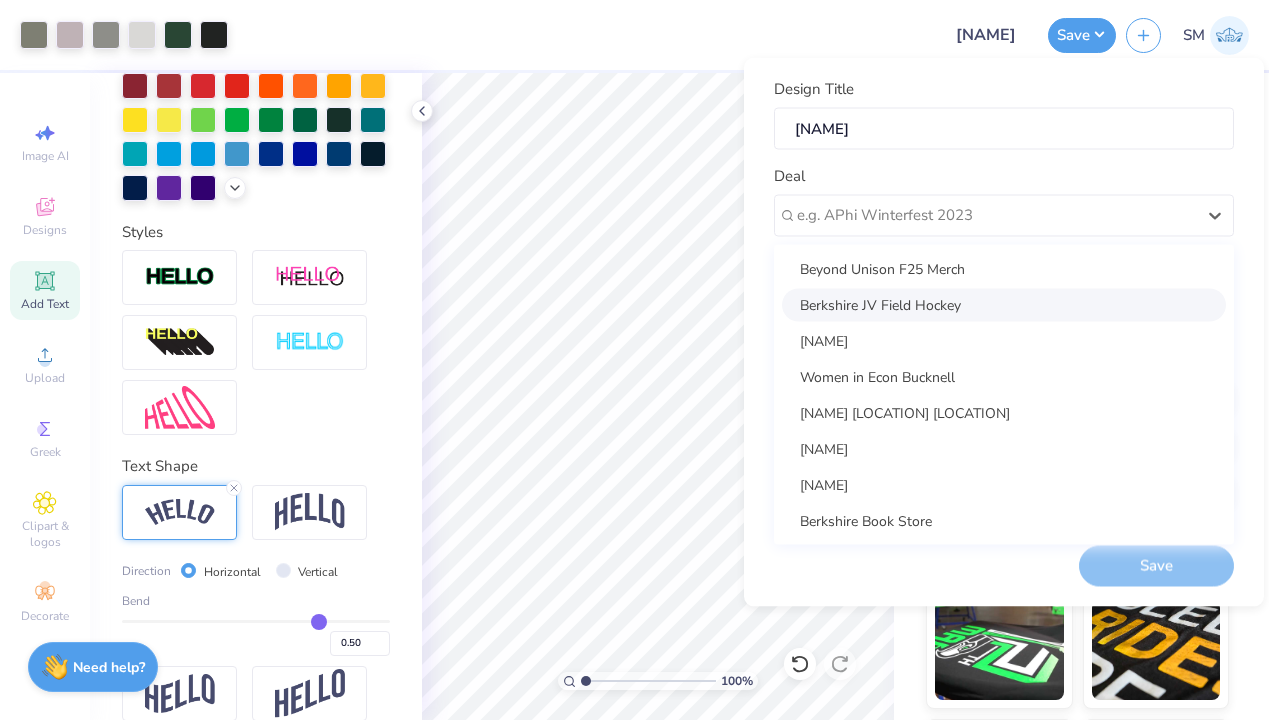 click on "Berkshire JV Field Hockey" at bounding box center (1004, 304) 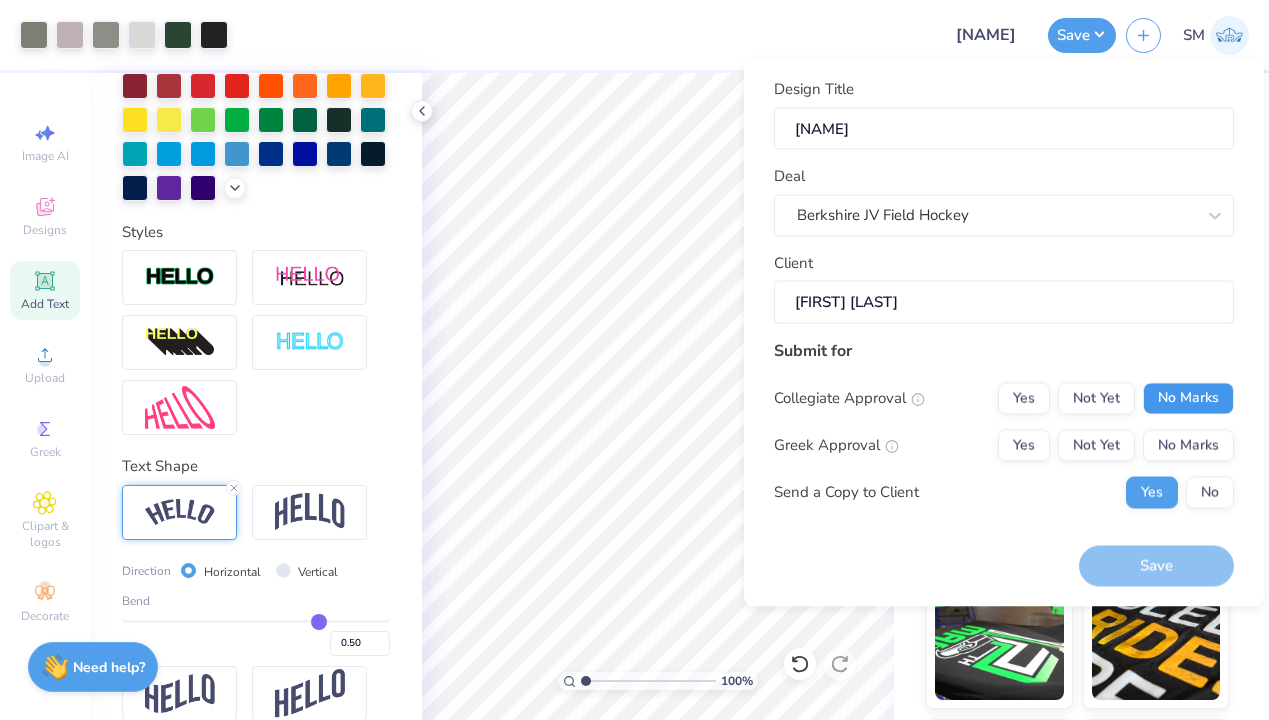 click on "No Marks" at bounding box center [1188, 398] 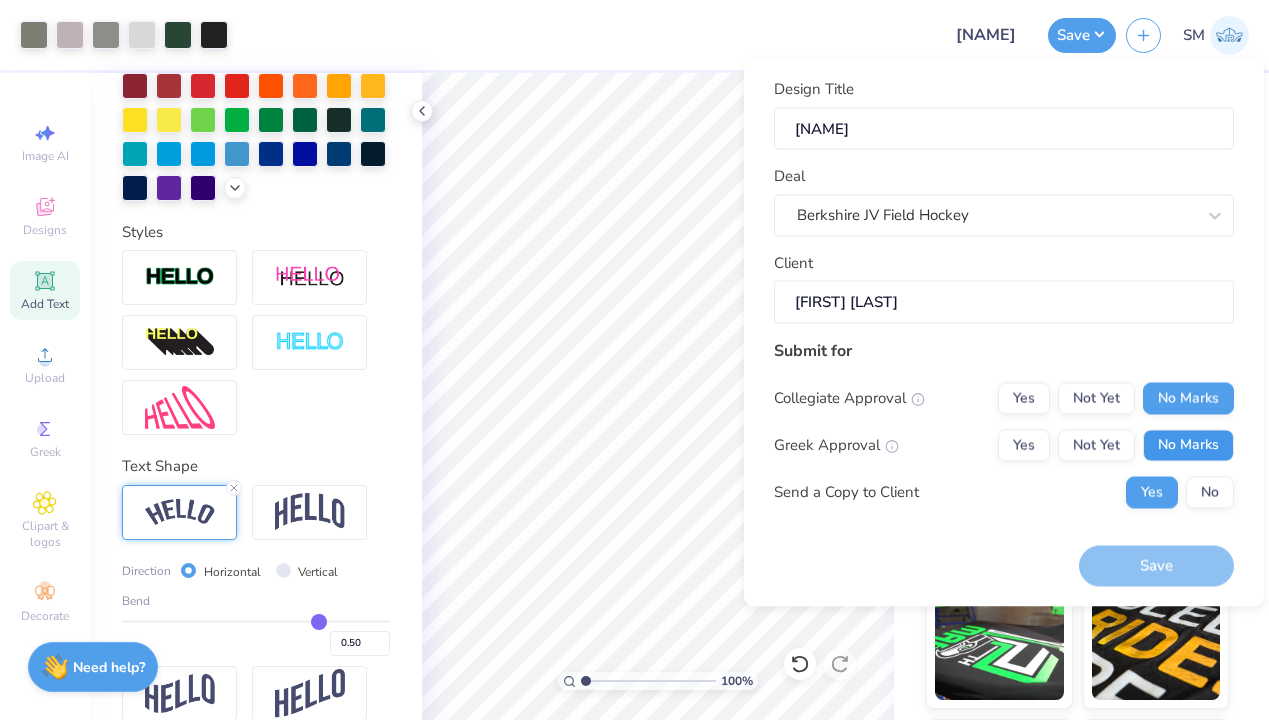click on "No Marks" at bounding box center [1188, 445] 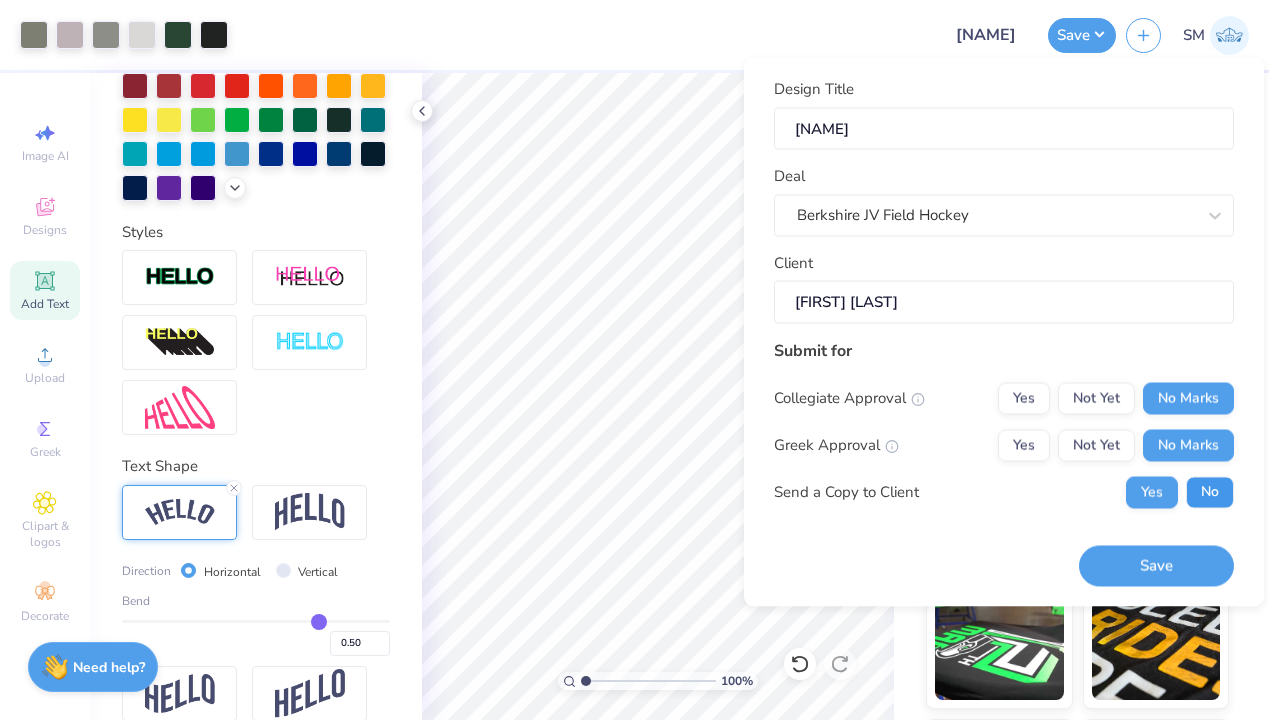 click on "No" at bounding box center (1210, 492) 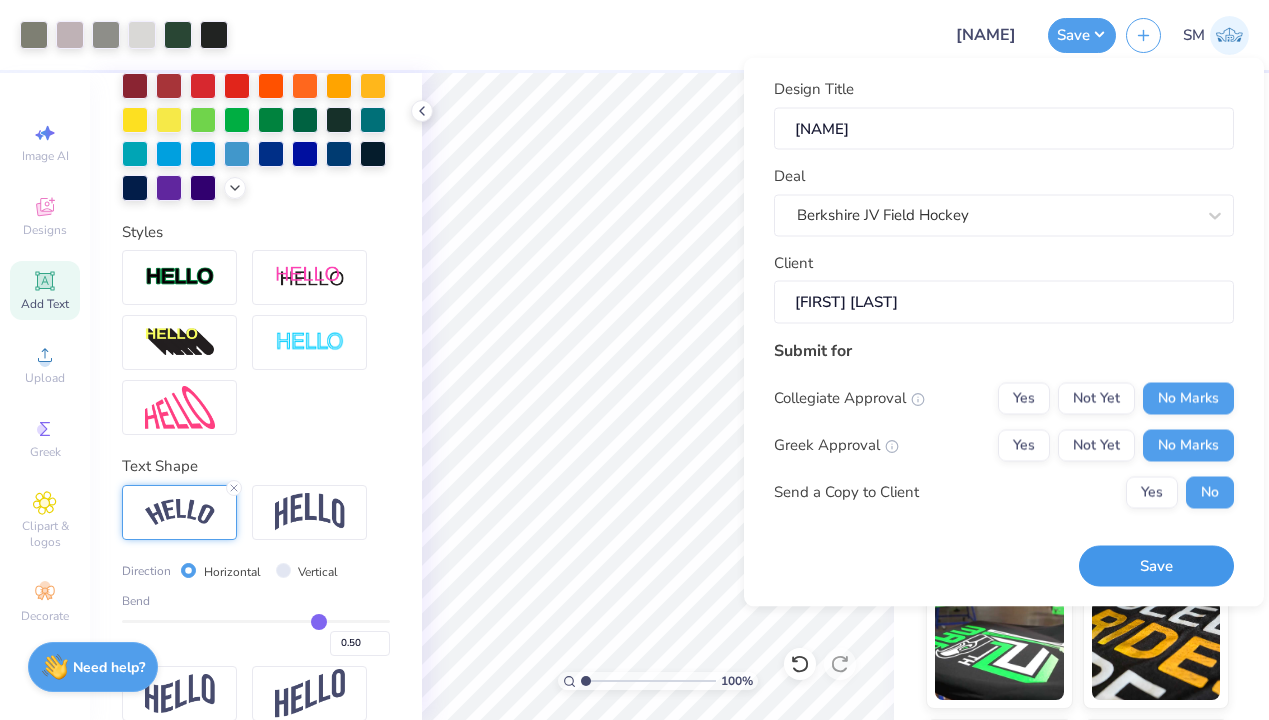 click on "Save" at bounding box center [1156, 566] 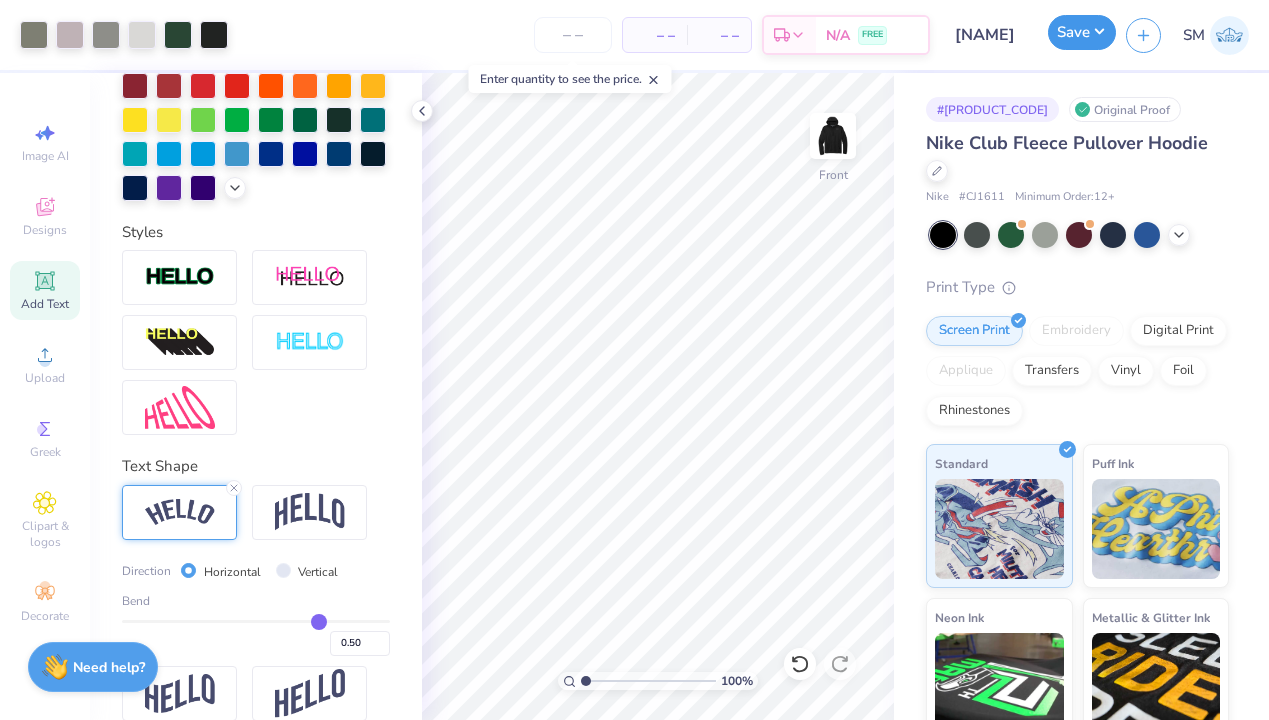click on "Save" at bounding box center [1082, 32] 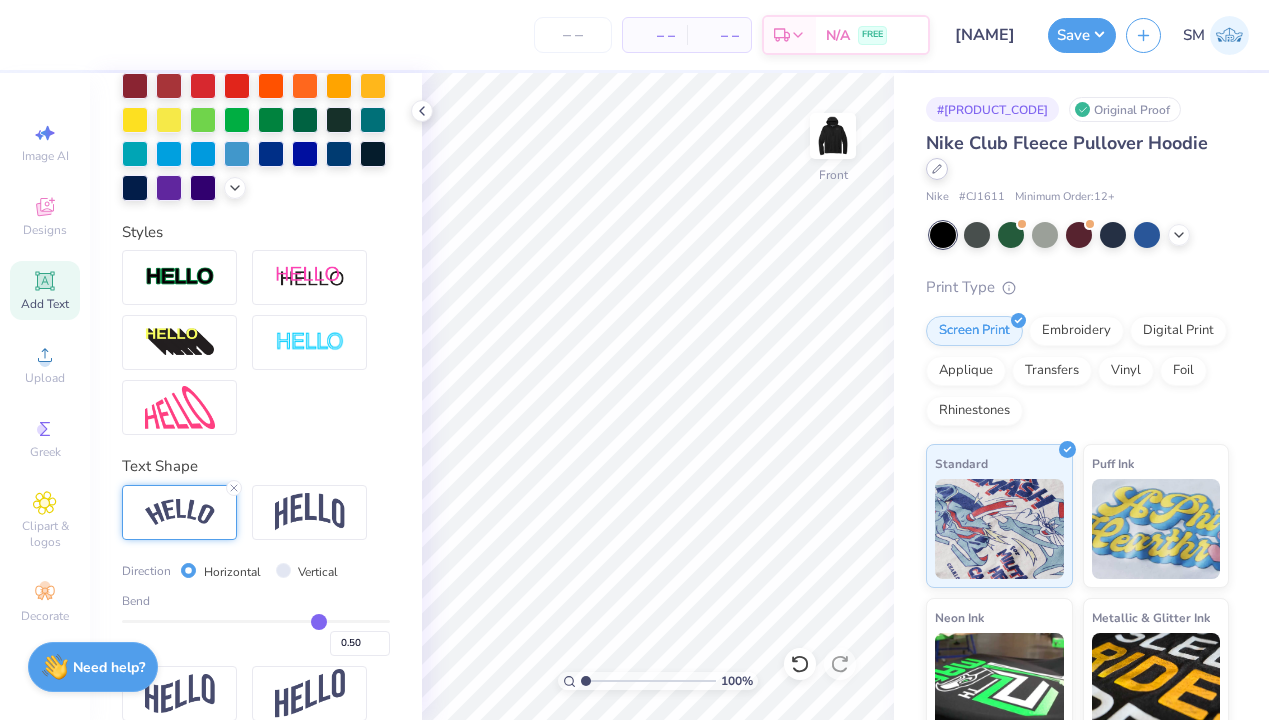 click at bounding box center [937, 169] 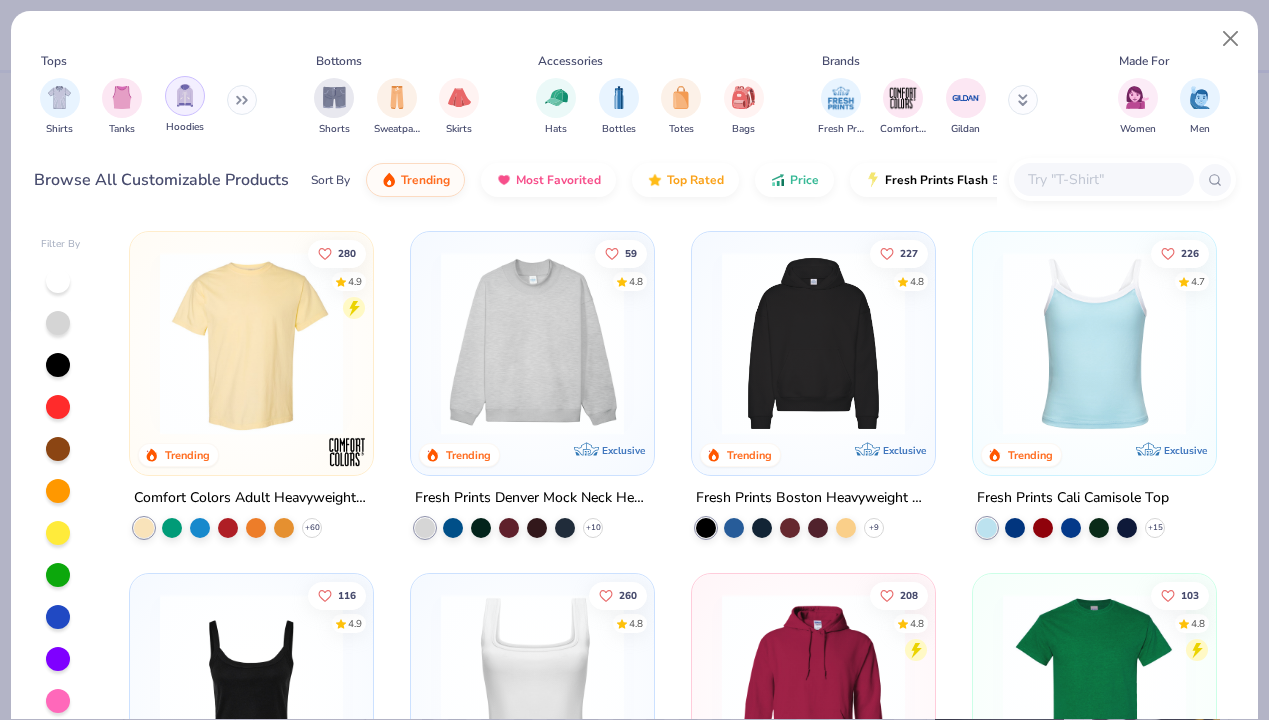 click at bounding box center (185, 96) 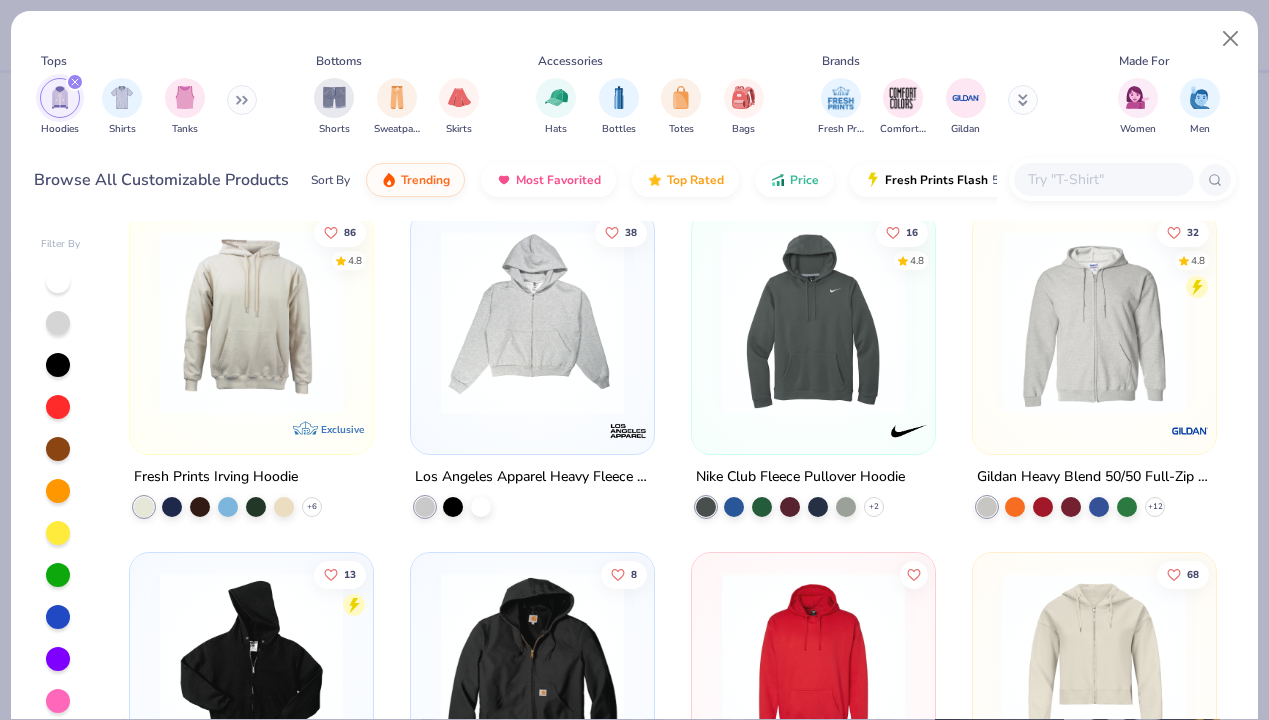 scroll, scrollTop: 1402, scrollLeft: 0, axis: vertical 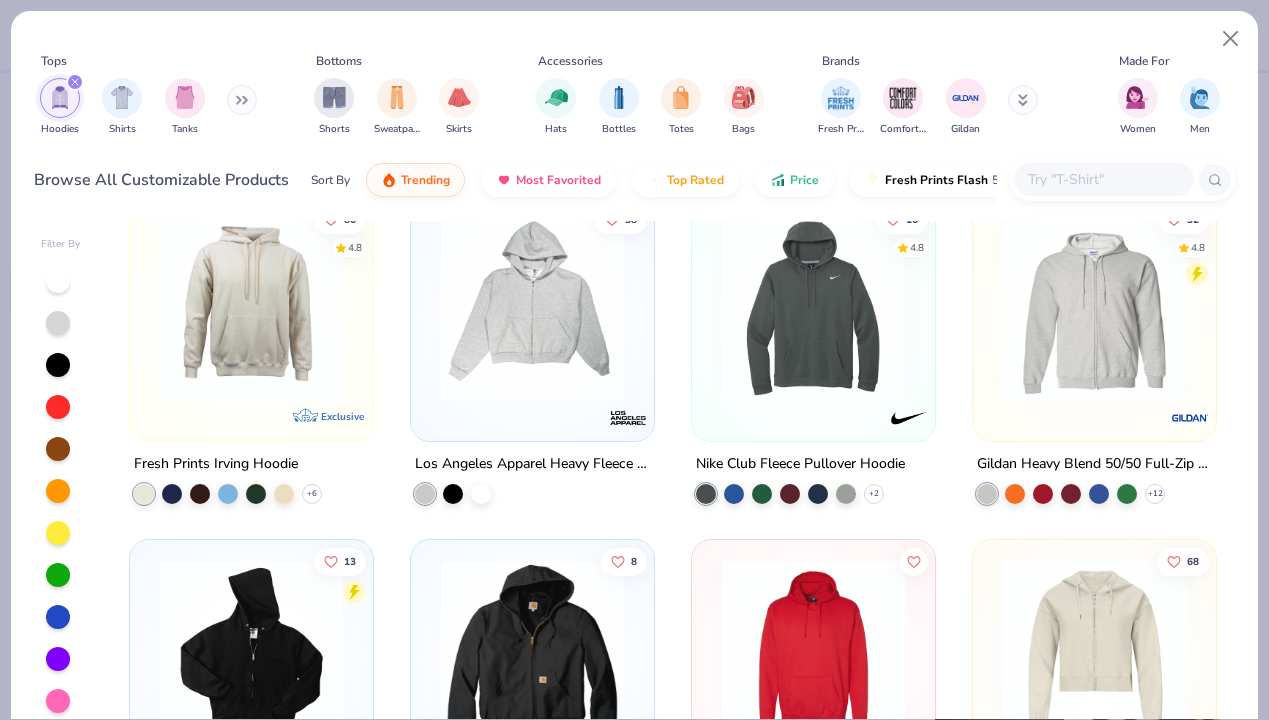 click at bounding box center (813, 309) 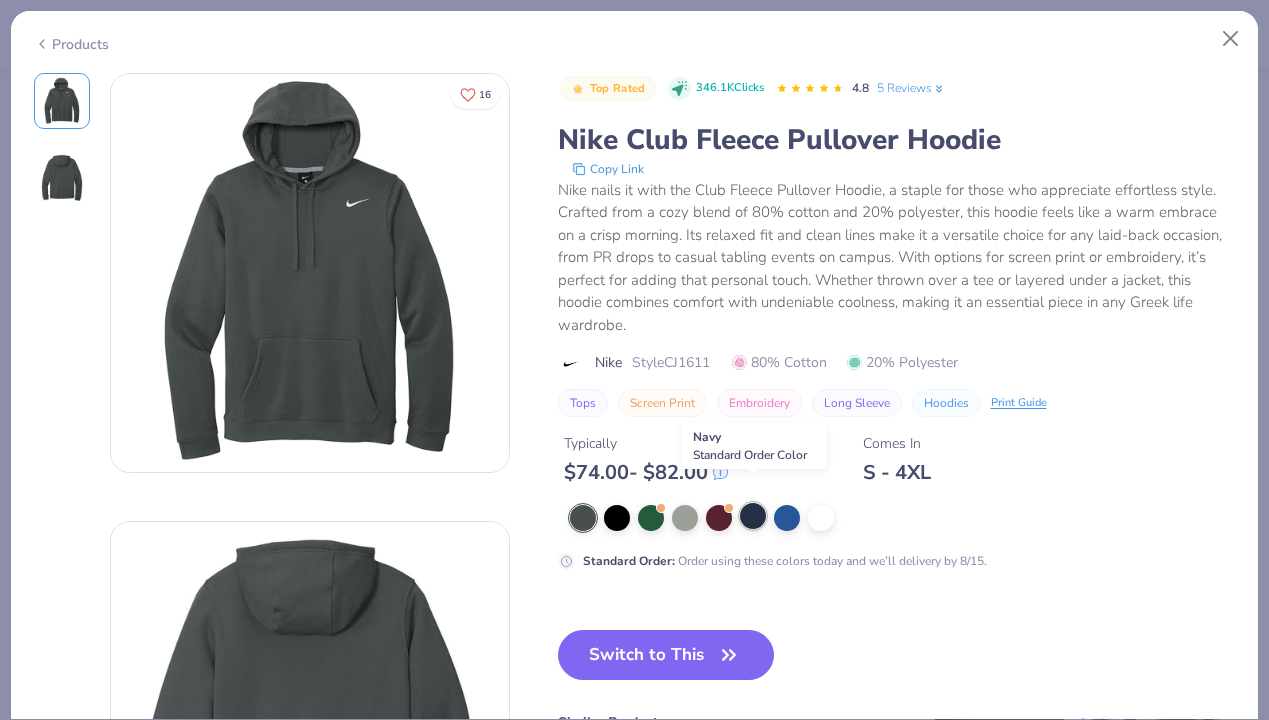 click at bounding box center [753, 516] 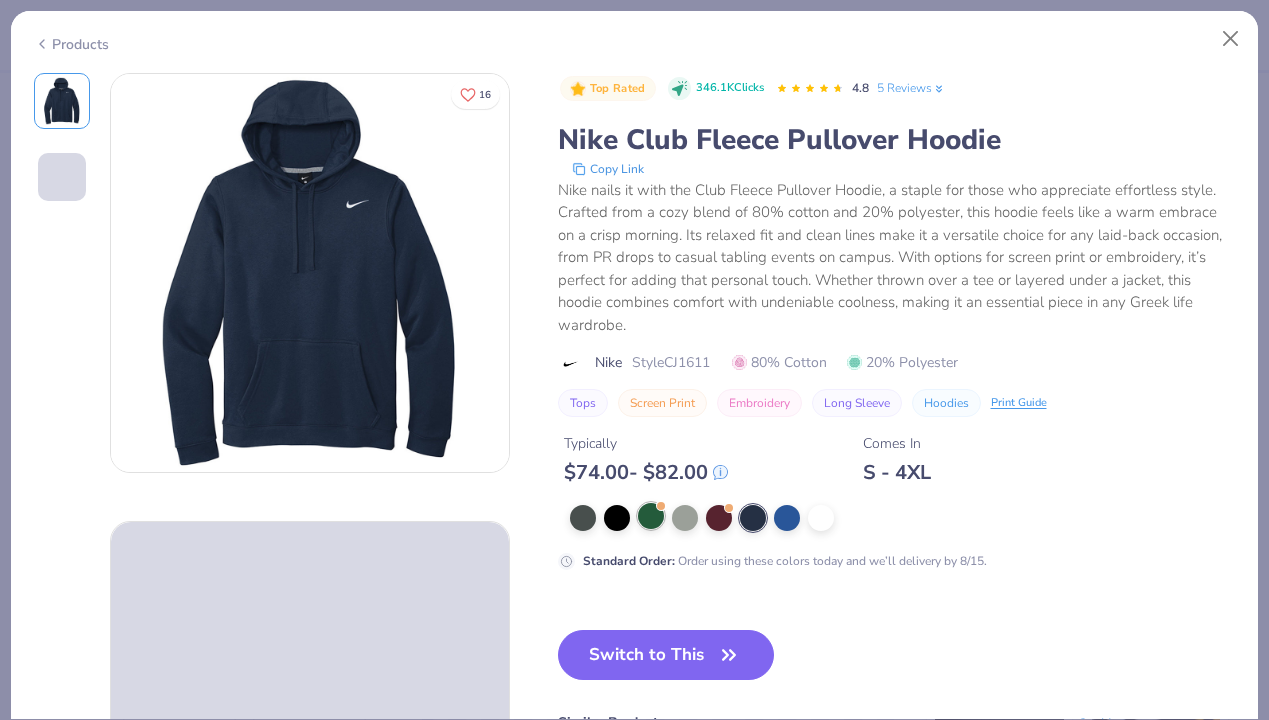 click at bounding box center [651, 516] 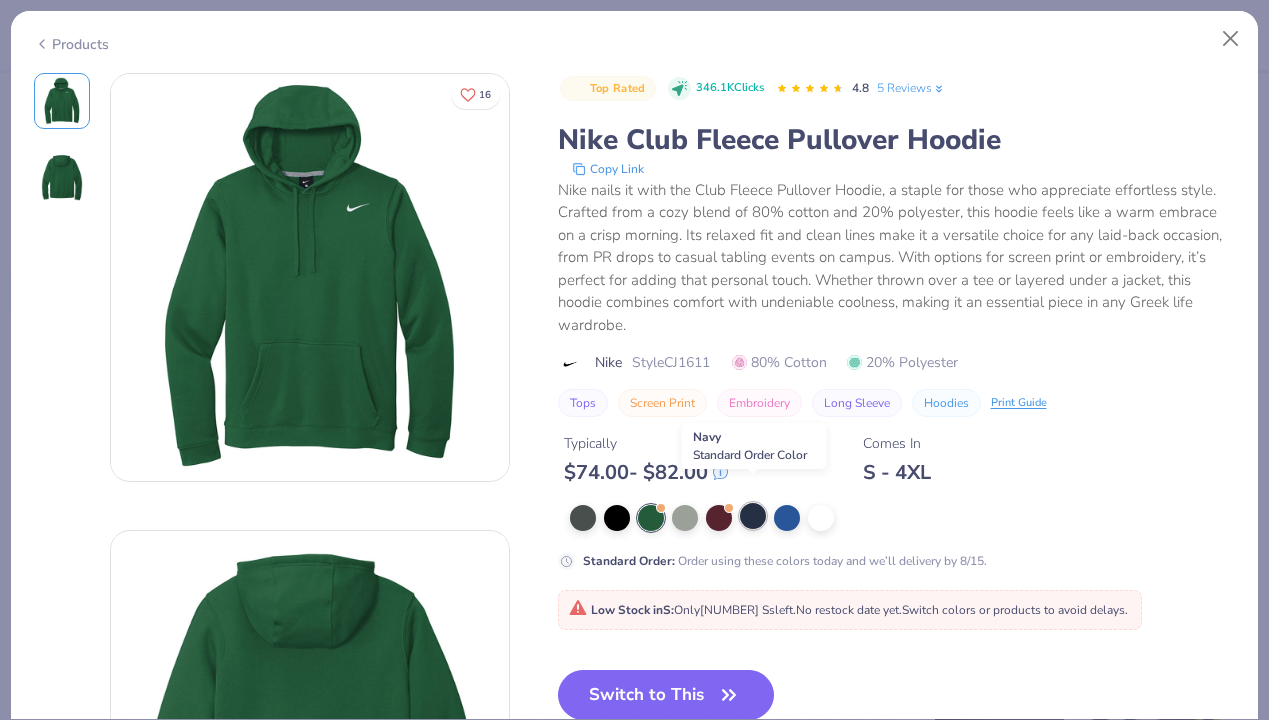 click at bounding box center [753, 516] 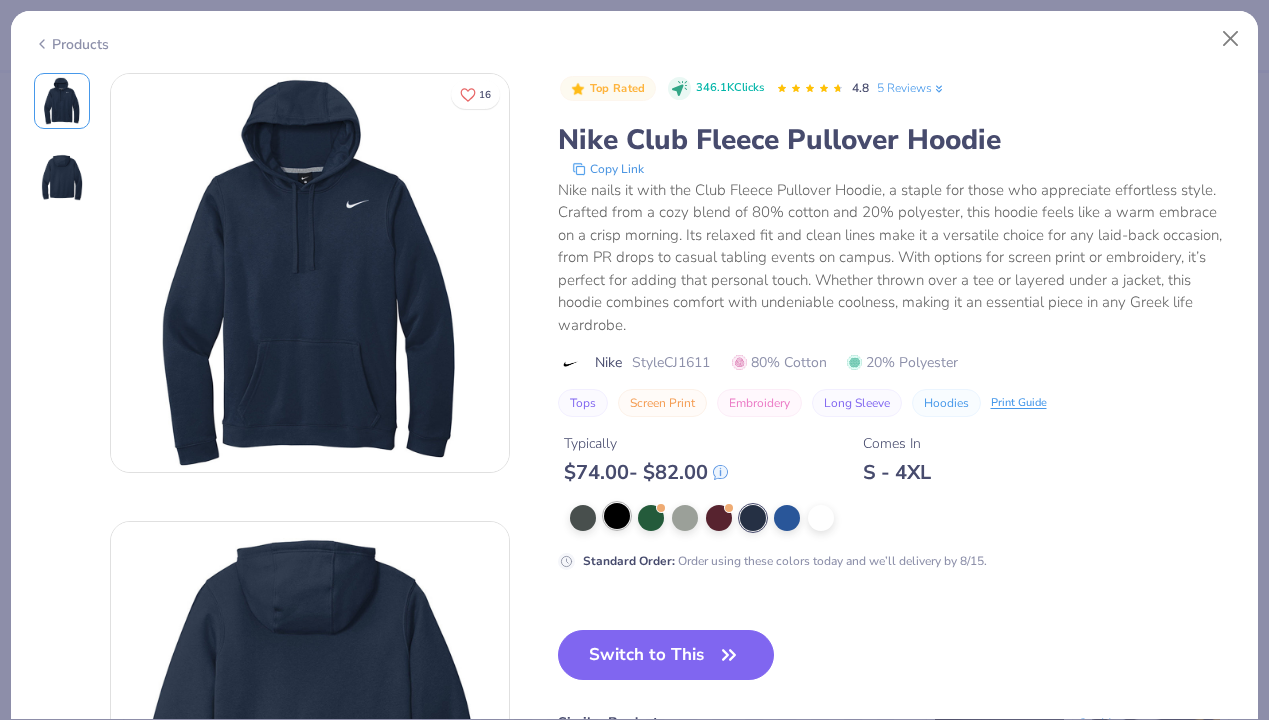 click at bounding box center [617, 516] 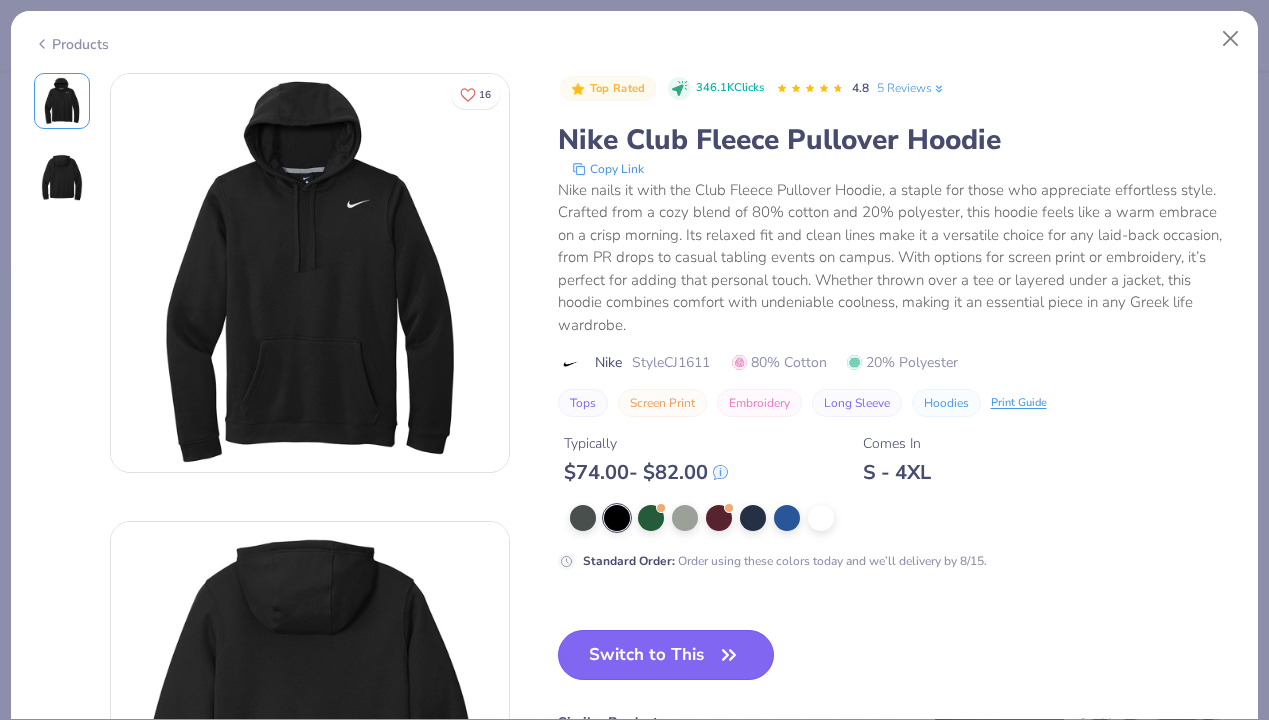 click on "Switch to This" at bounding box center (666, 655) 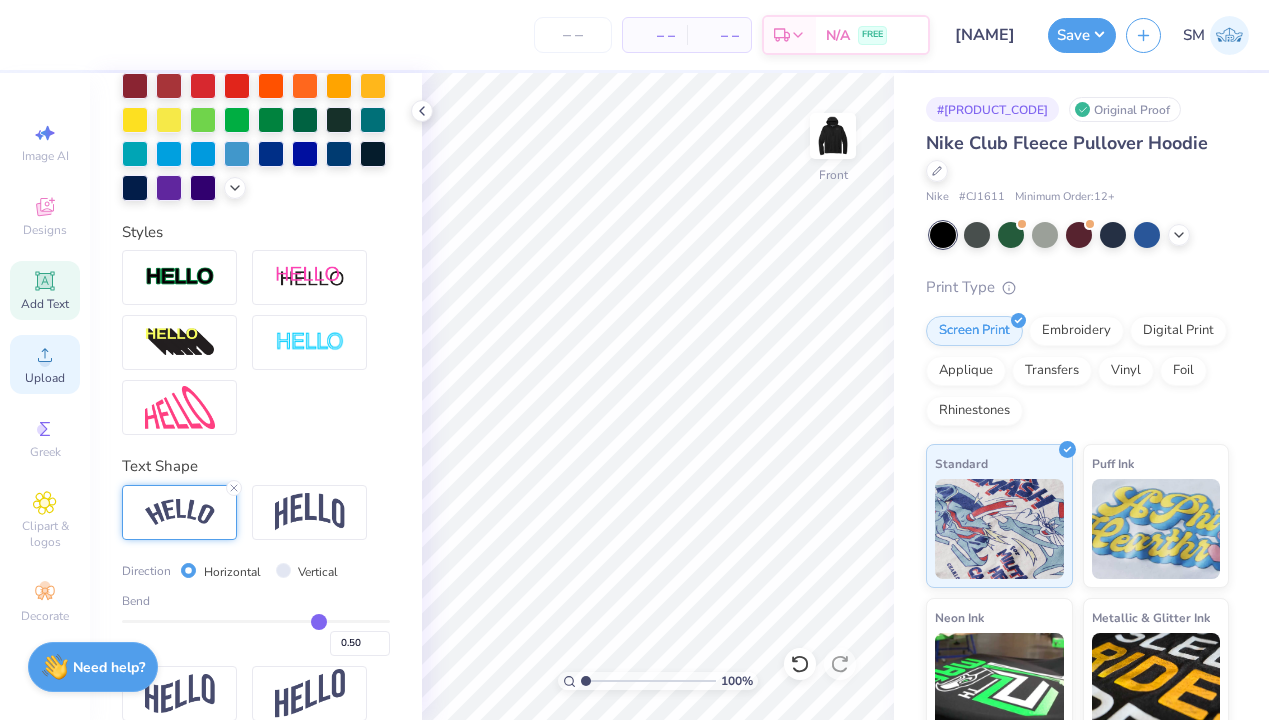 click on "Upload" at bounding box center (45, 364) 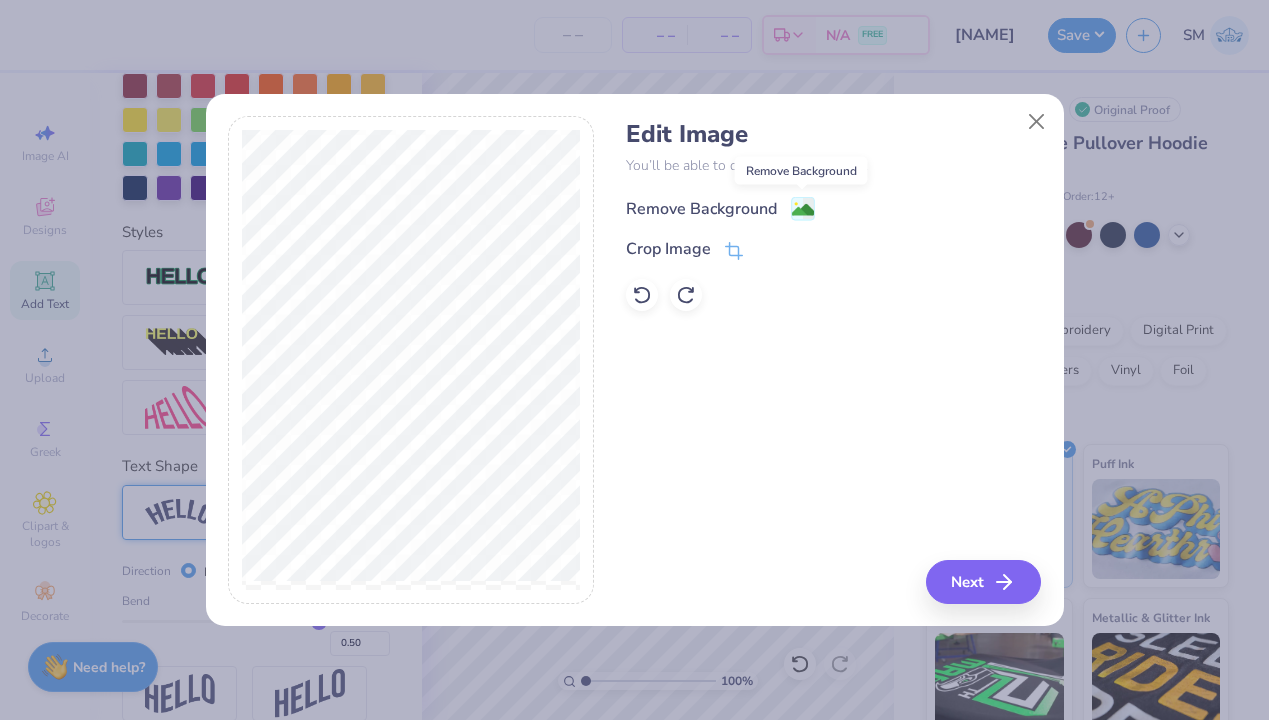 click 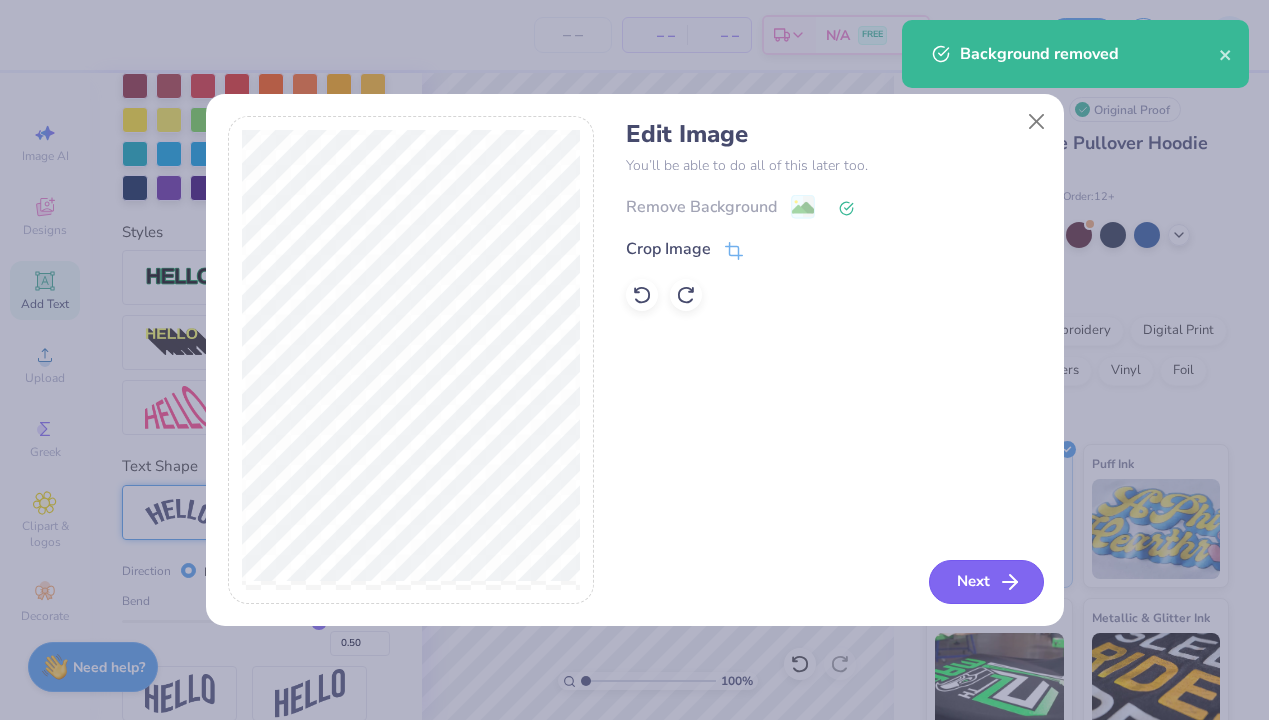 click on "Next" at bounding box center (986, 582) 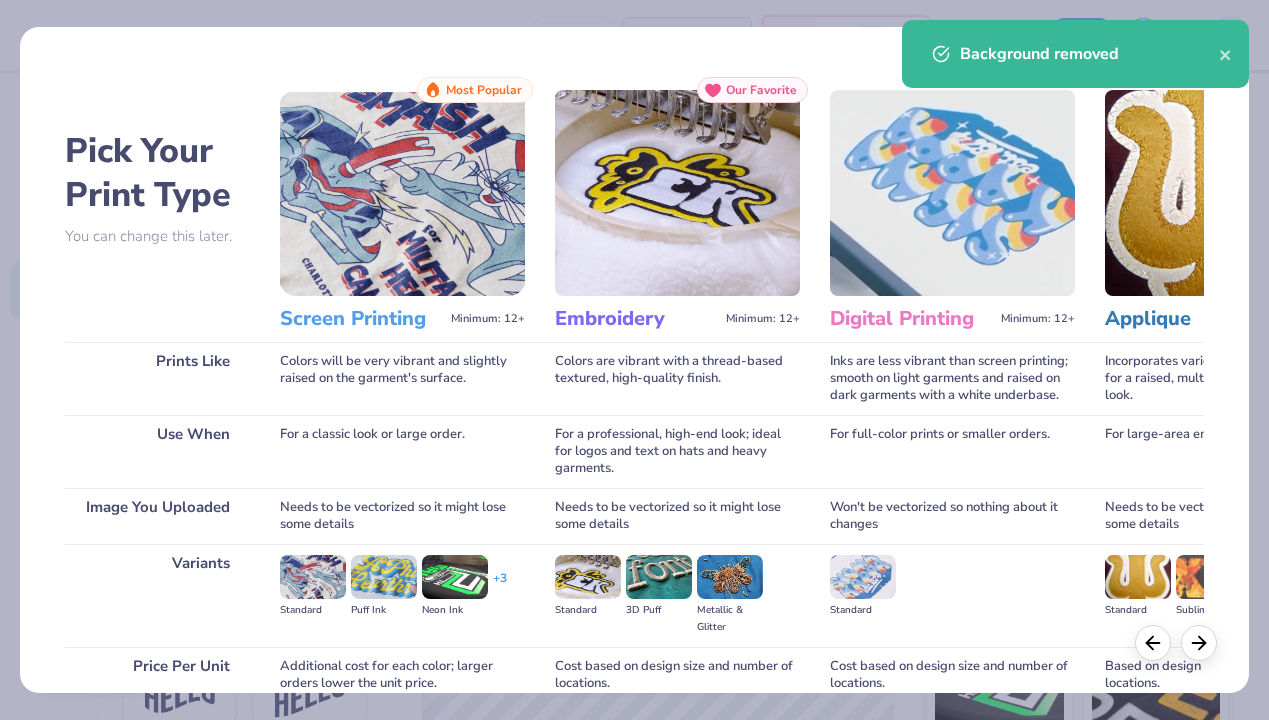 scroll, scrollTop: 177, scrollLeft: 0, axis: vertical 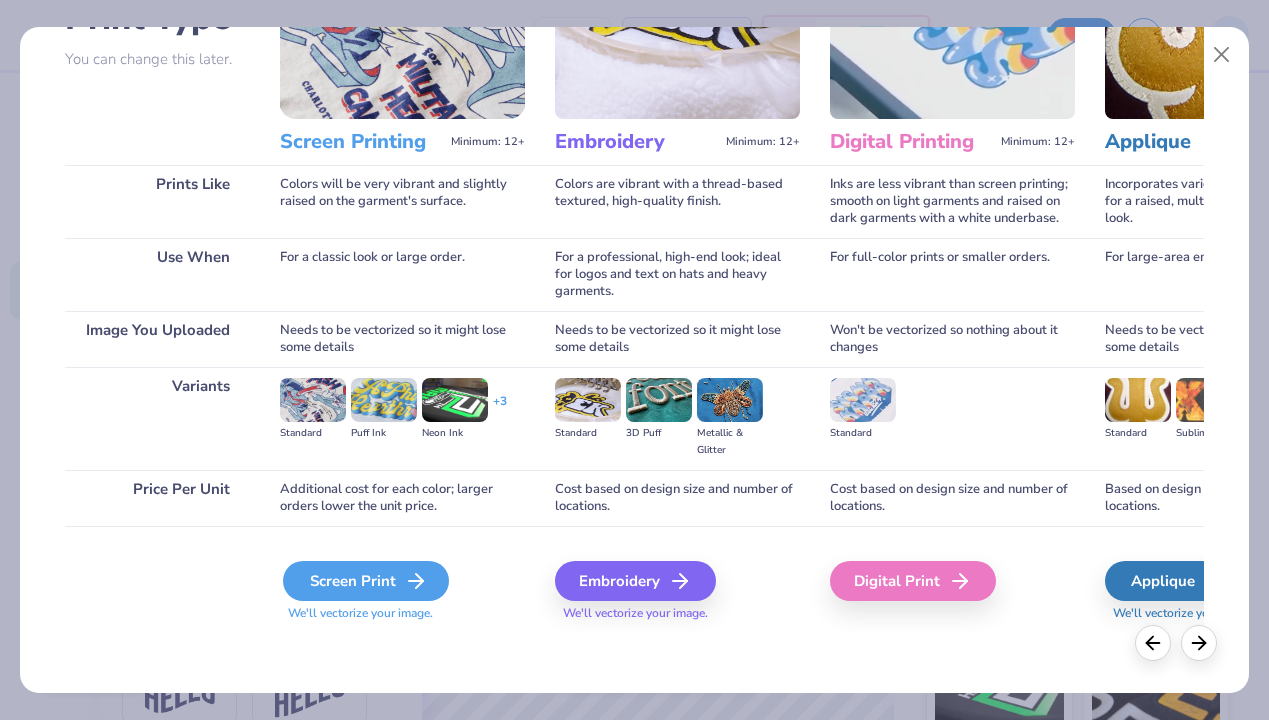 click 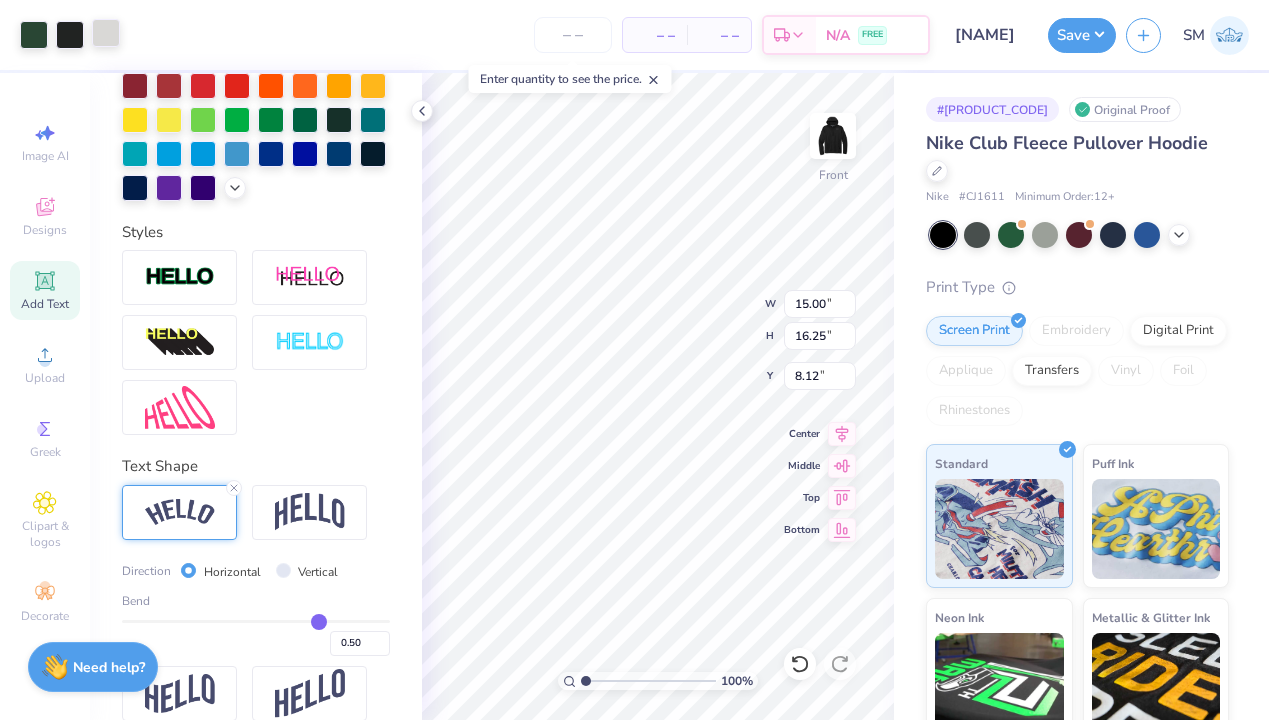 click at bounding box center [106, 33] 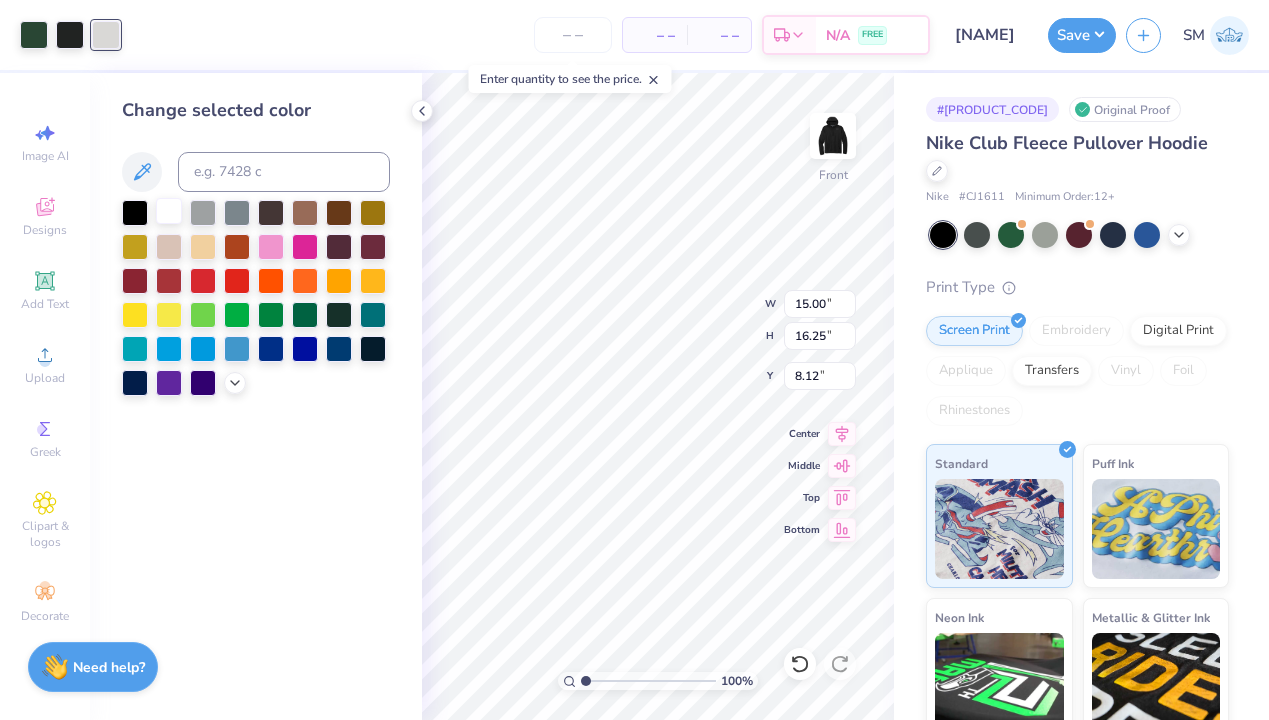 click at bounding box center (169, 211) 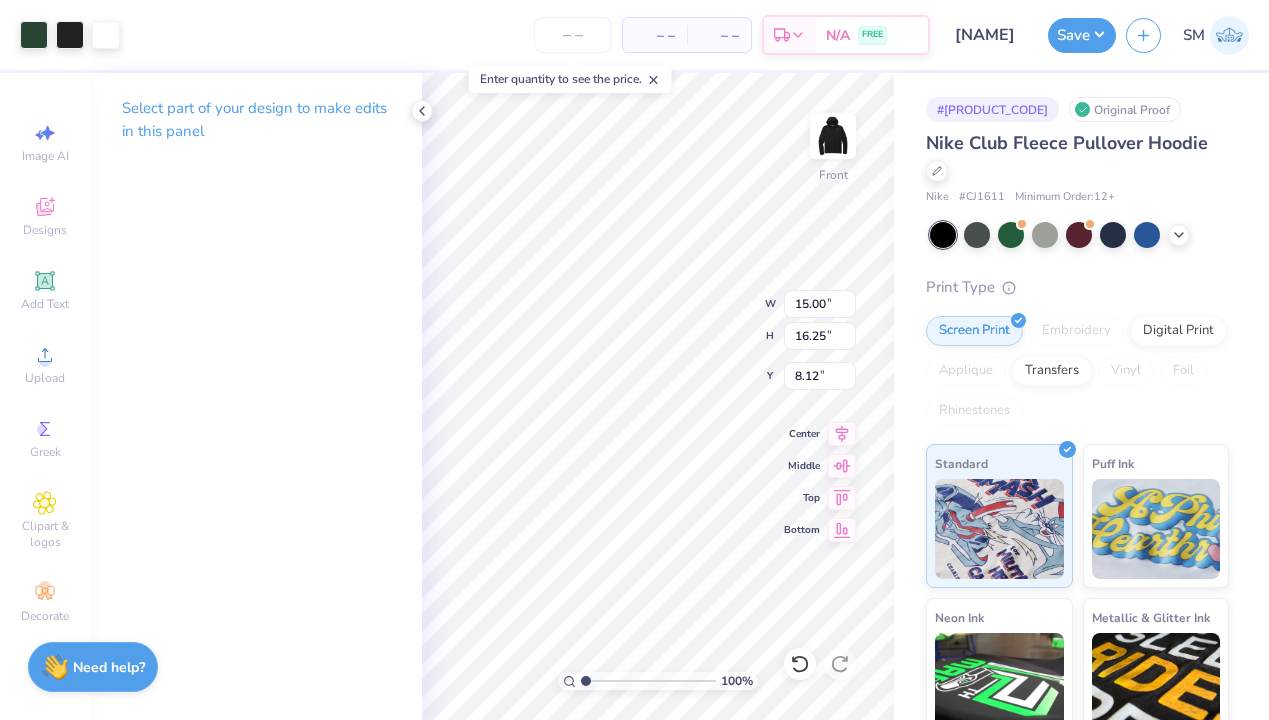 type on "10.16" 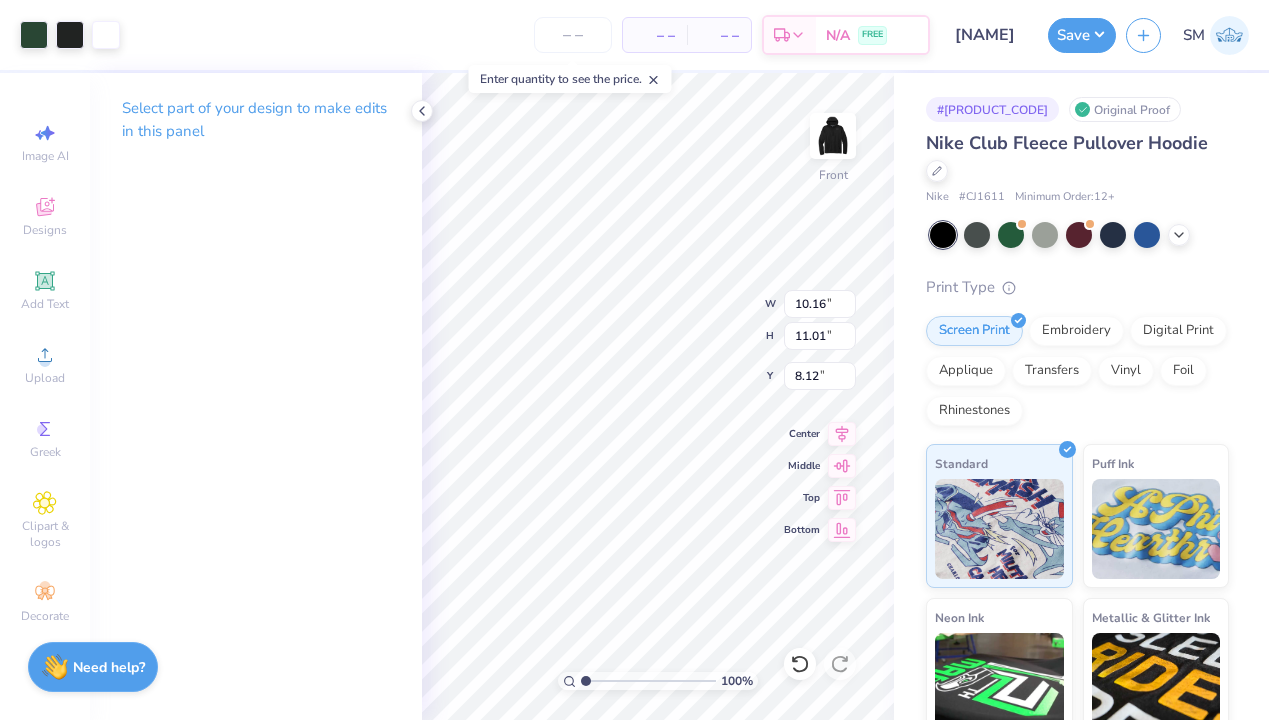 type on "8.44" 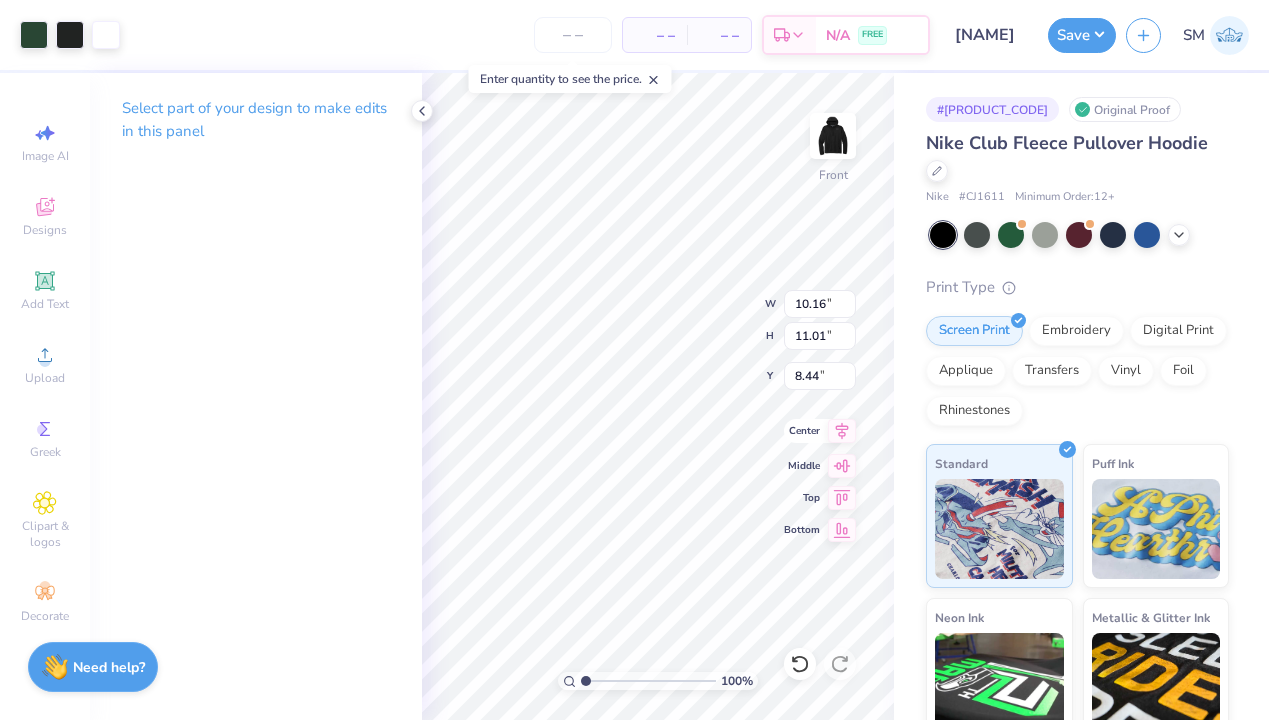 click 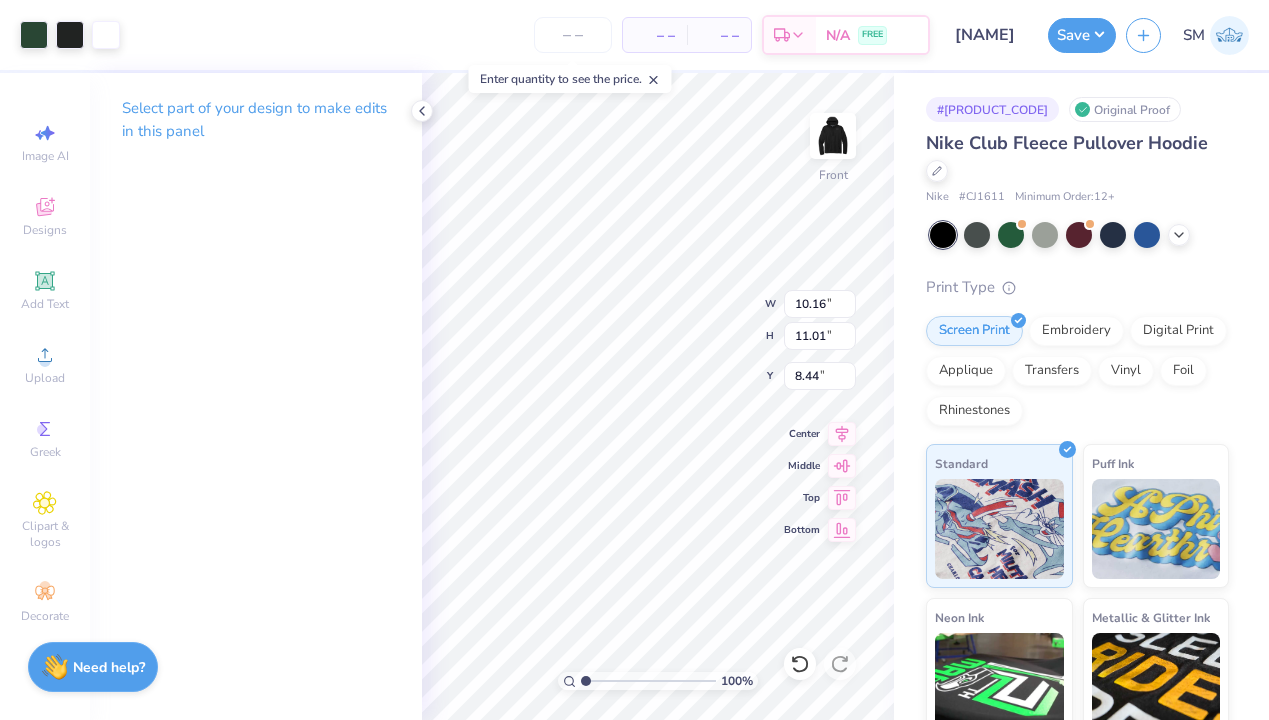type on "8.09" 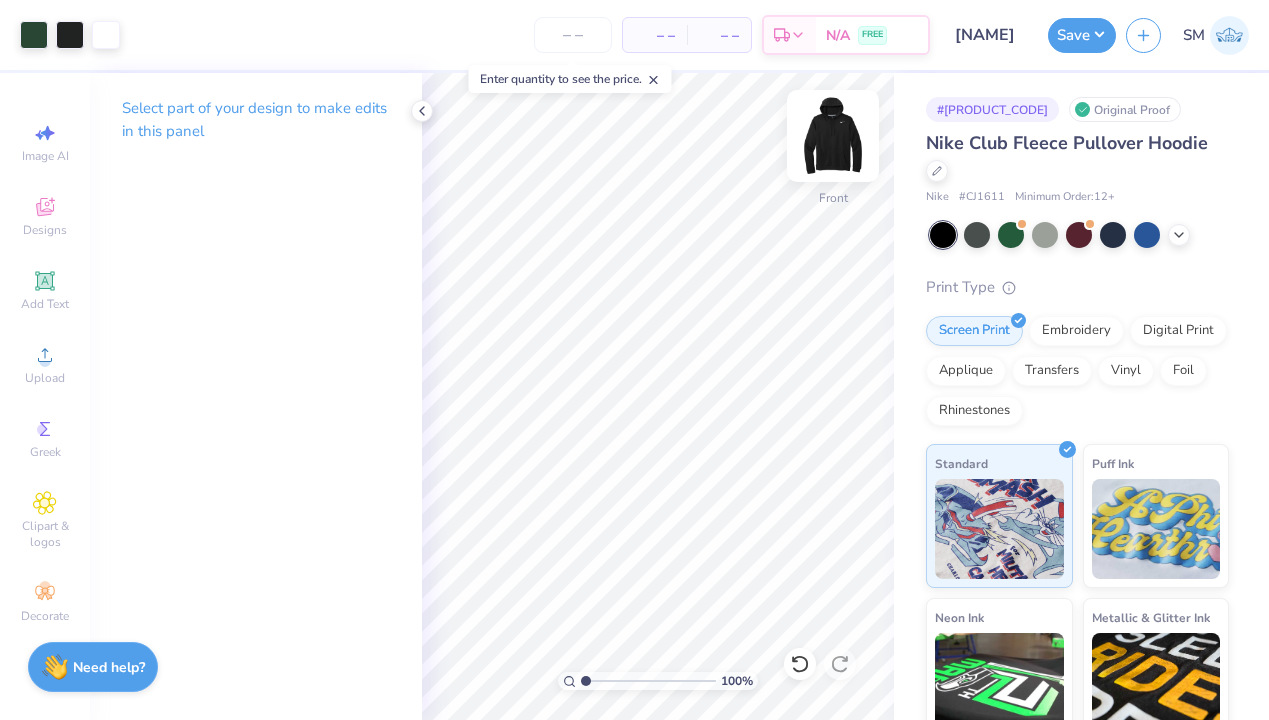 click at bounding box center (833, 136) 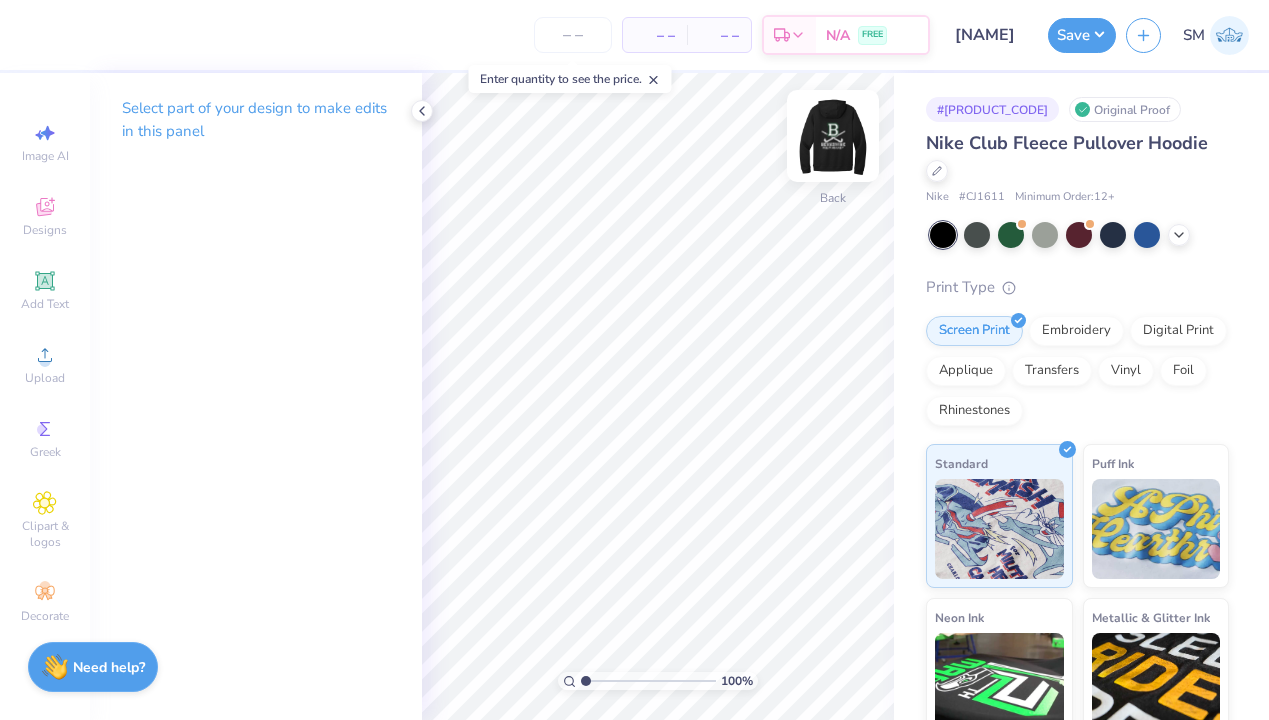 click at bounding box center [833, 136] 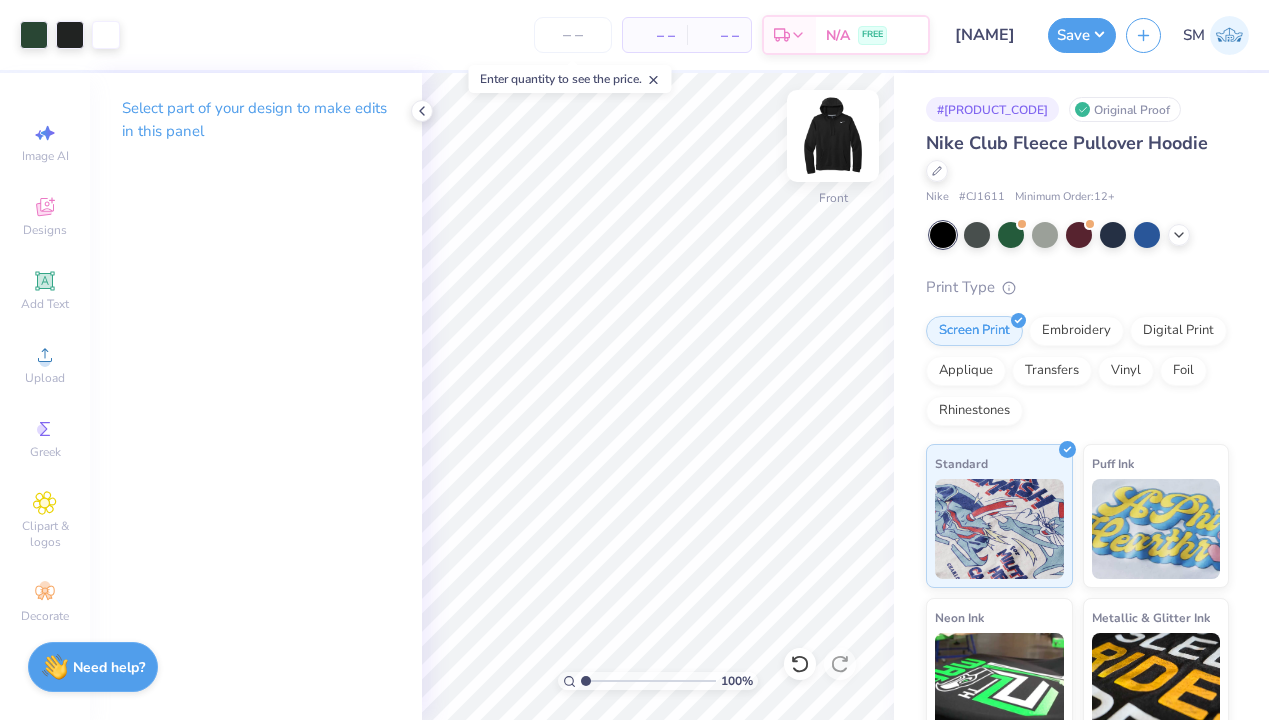 click at bounding box center [833, 136] 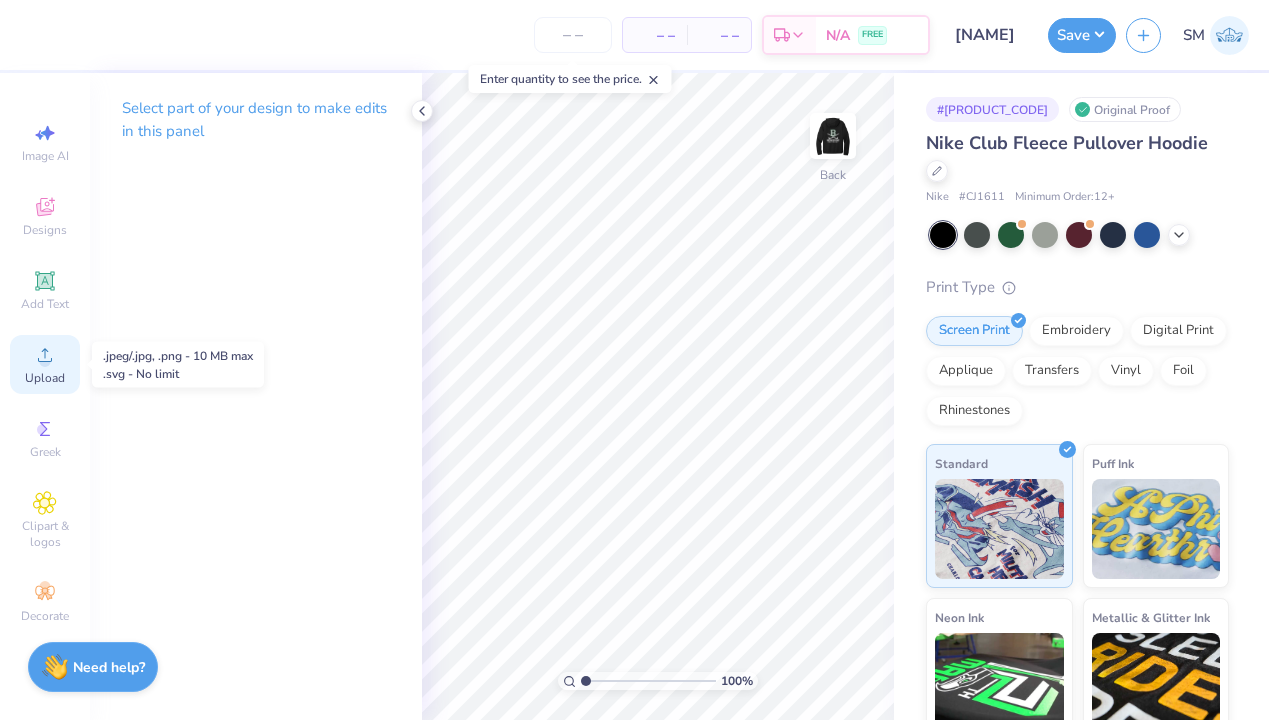 click on "Upload" at bounding box center (45, 378) 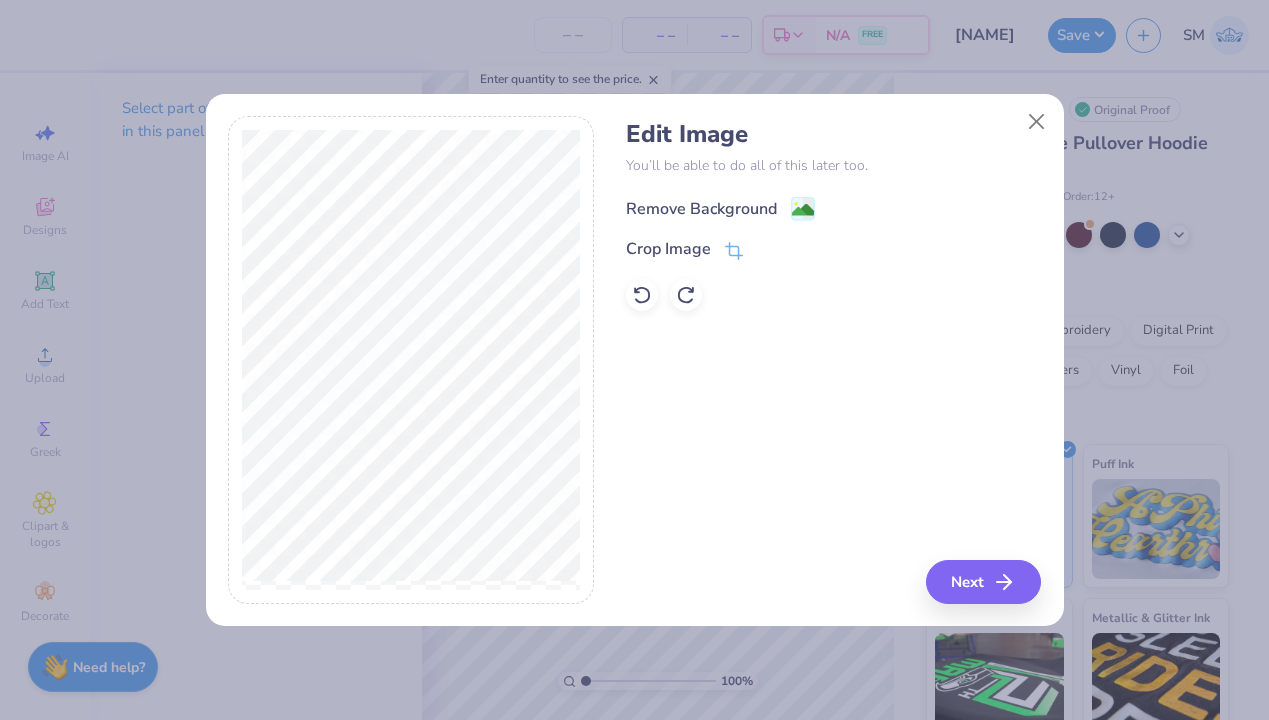 click on "Remove Background" at bounding box center [701, 209] 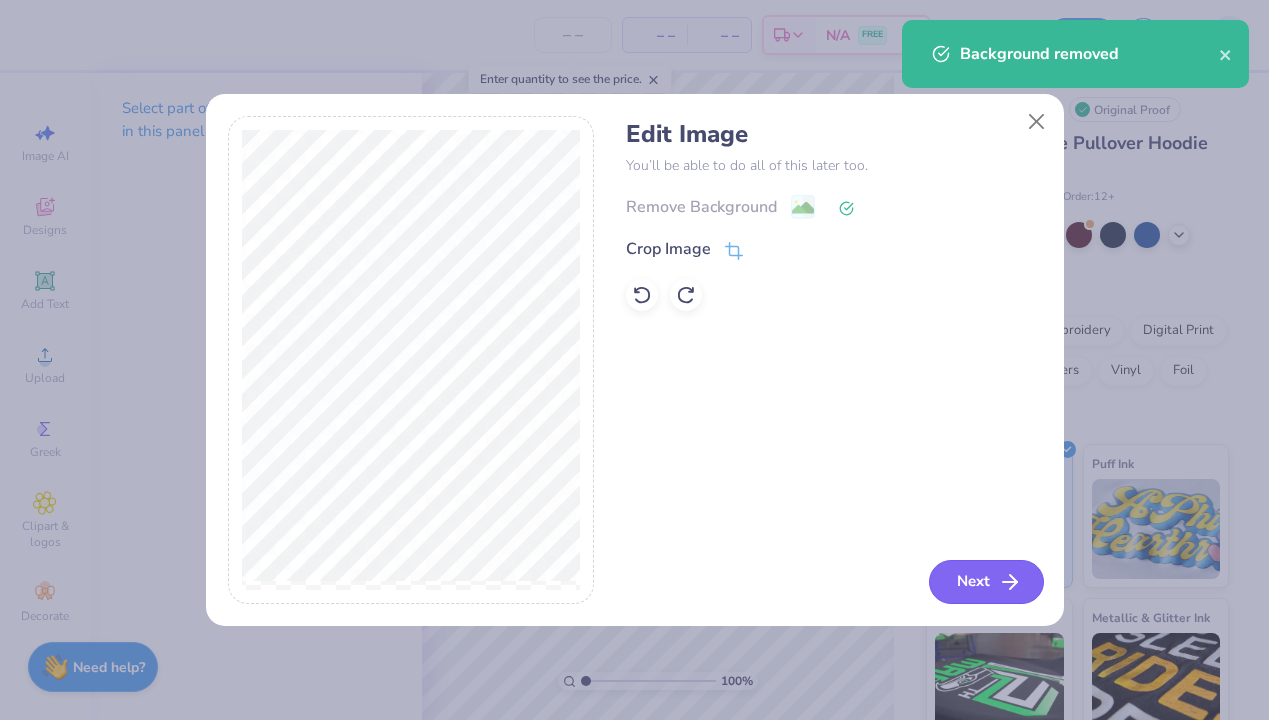 click on "Next" at bounding box center (986, 582) 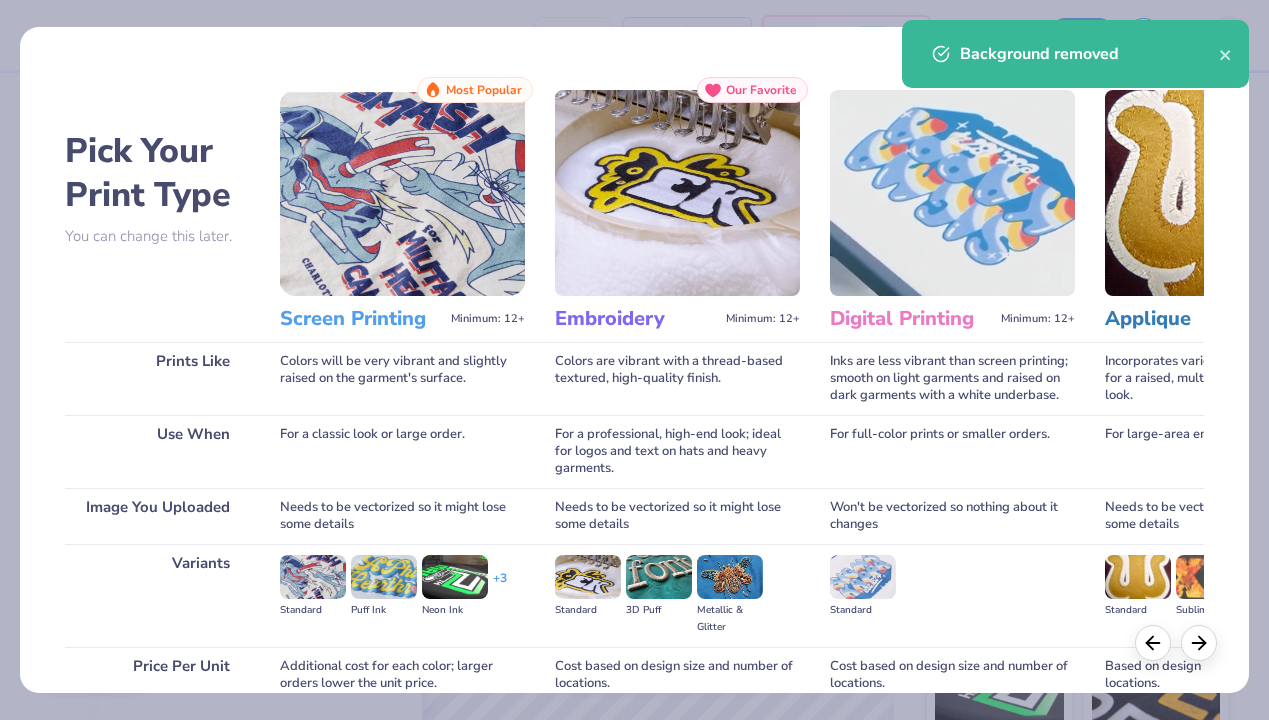 scroll, scrollTop: 177, scrollLeft: 0, axis: vertical 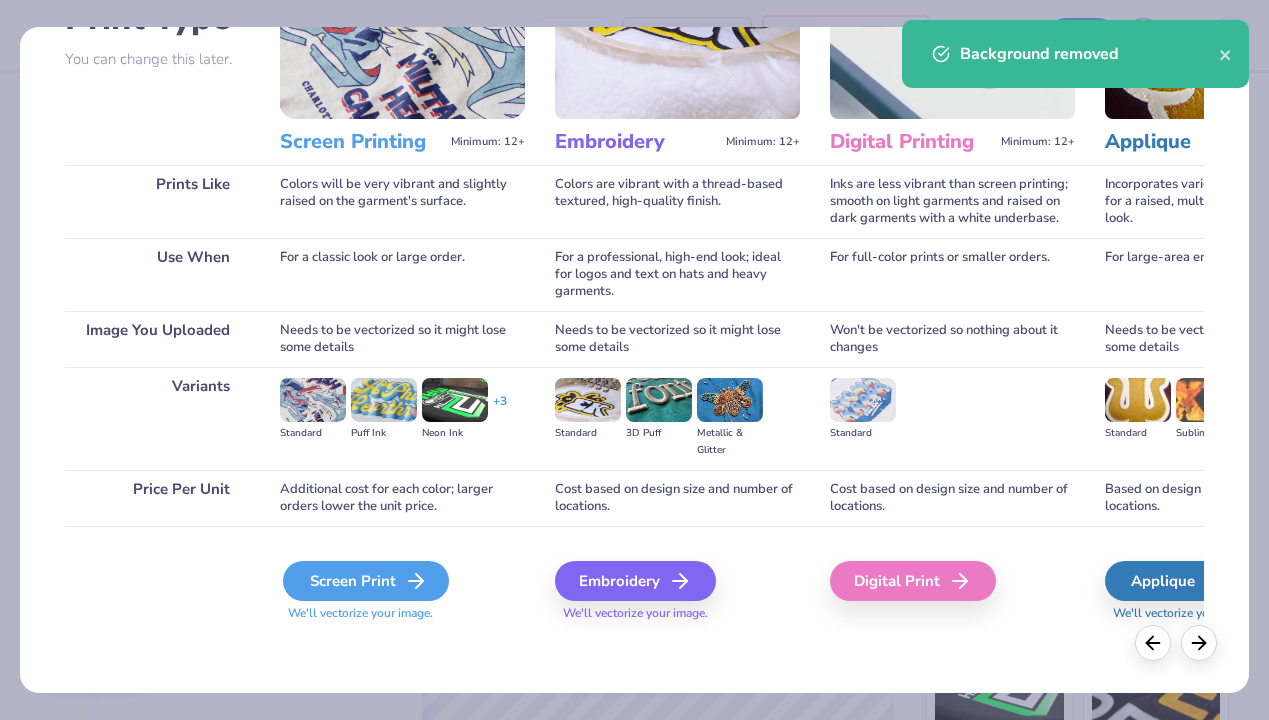 click 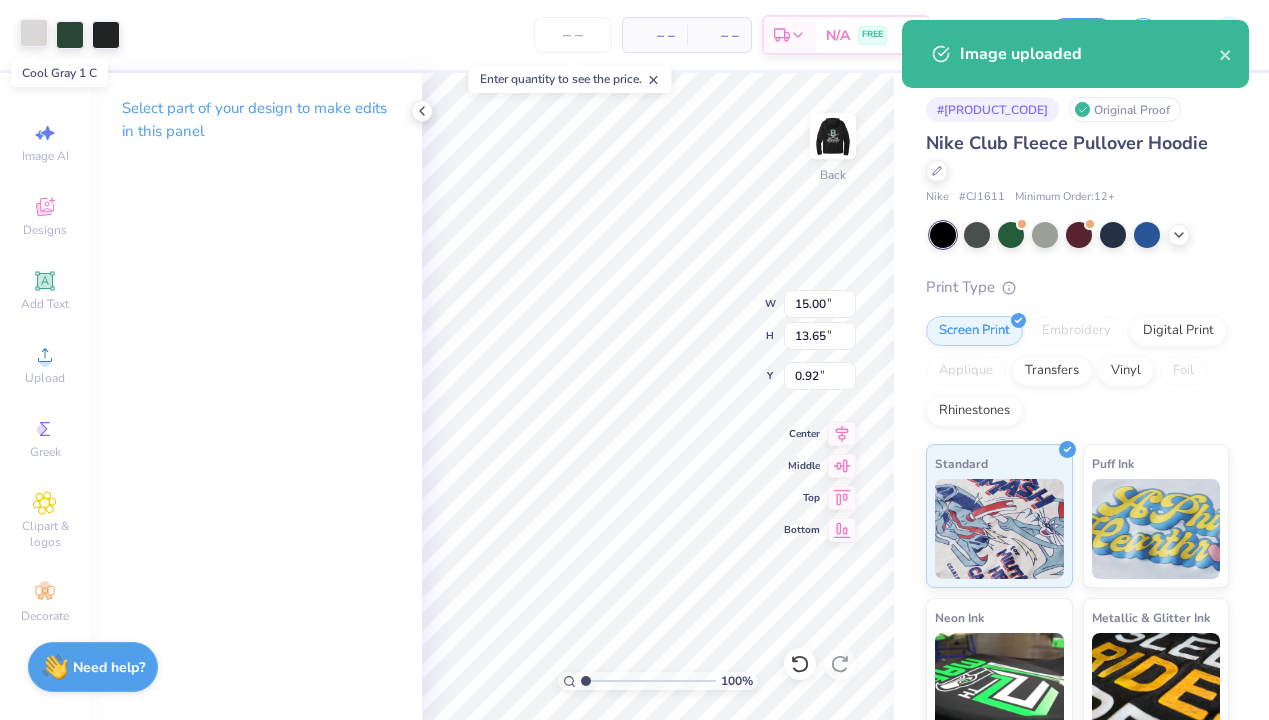 click at bounding box center (34, 33) 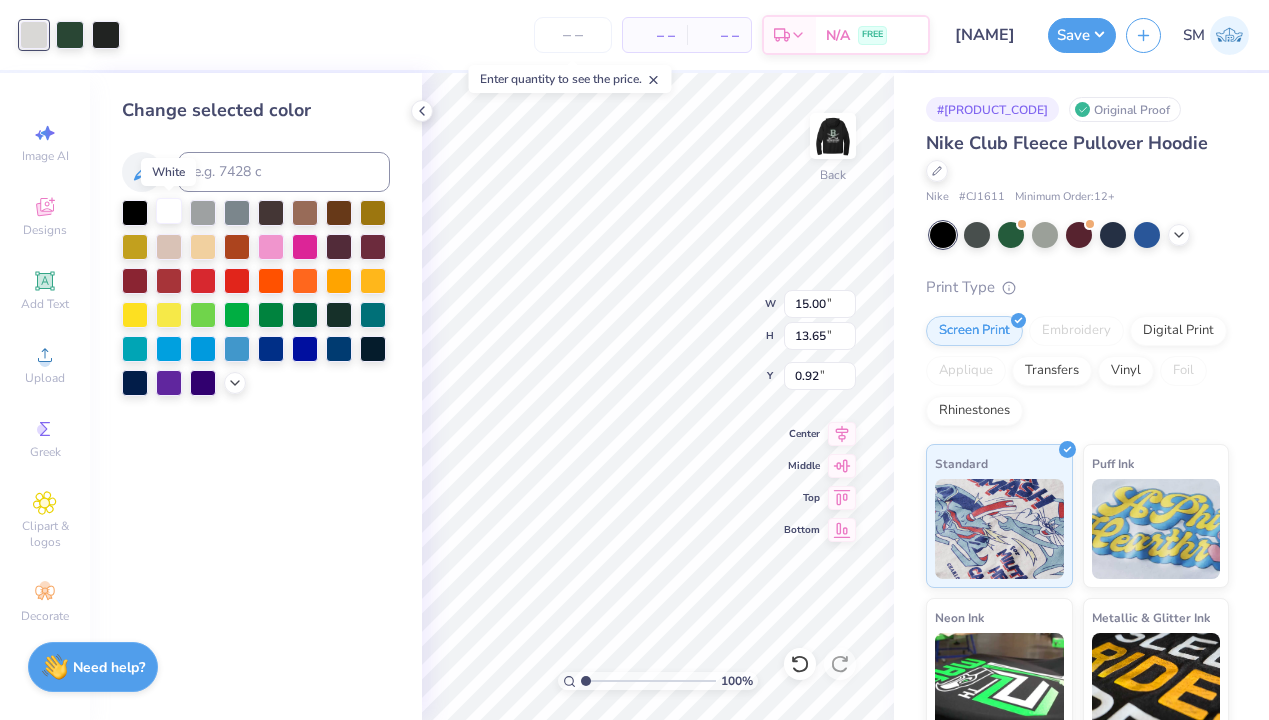 click at bounding box center (169, 211) 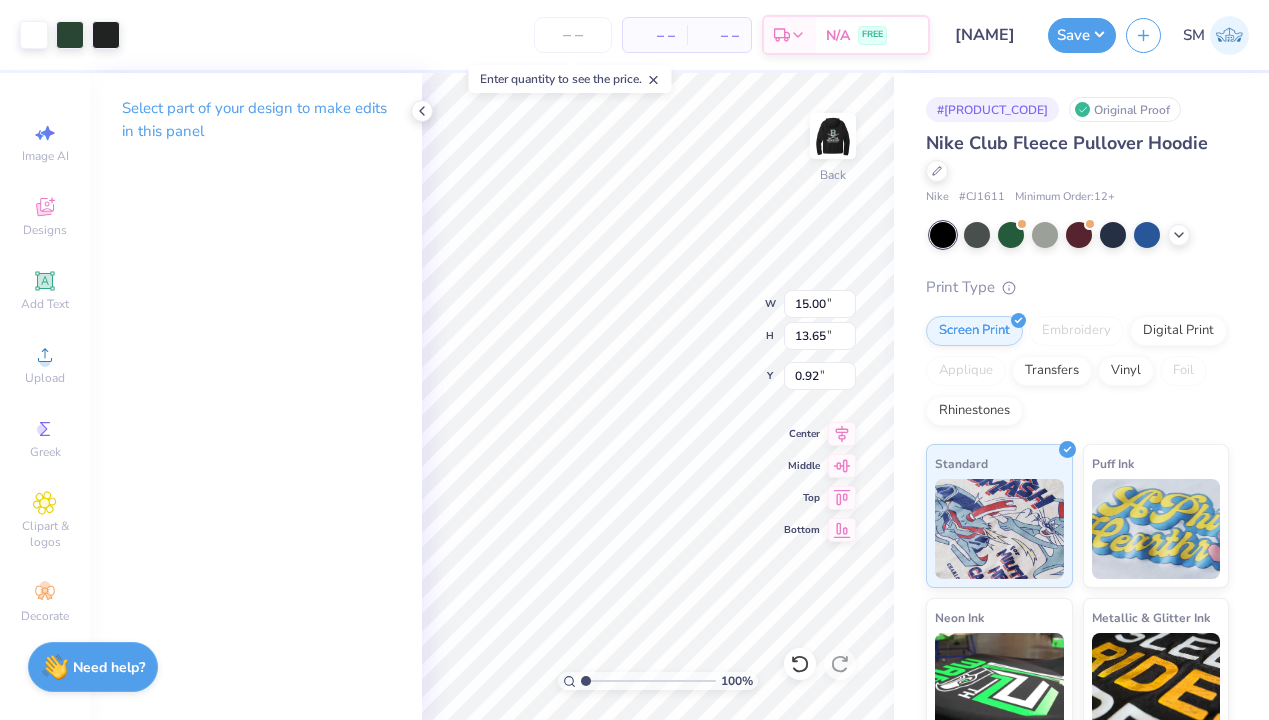 type on "3.35" 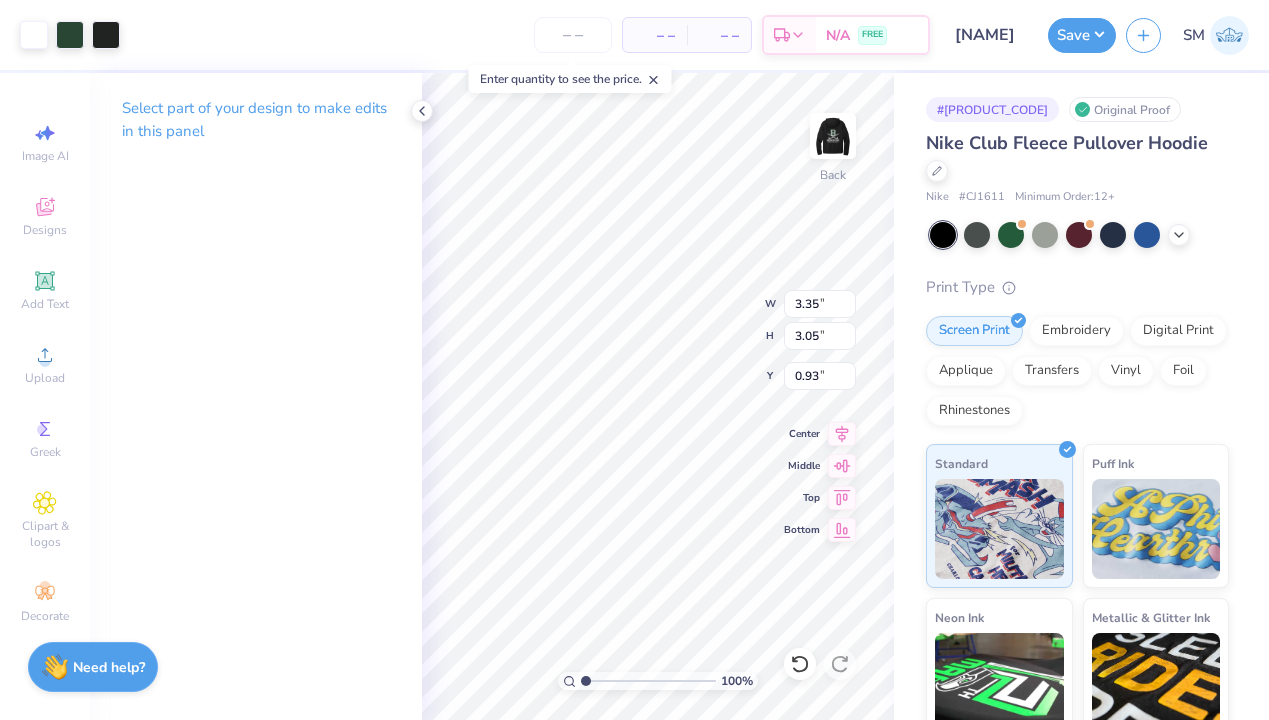 type on "1.48" 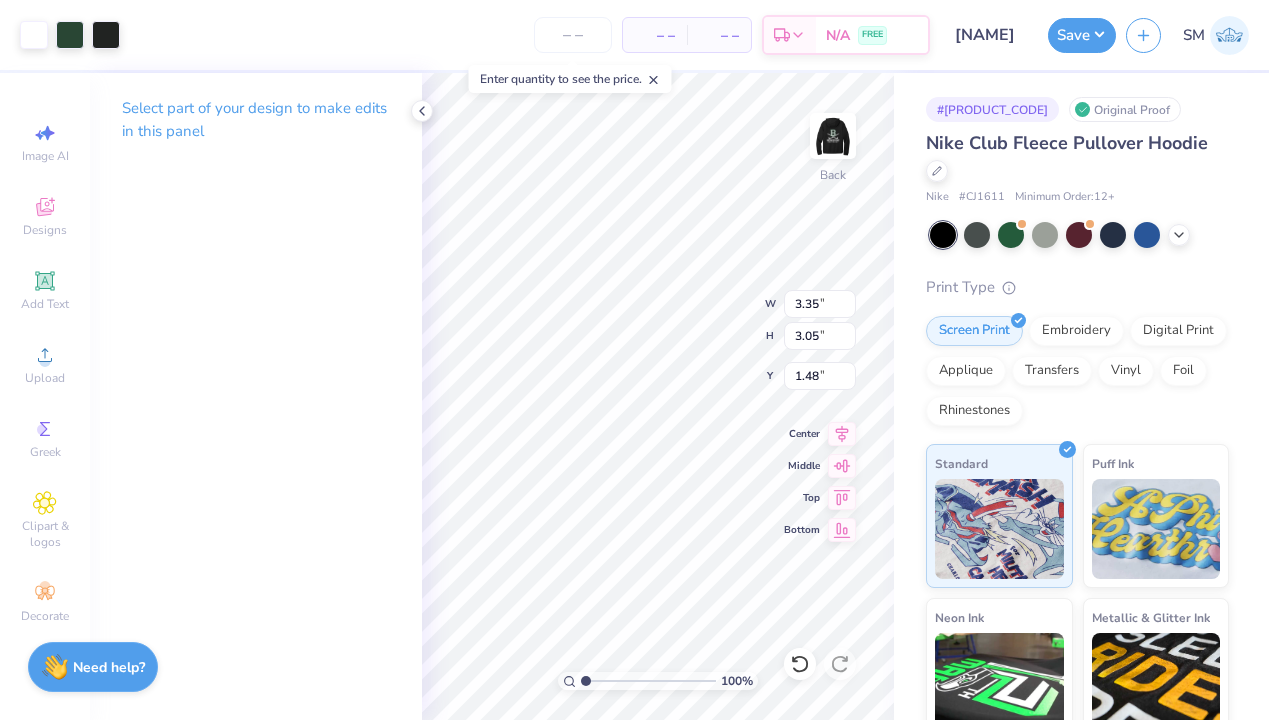 type on "2.22" 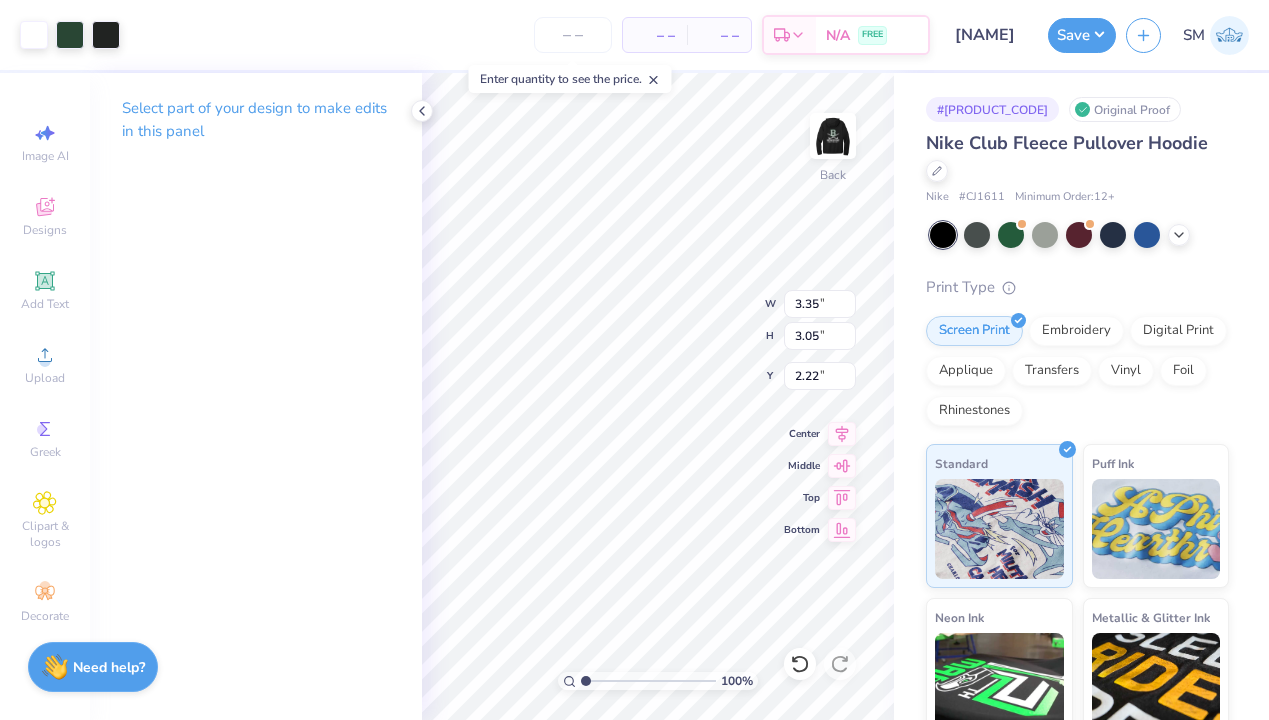 type on "2.20" 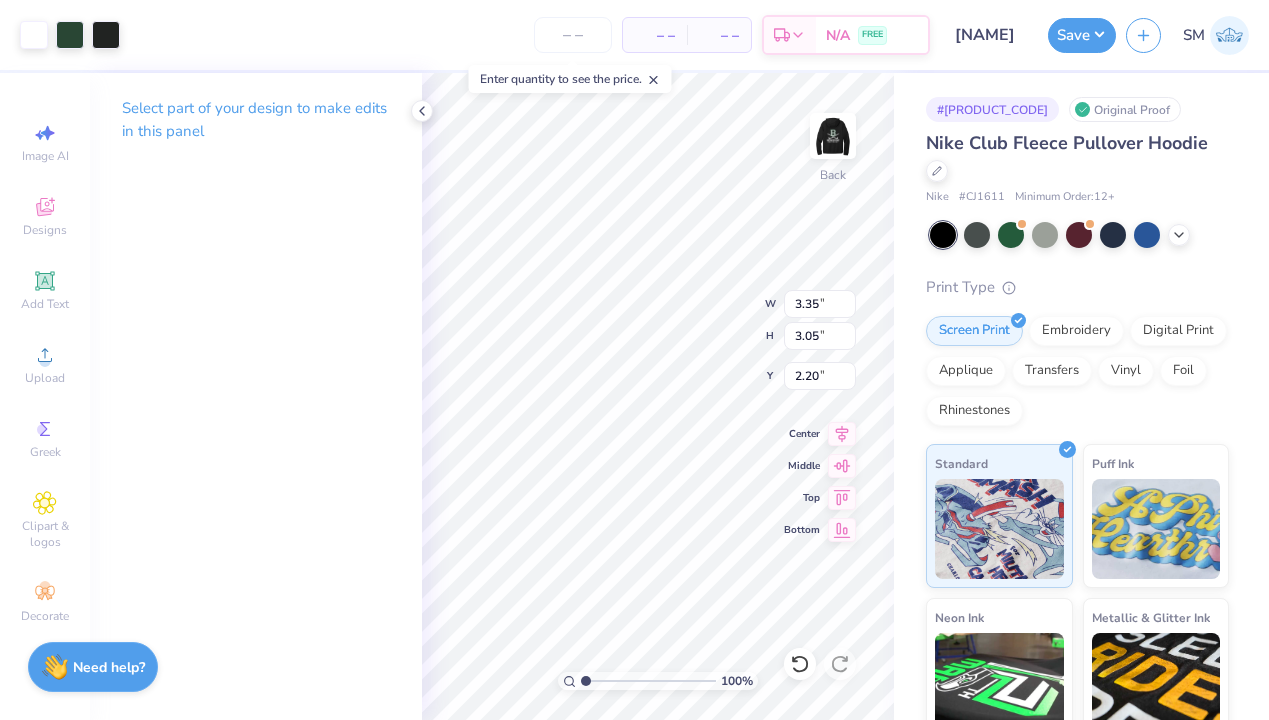 type on "1.48" 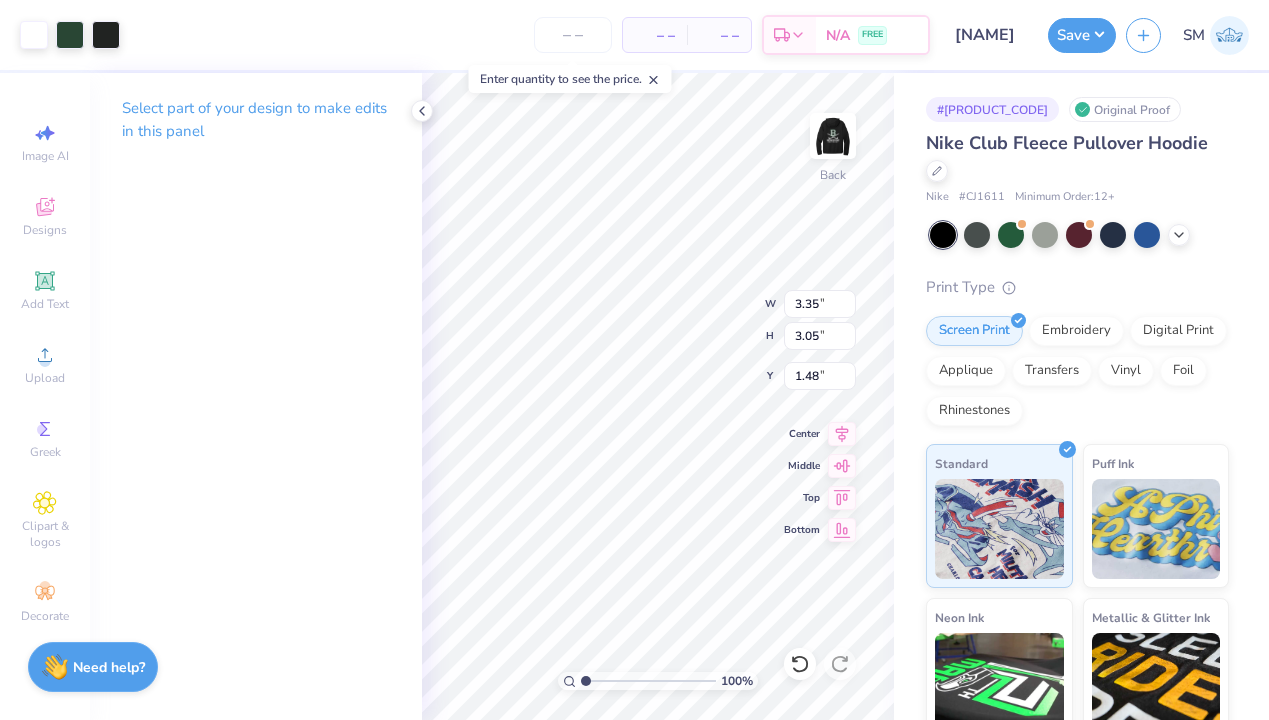 type on "2.72" 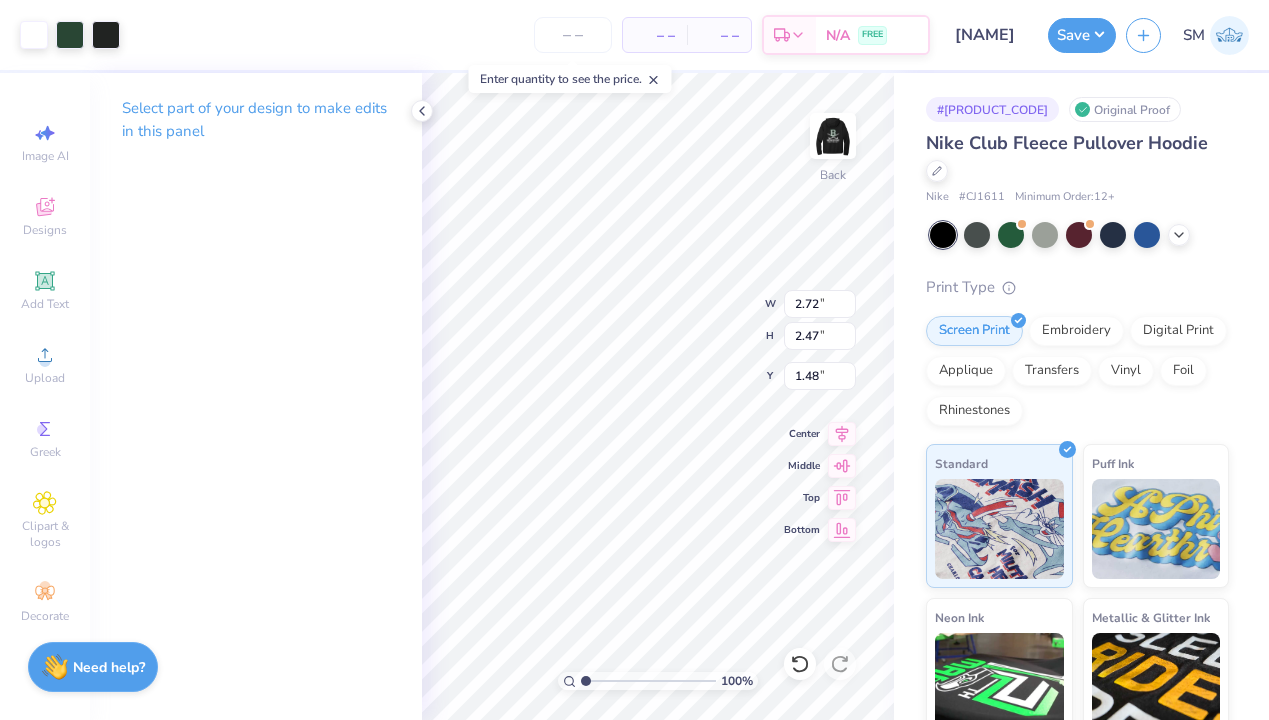 type on "1.43" 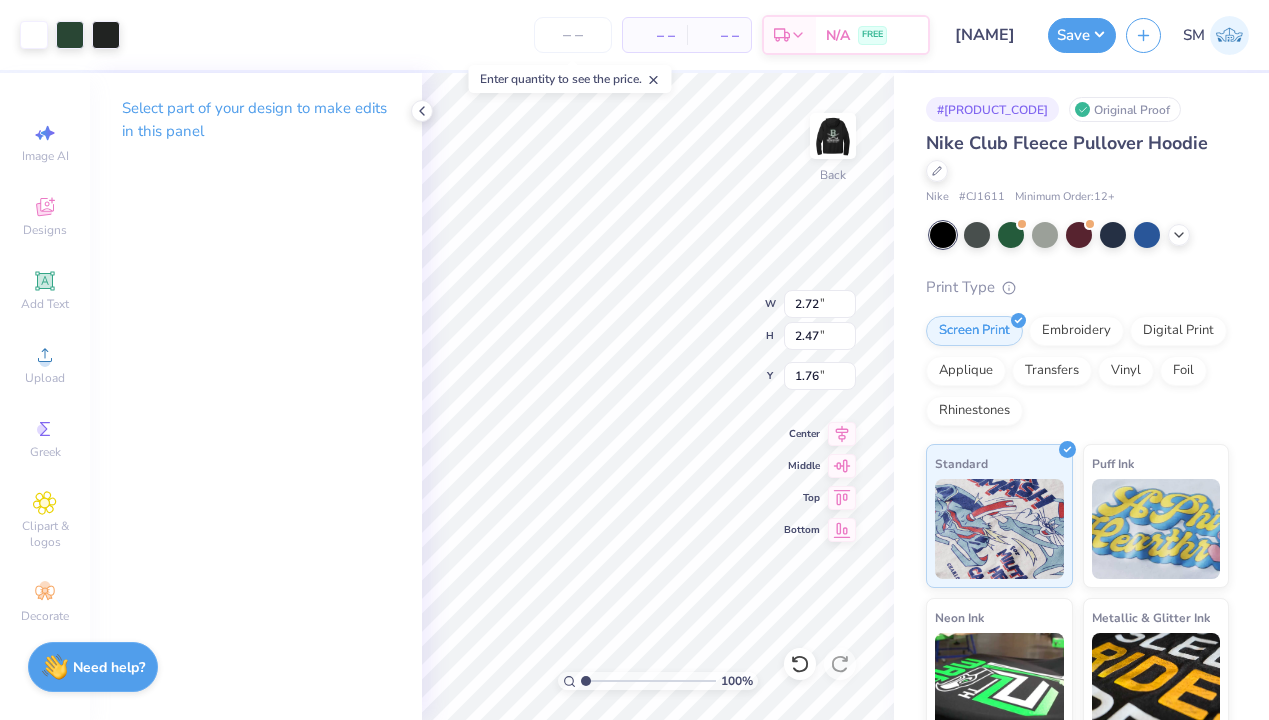 type on "1.76" 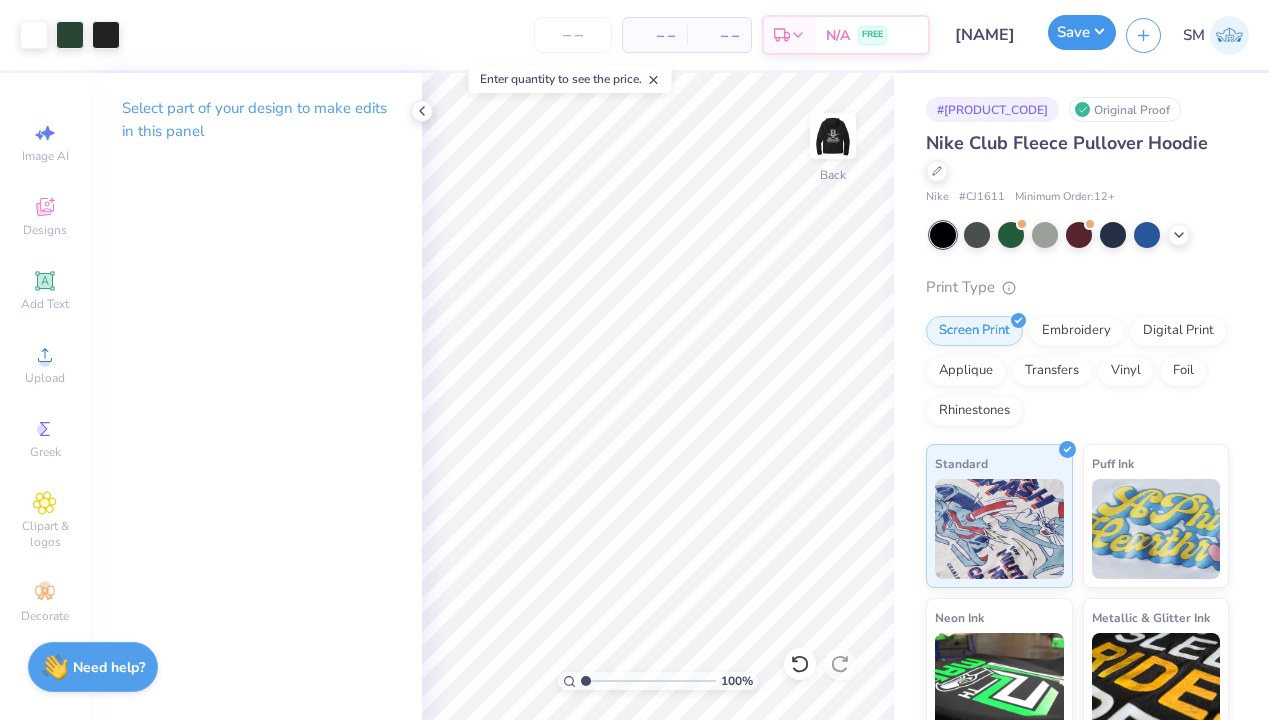click on "Save" at bounding box center [1082, 32] 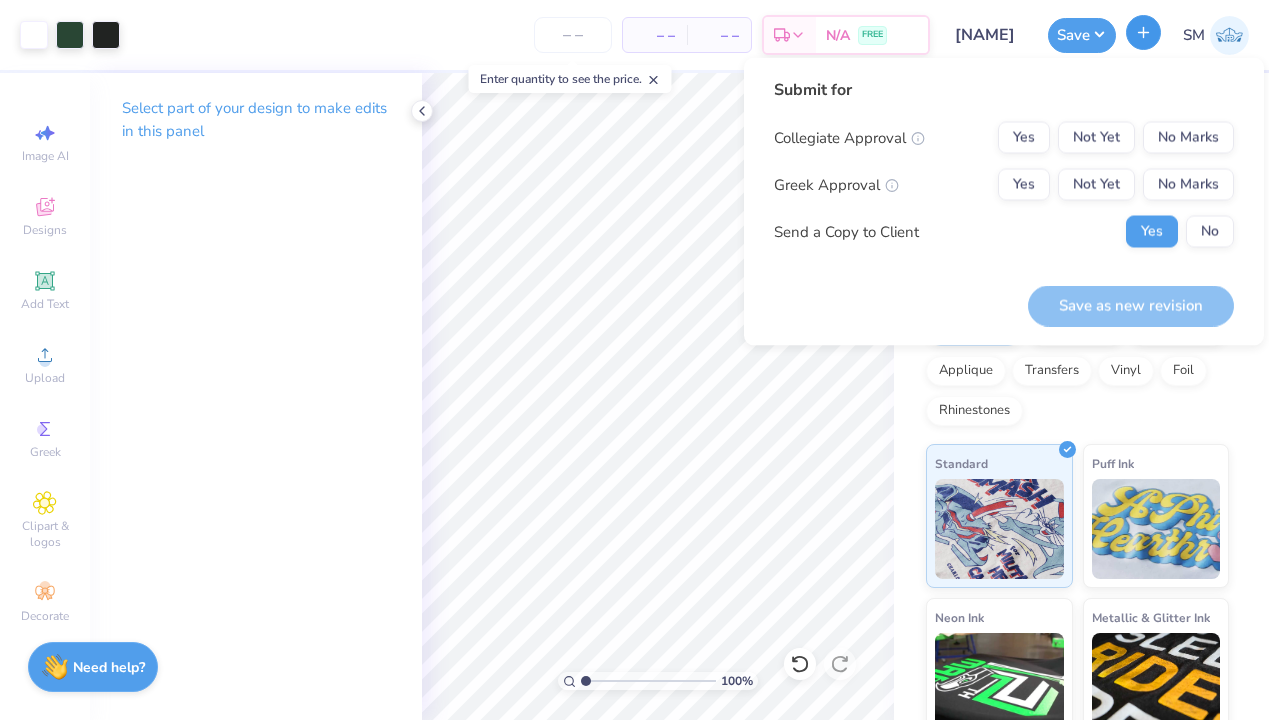 click at bounding box center (1143, 32) 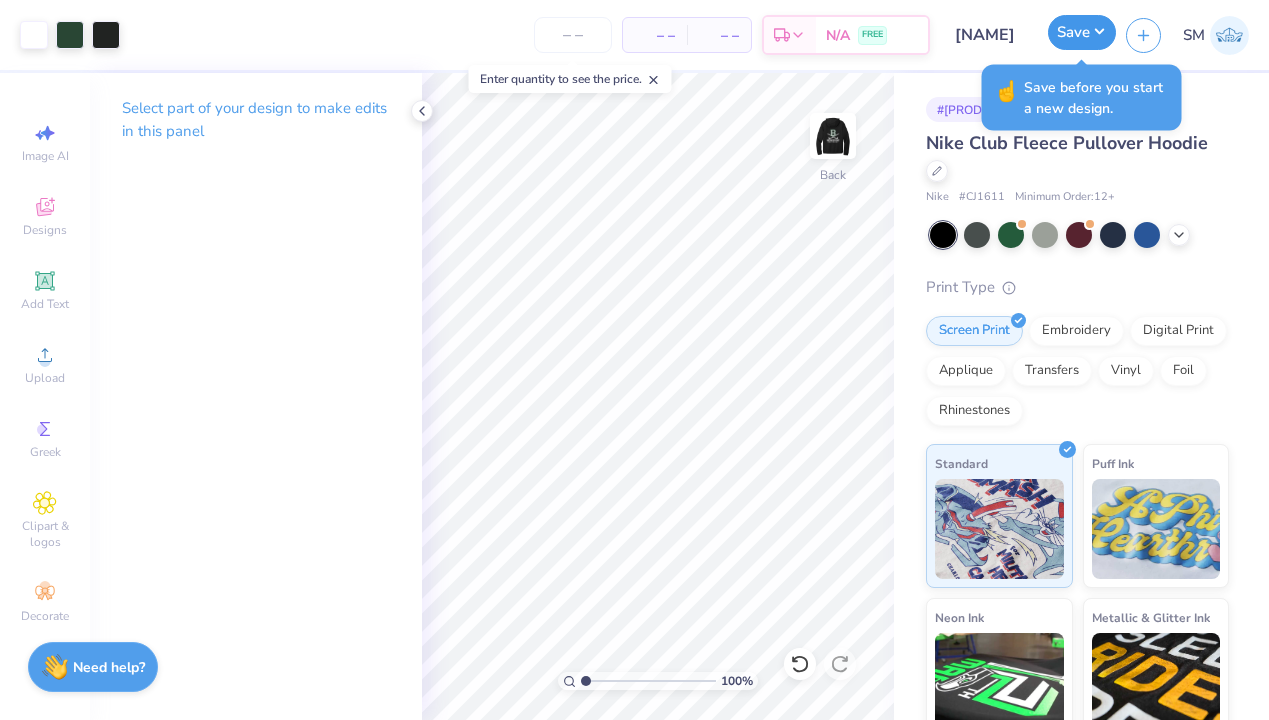 click on "Save" at bounding box center (1082, 32) 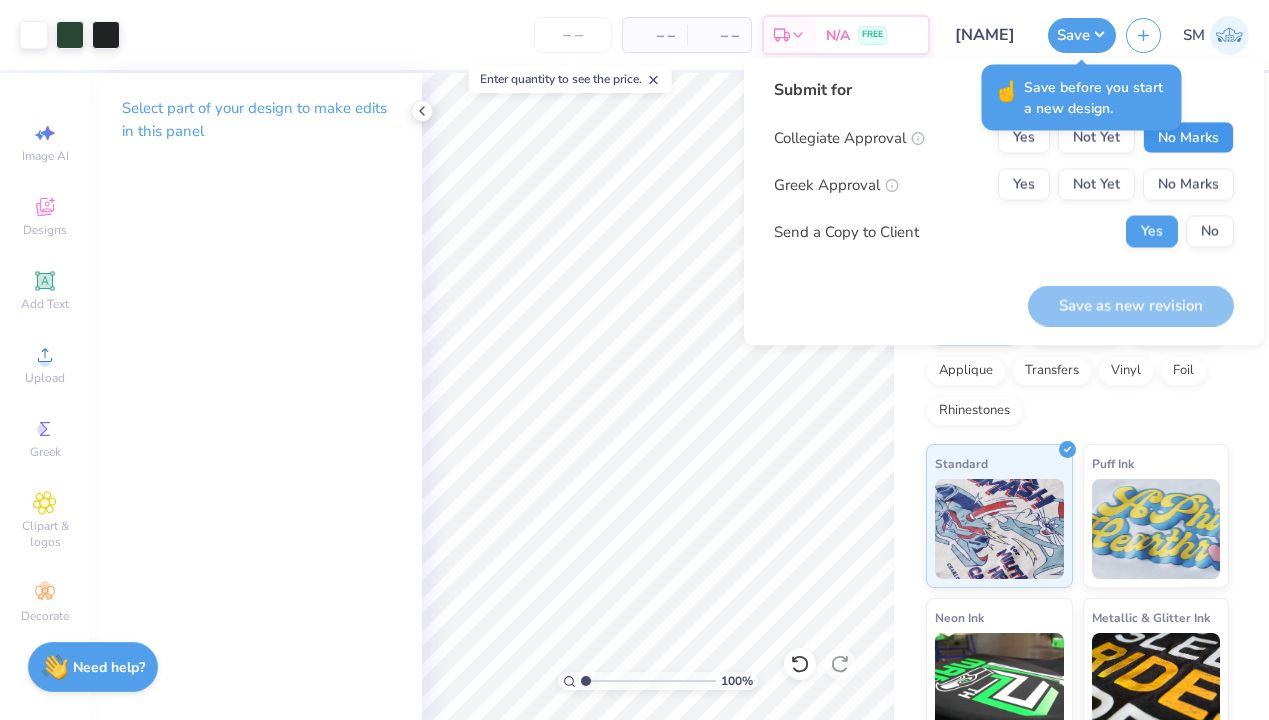 click on "No Marks" at bounding box center [1188, 138] 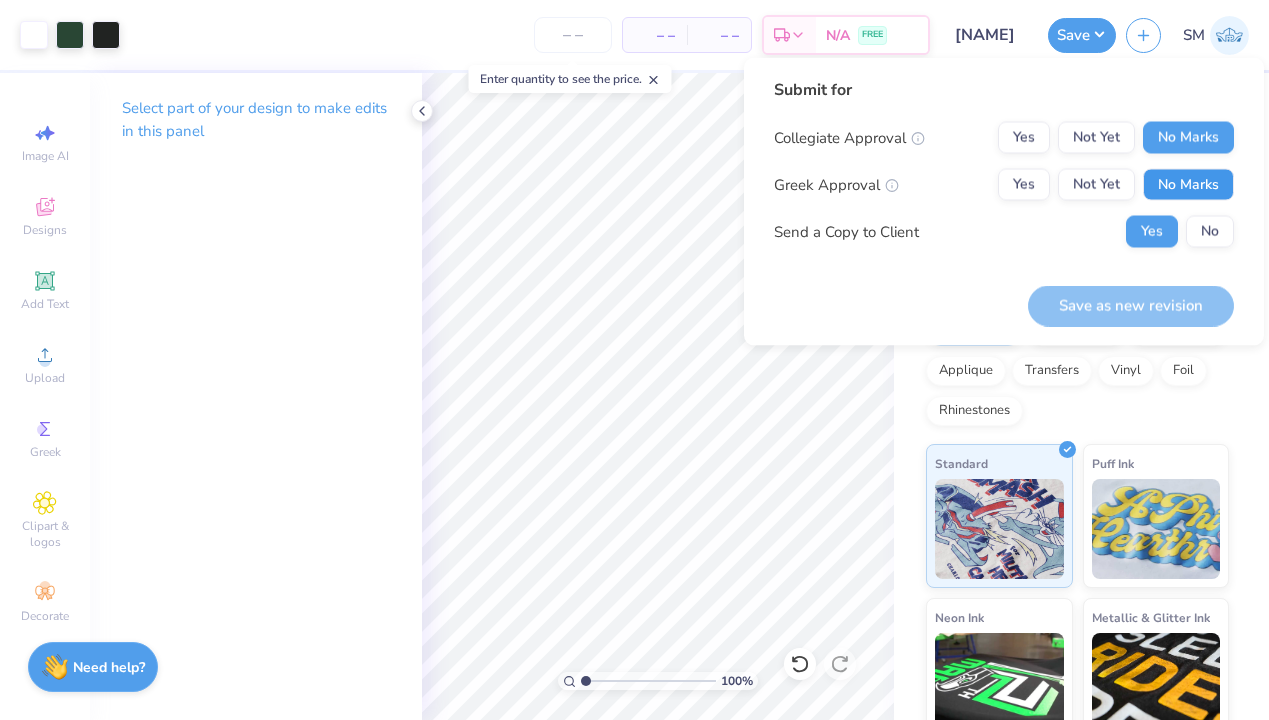 click on "No Marks" at bounding box center [1188, 185] 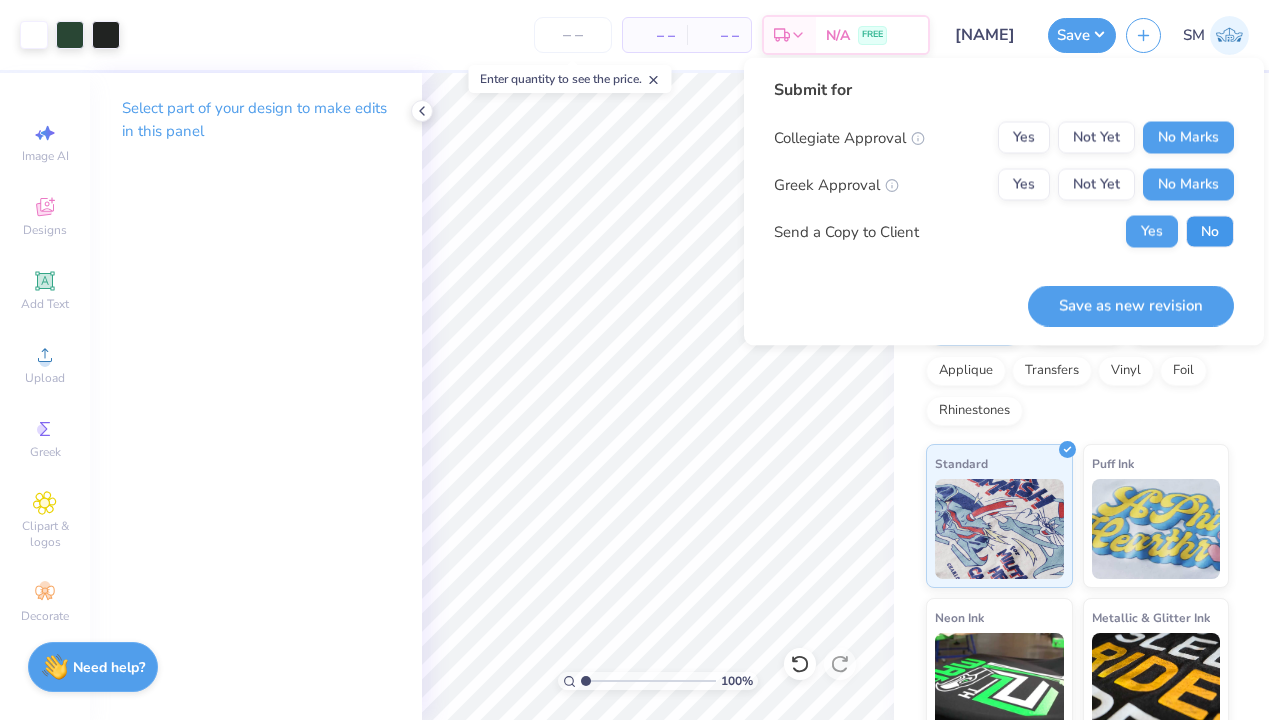 click on "No" at bounding box center [1210, 232] 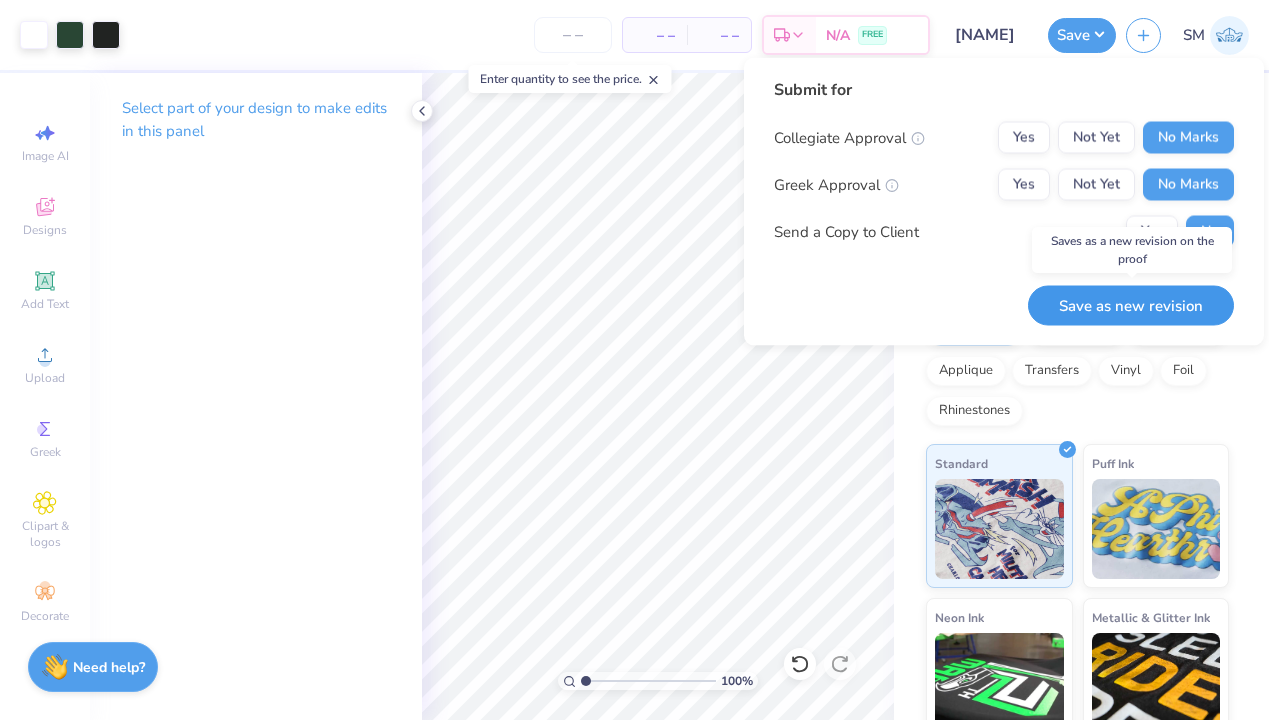 click on "Save as new revision" at bounding box center [1131, 305] 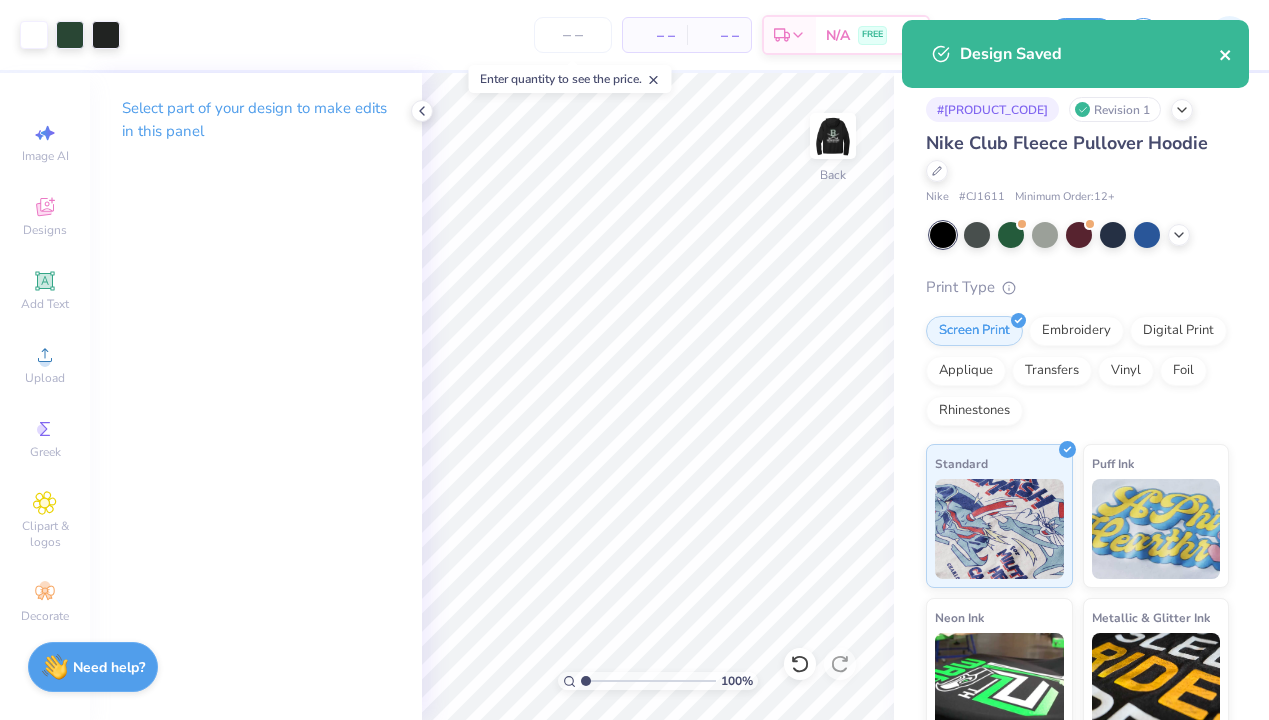 click 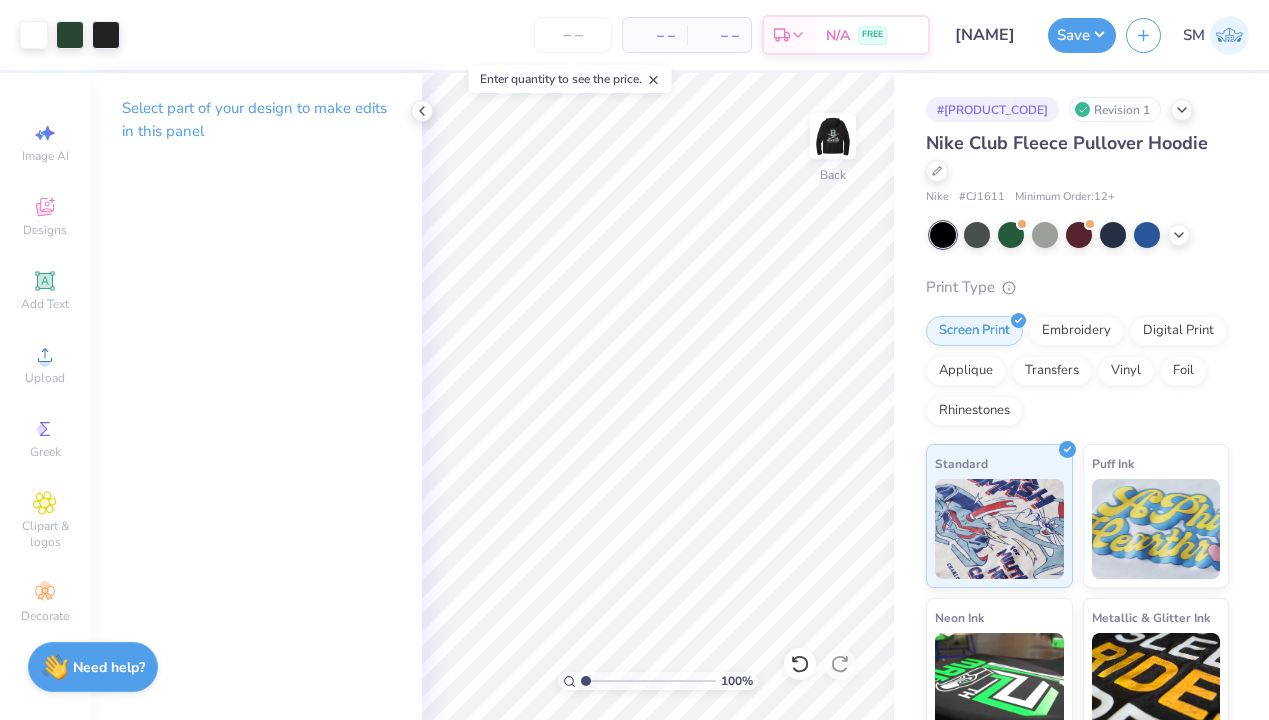 click 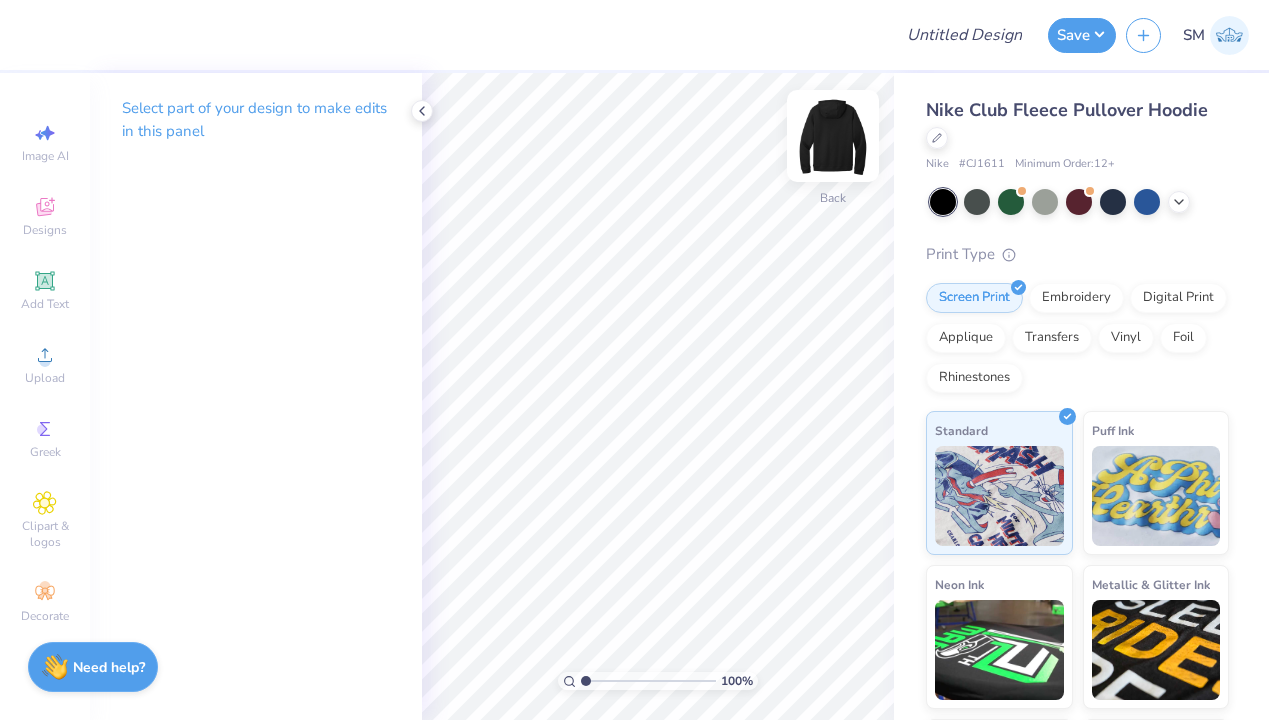click at bounding box center [833, 136] 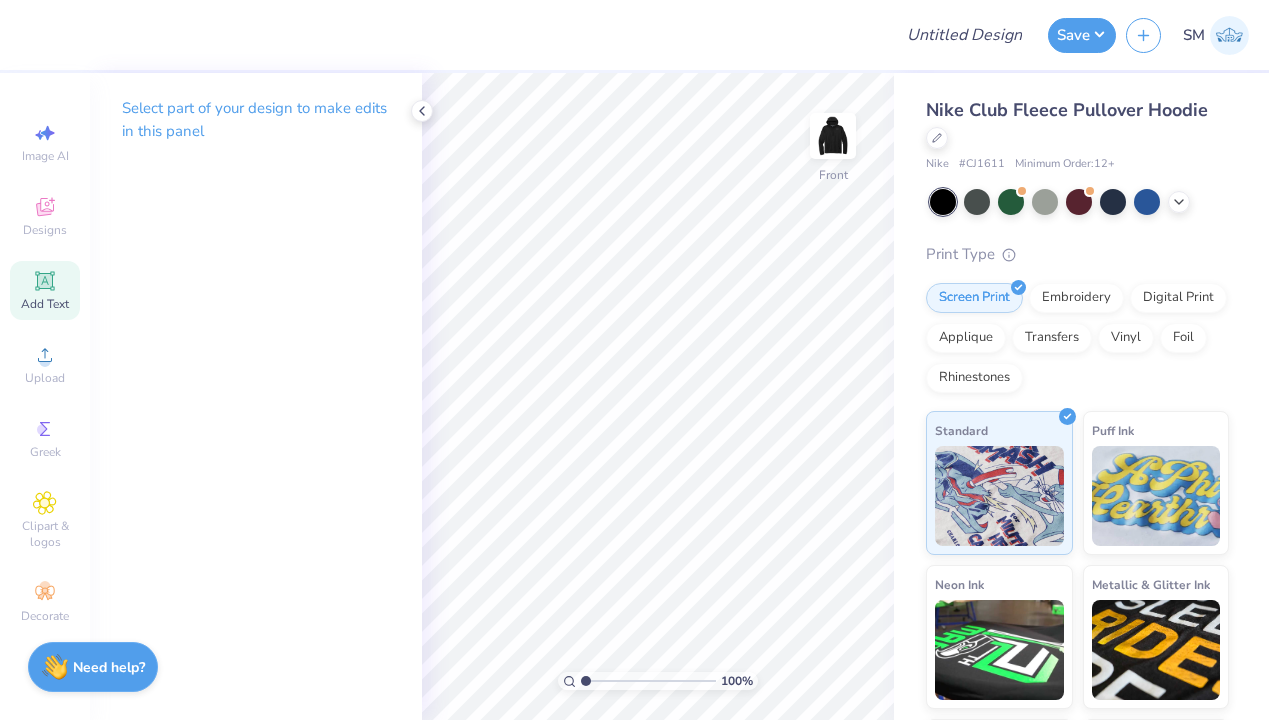 click on "Add Text" at bounding box center (45, 290) 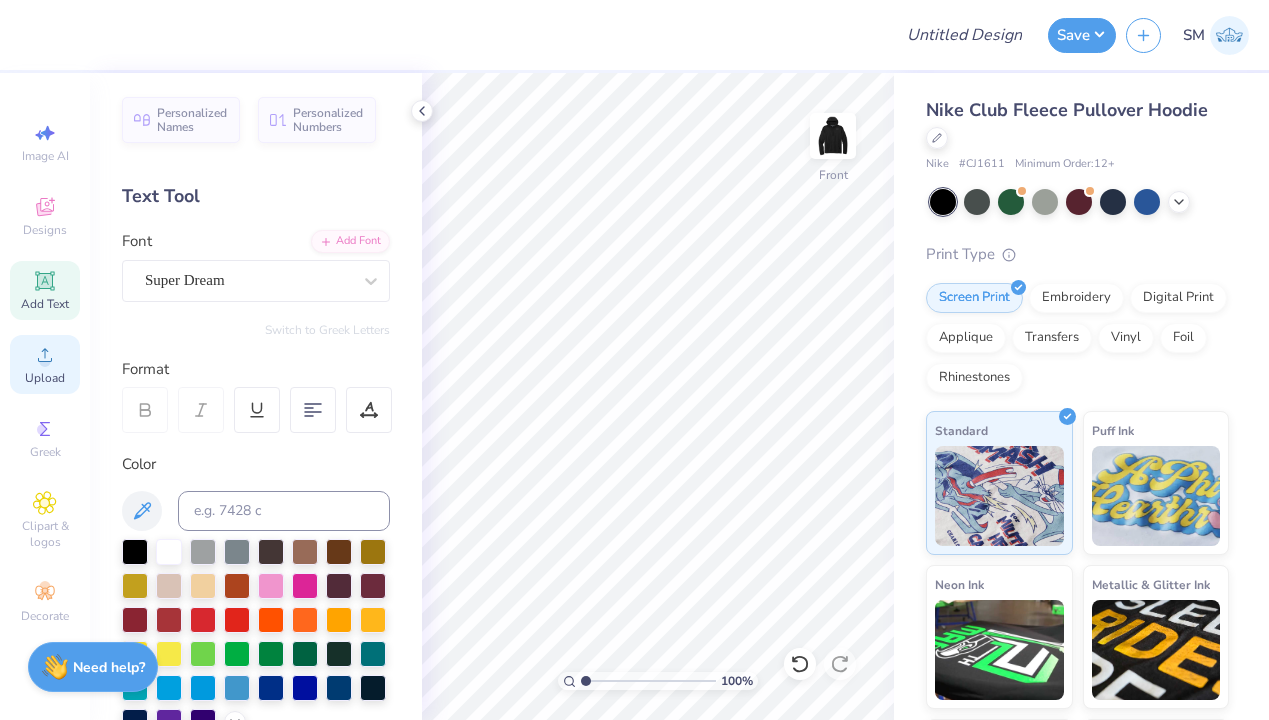 click on "Upload" at bounding box center [45, 364] 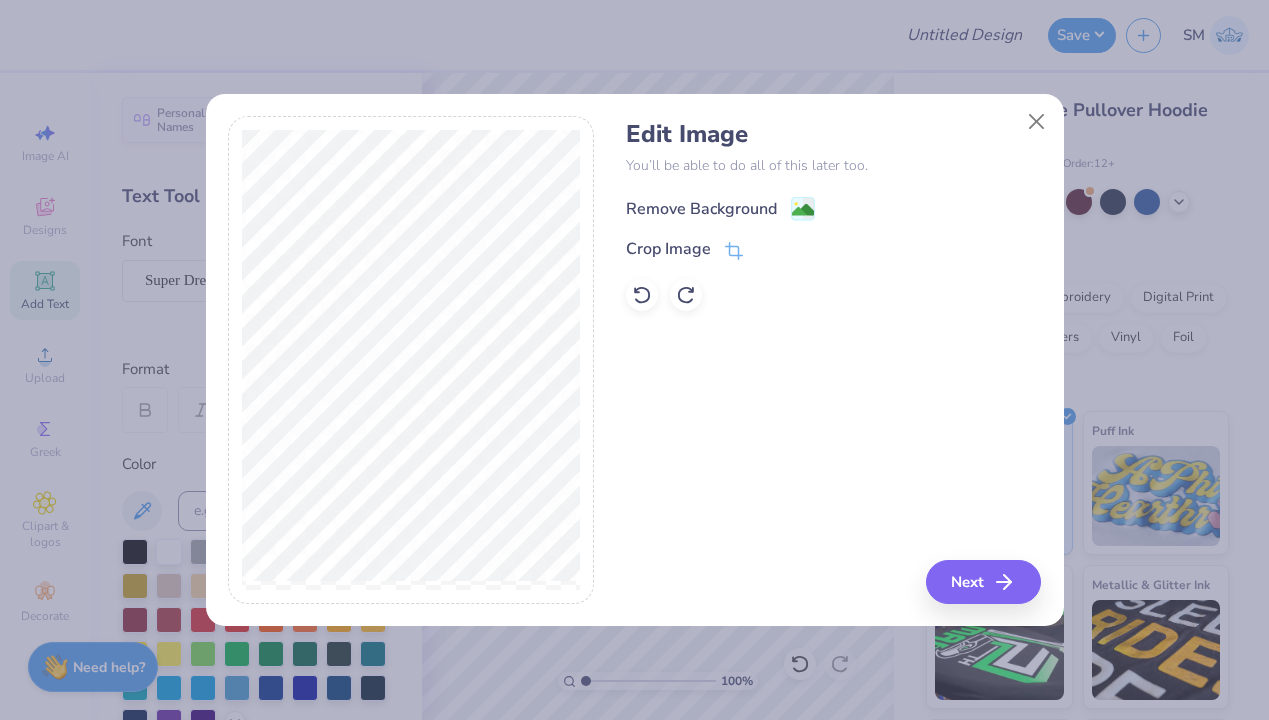 click on "Remove Background" at bounding box center [701, 209] 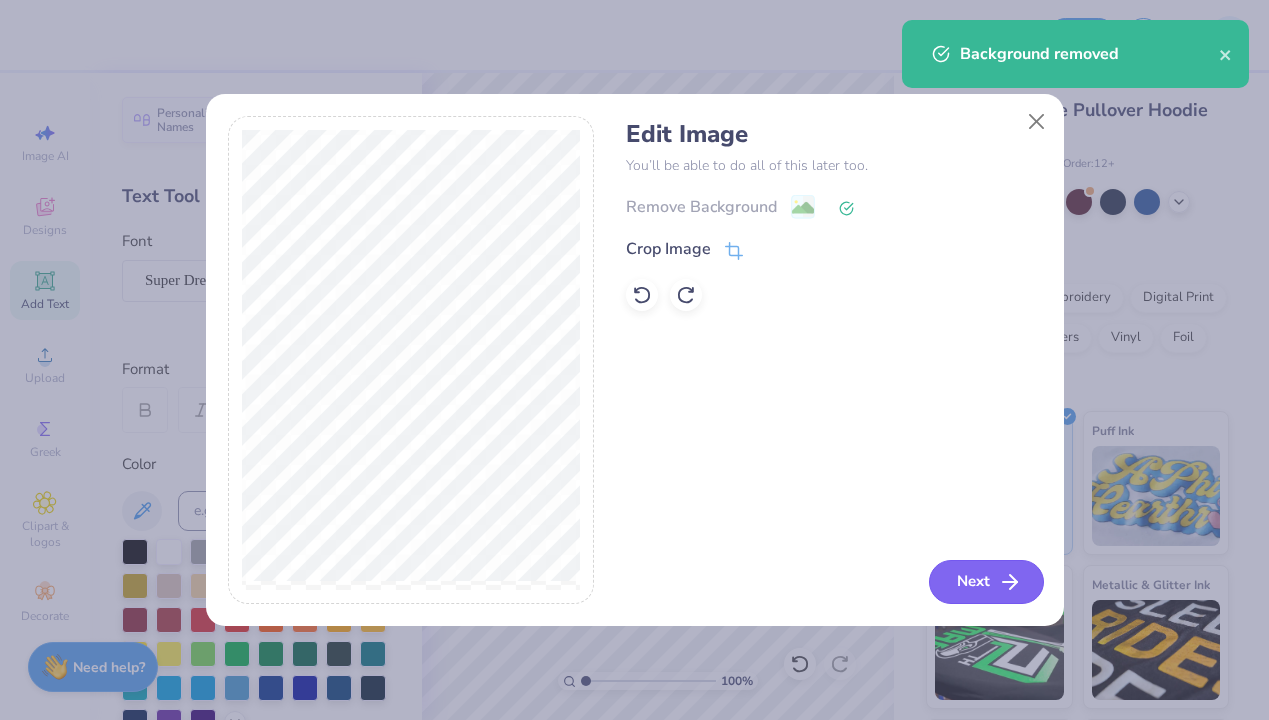 click on "Next" at bounding box center (986, 582) 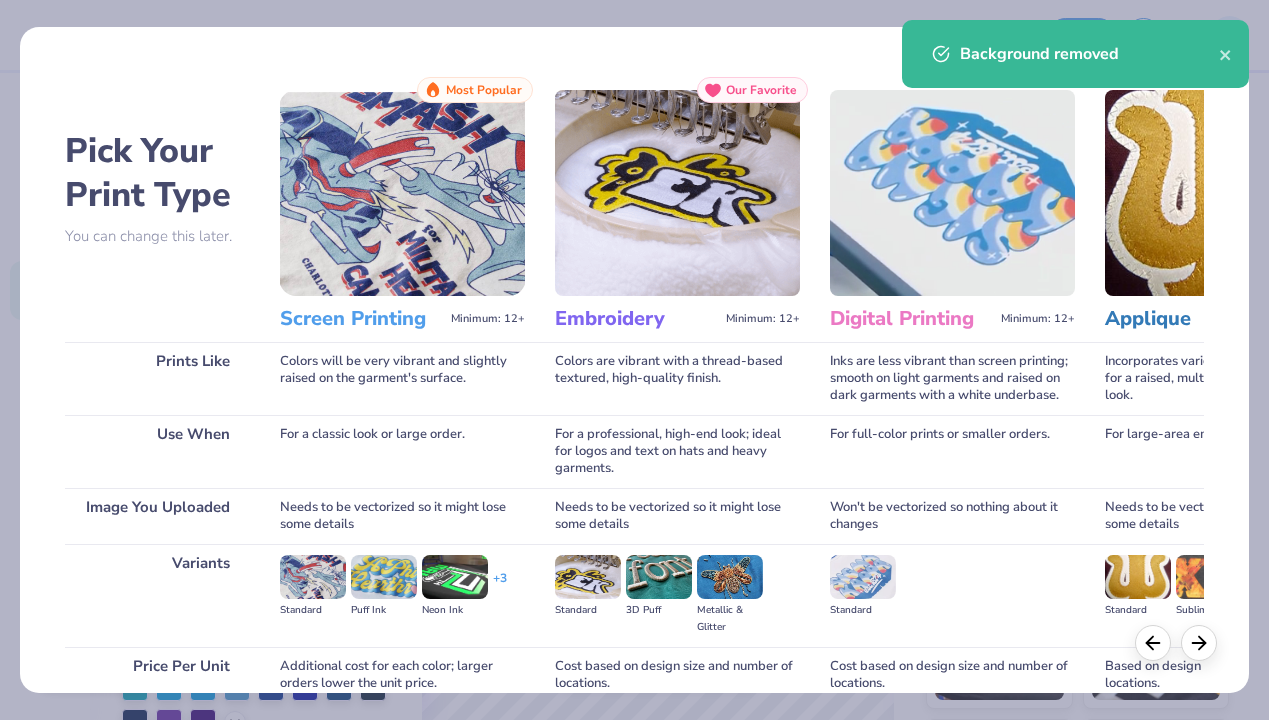 scroll, scrollTop: 177, scrollLeft: 0, axis: vertical 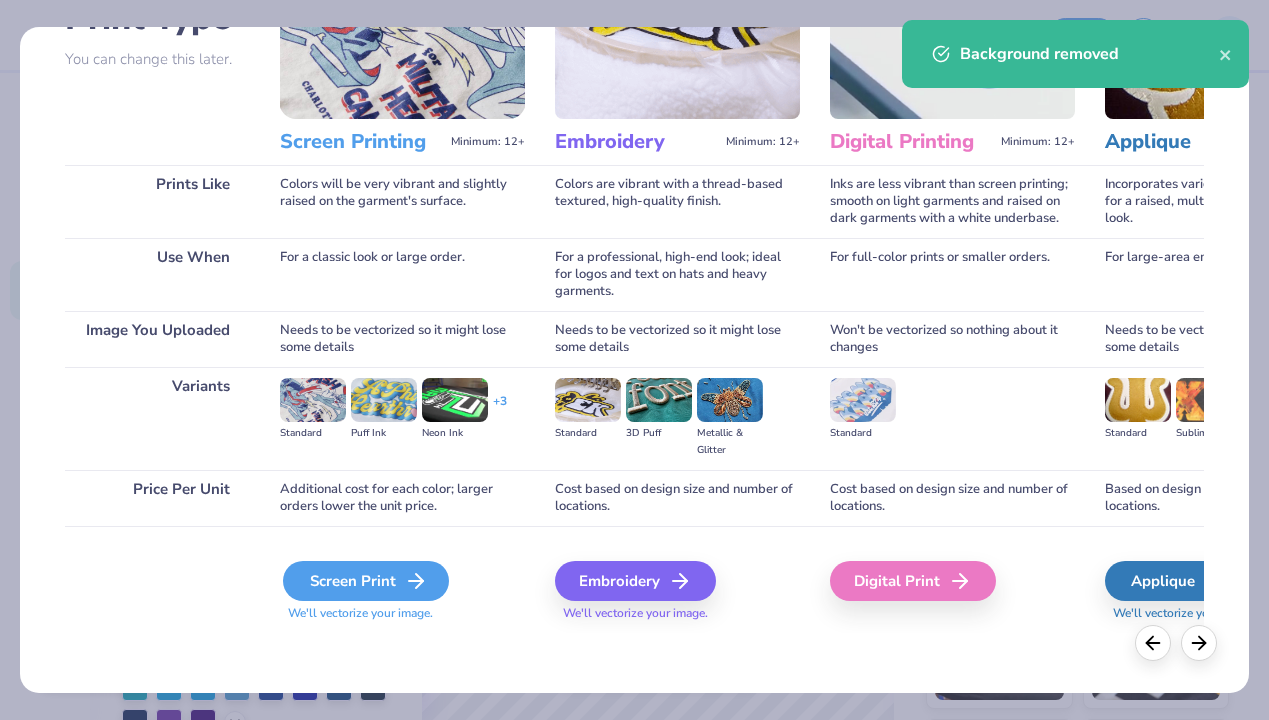 click 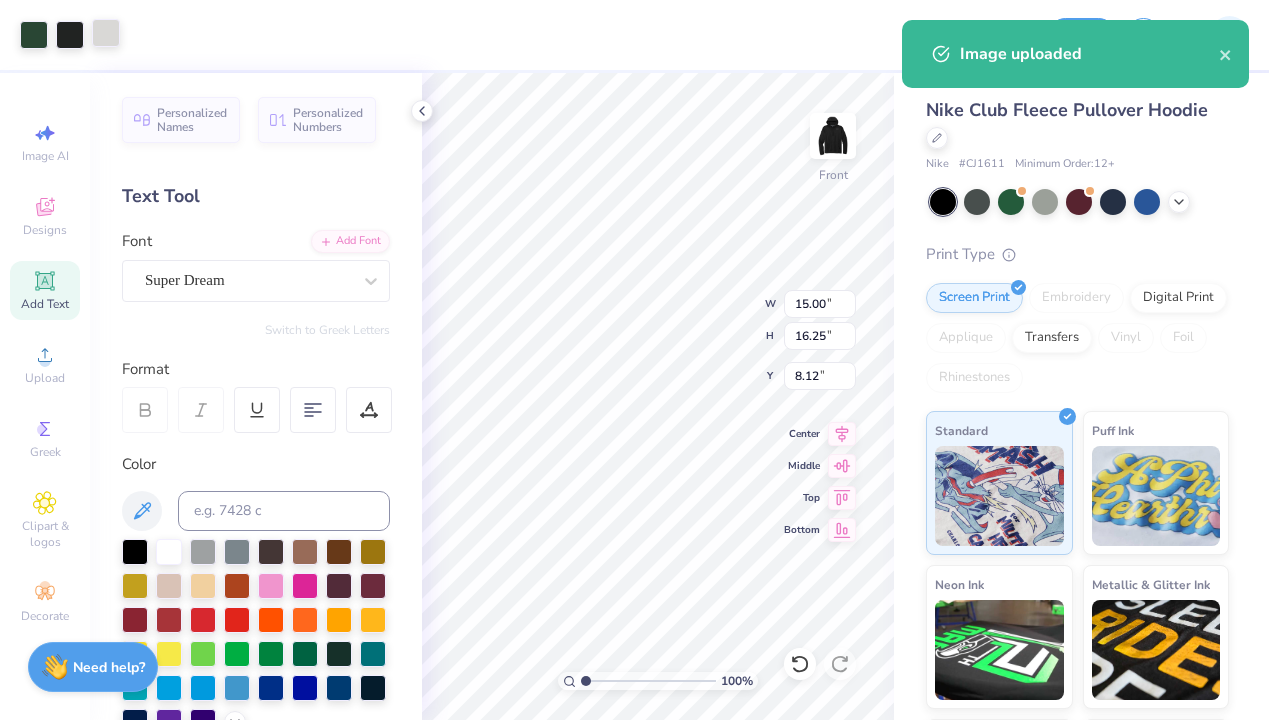 click at bounding box center (106, 33) 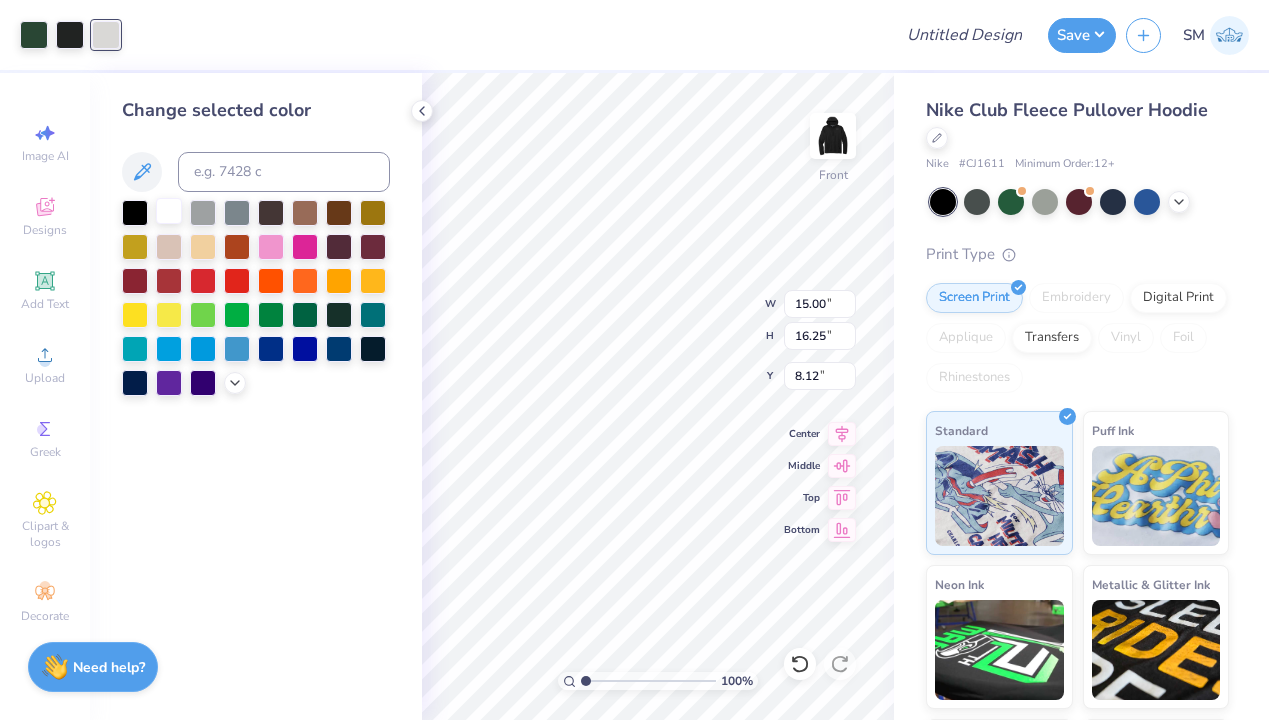 click at bounding box center (169, 211) 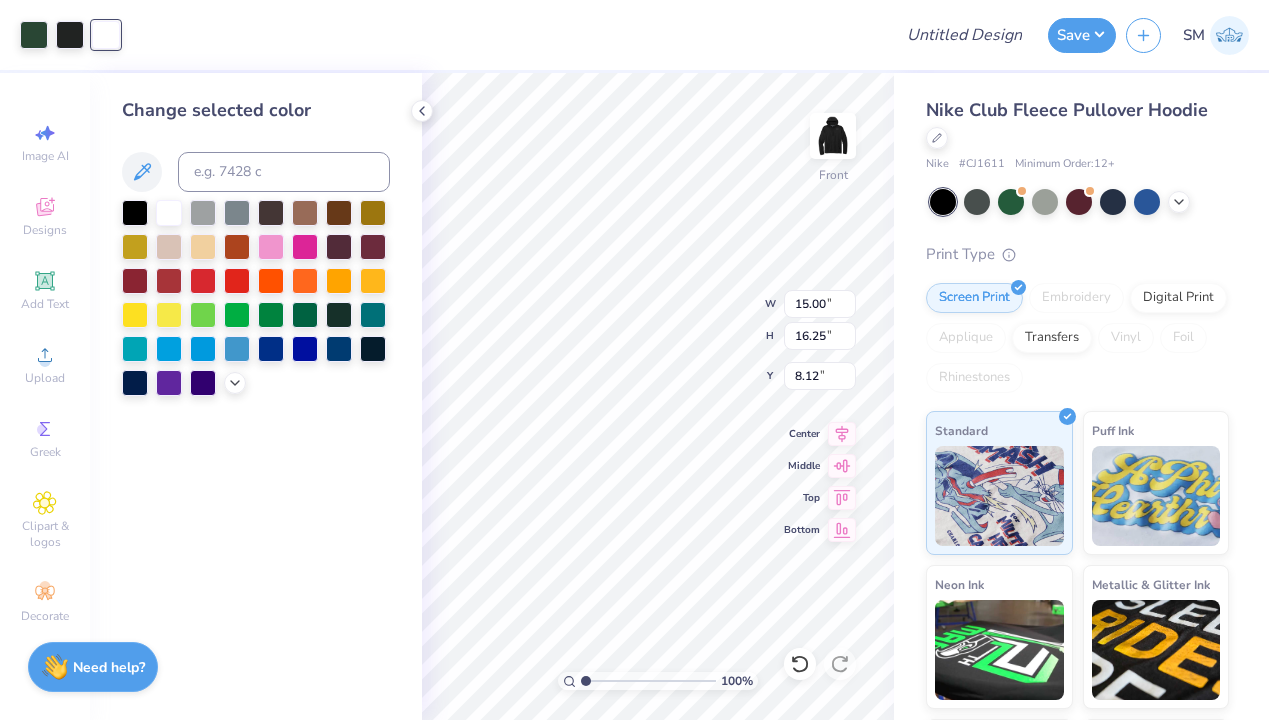 type on "10.89" 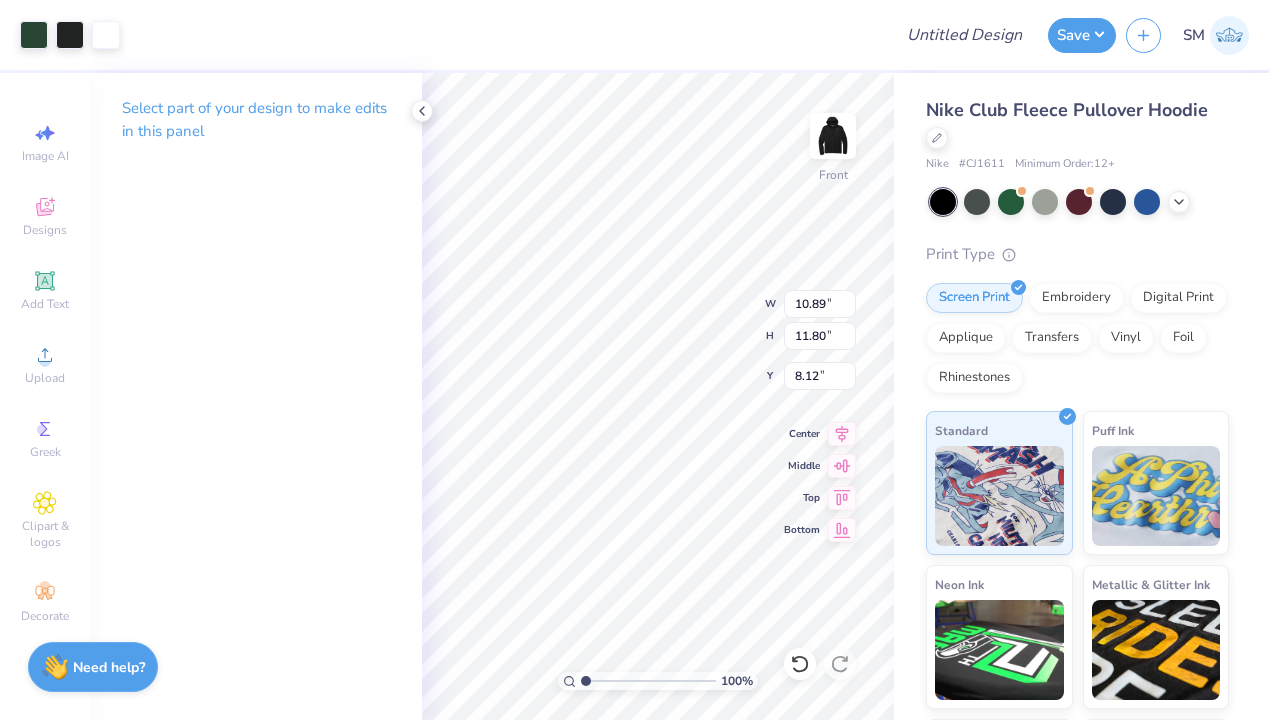 type on "8.04" 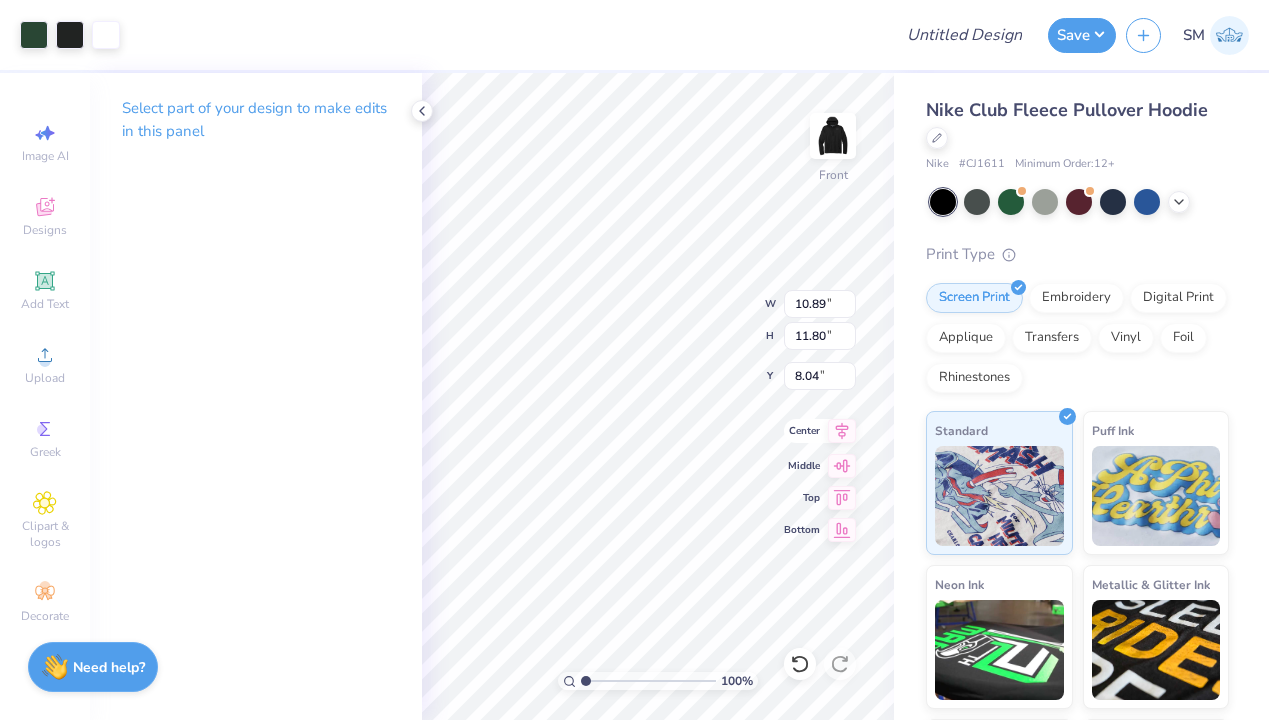 click 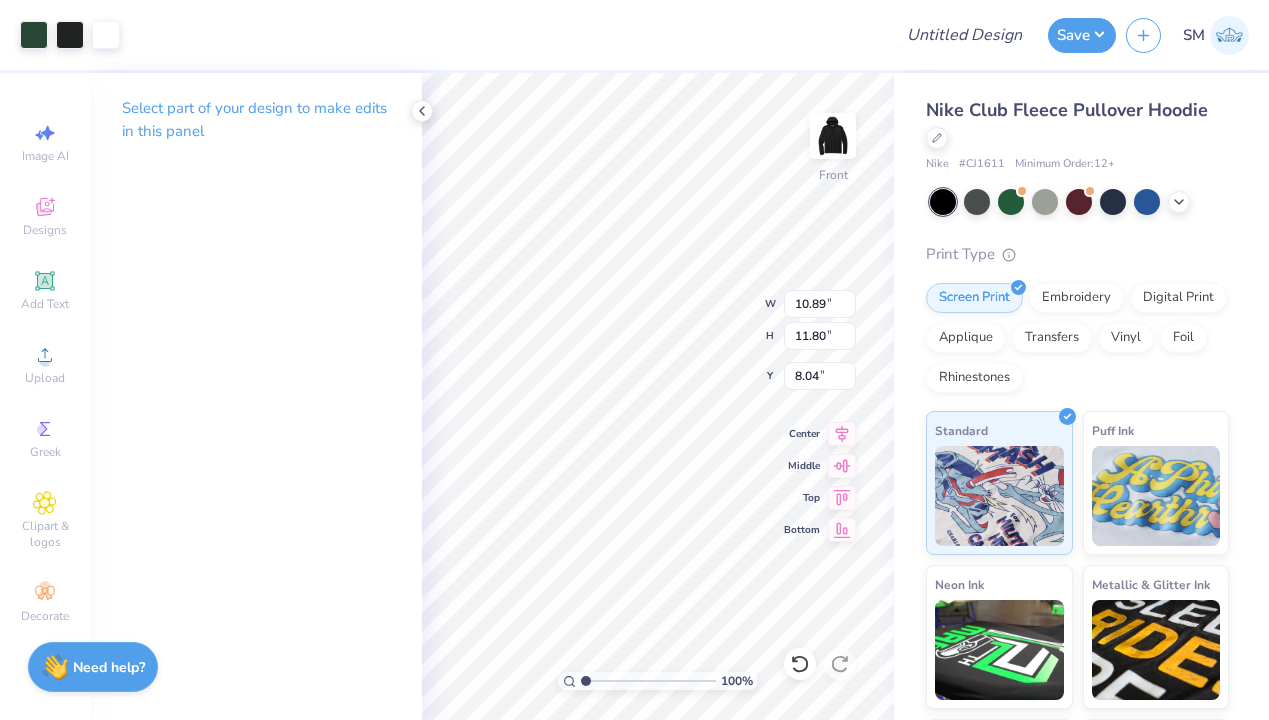 type on "8.03" 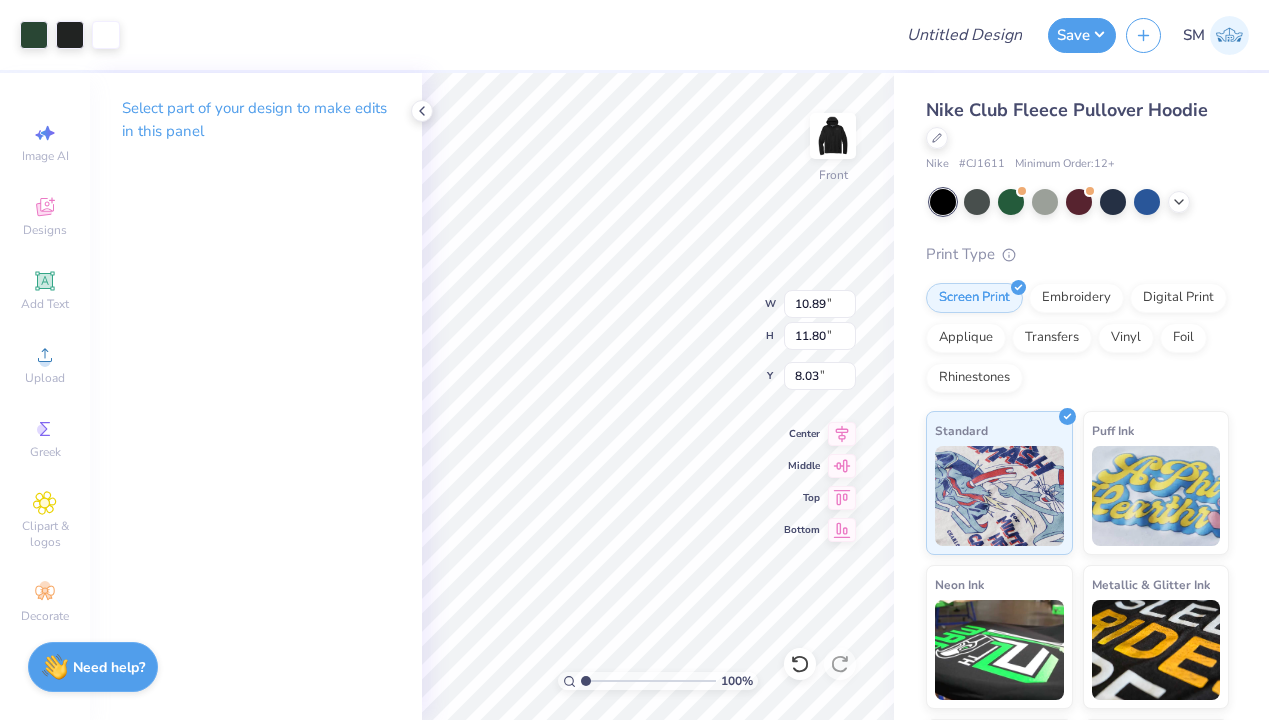type on "9.09" 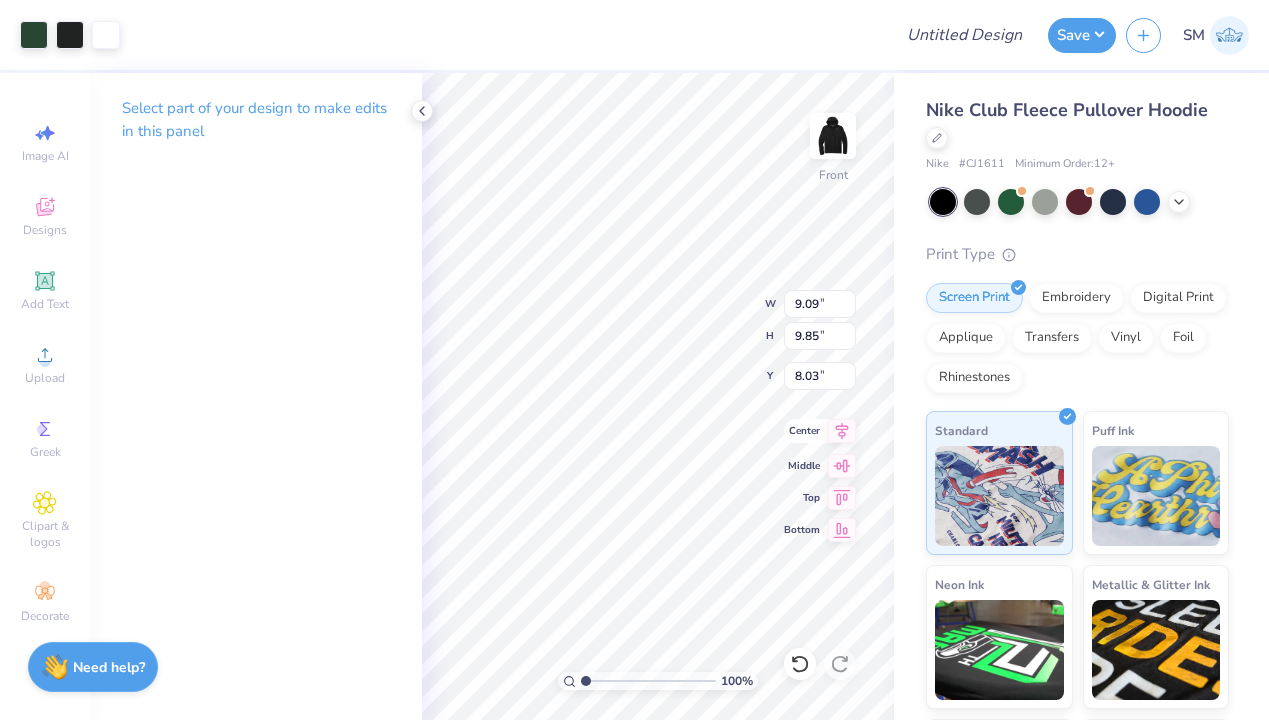 click 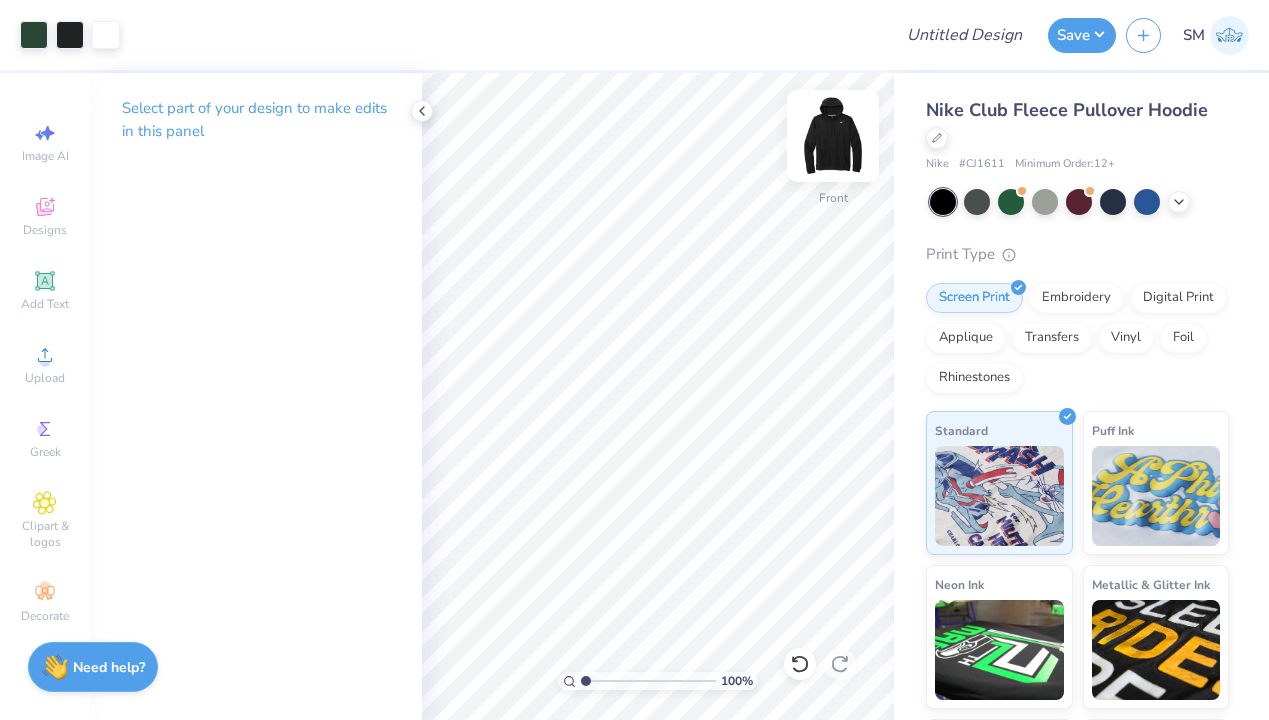 click at bounding box center [833, 136] 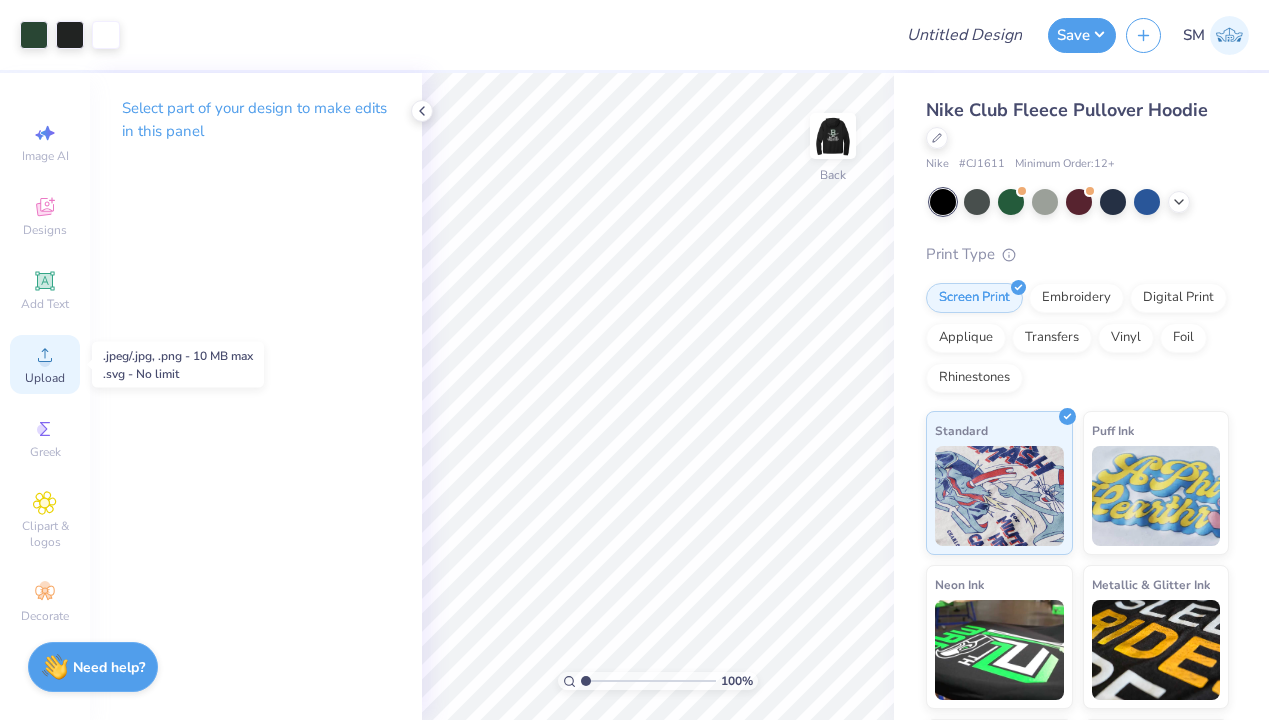 click 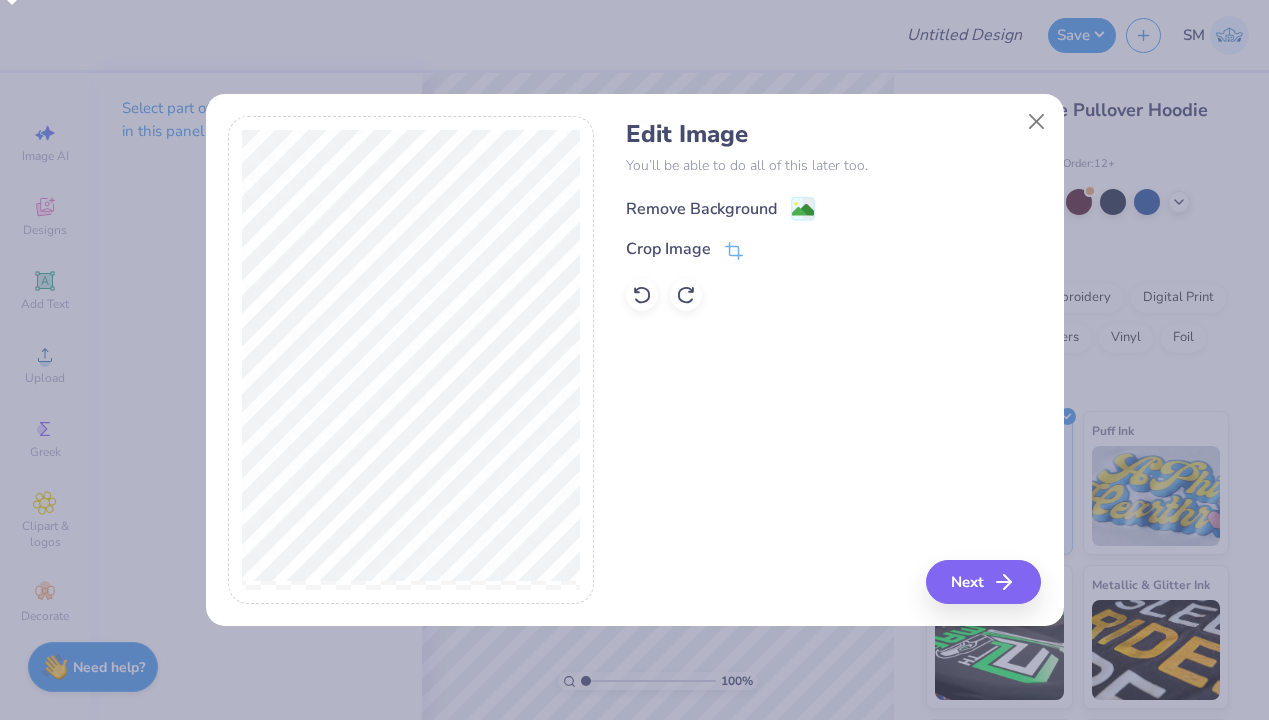 click 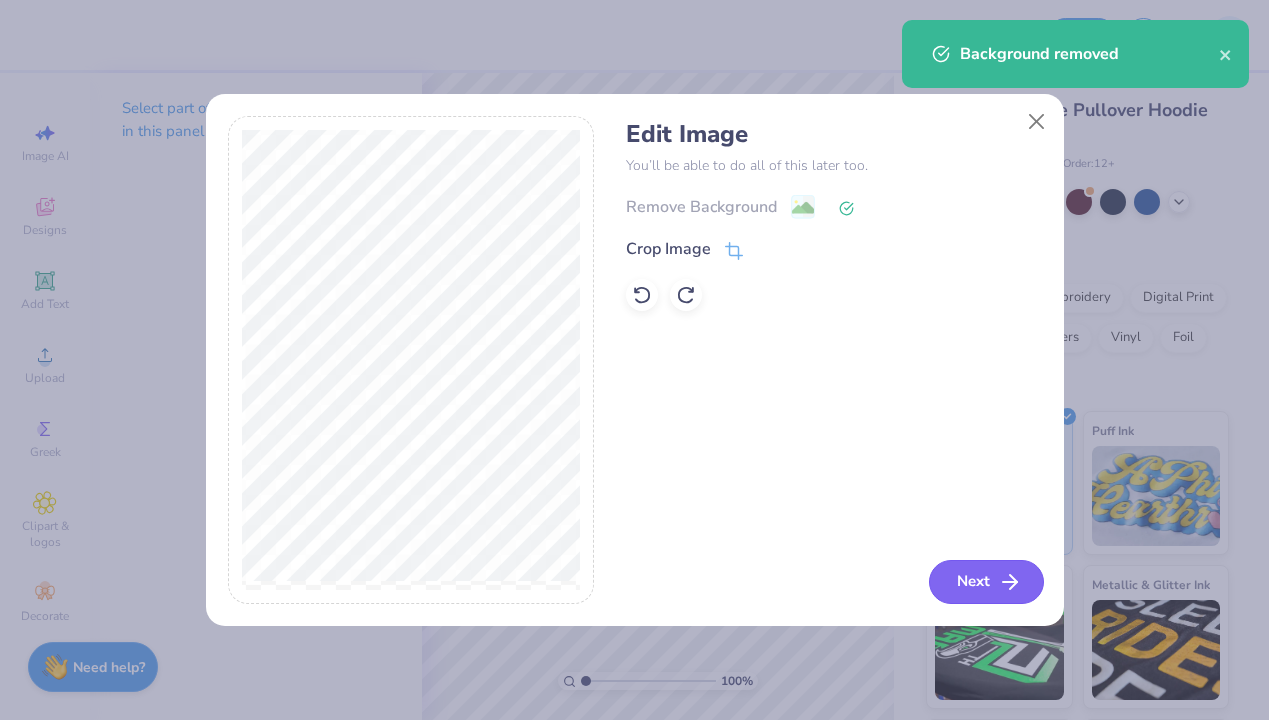 click on "Next" at bounding box center [986, 582] 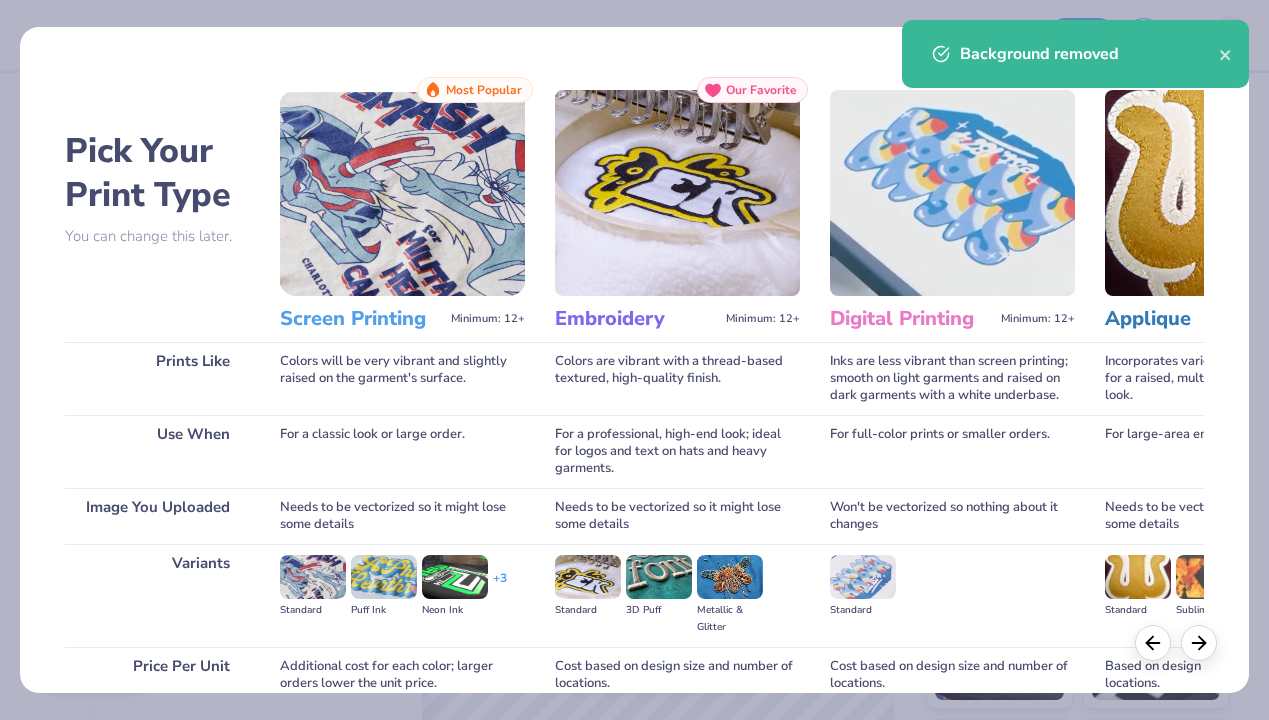 scroll, scrollTop: 177, scrollLeft: 0, axis: vertical 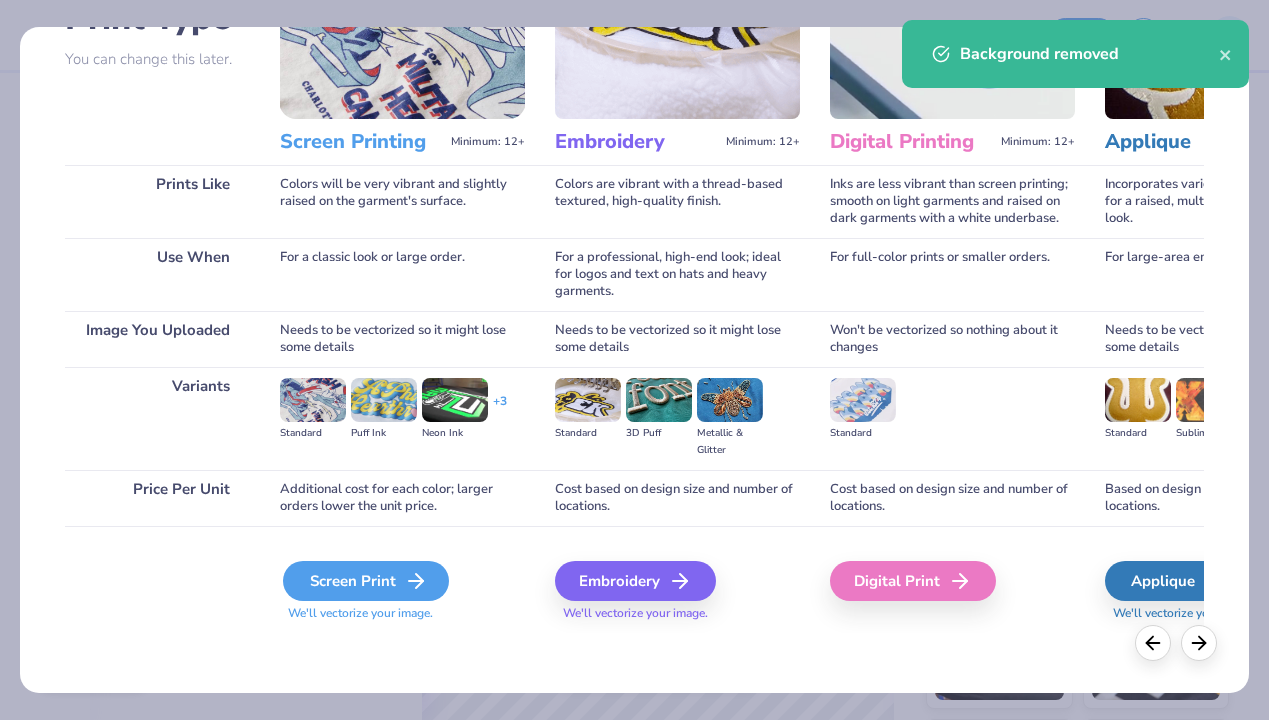 click on "Screen Print" at bounding box center [366, 581] 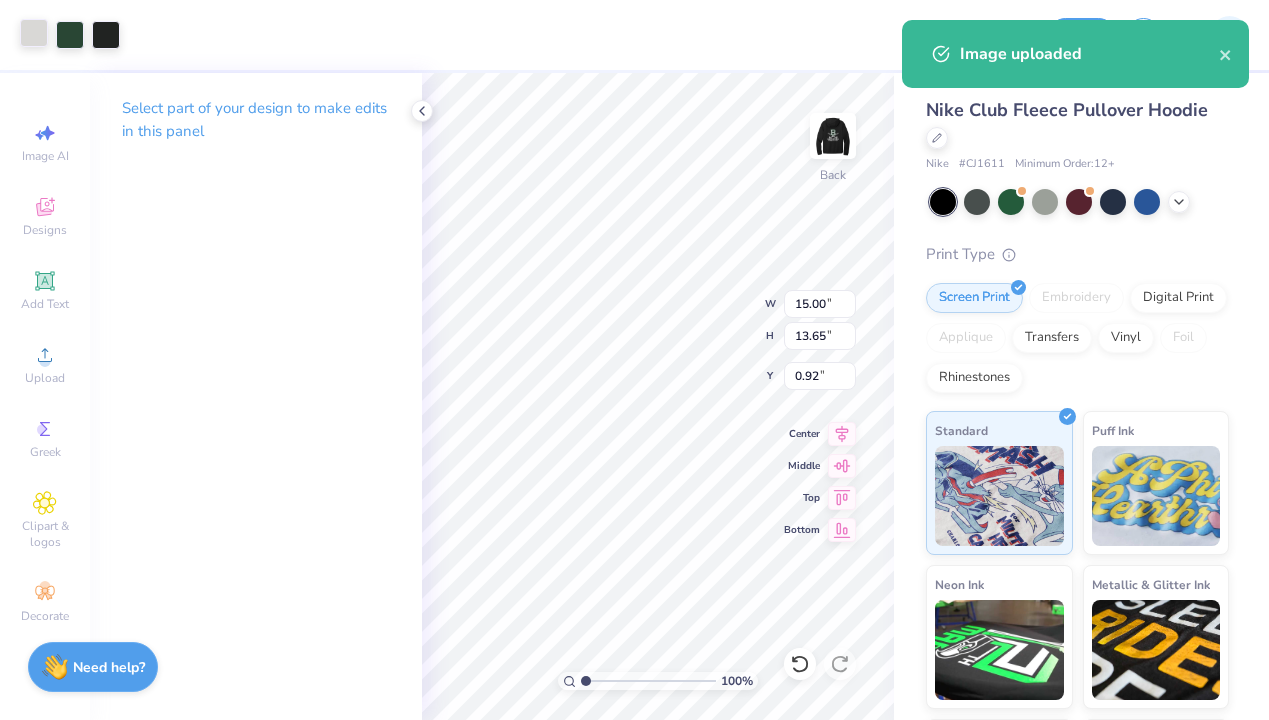 click at bounding box center [34, 33] 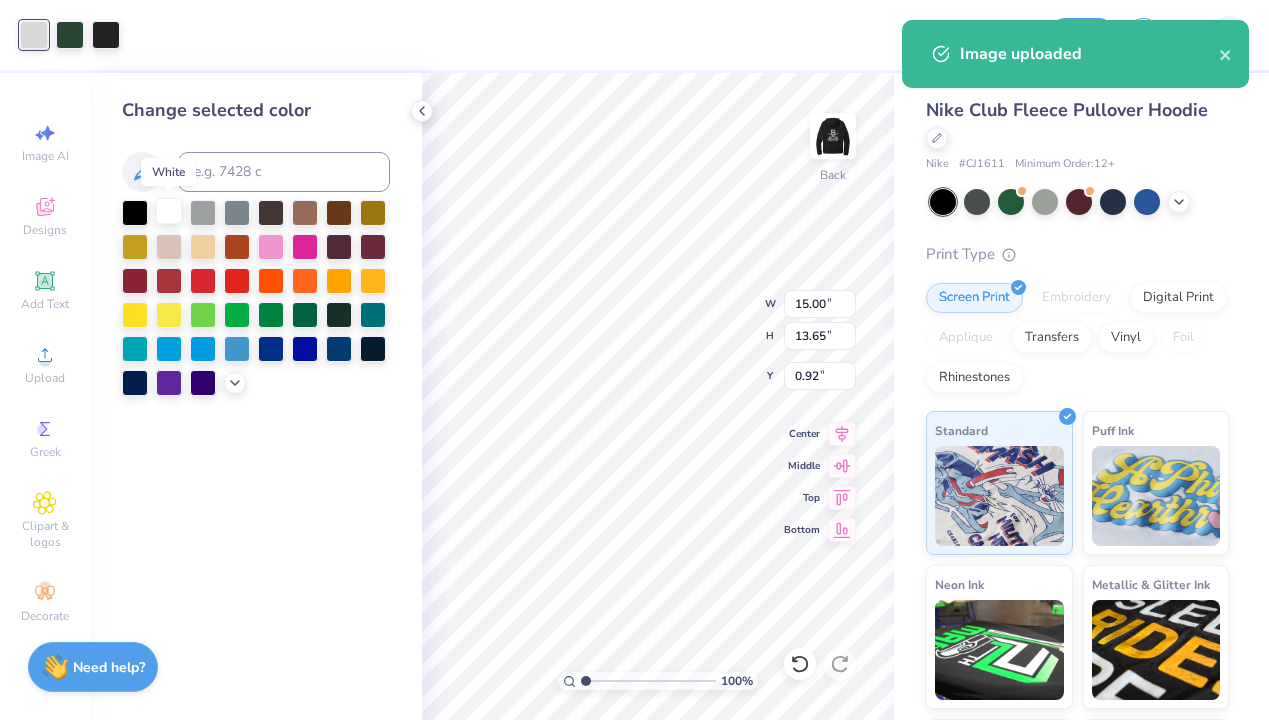 click at bounding box center (169, 211) 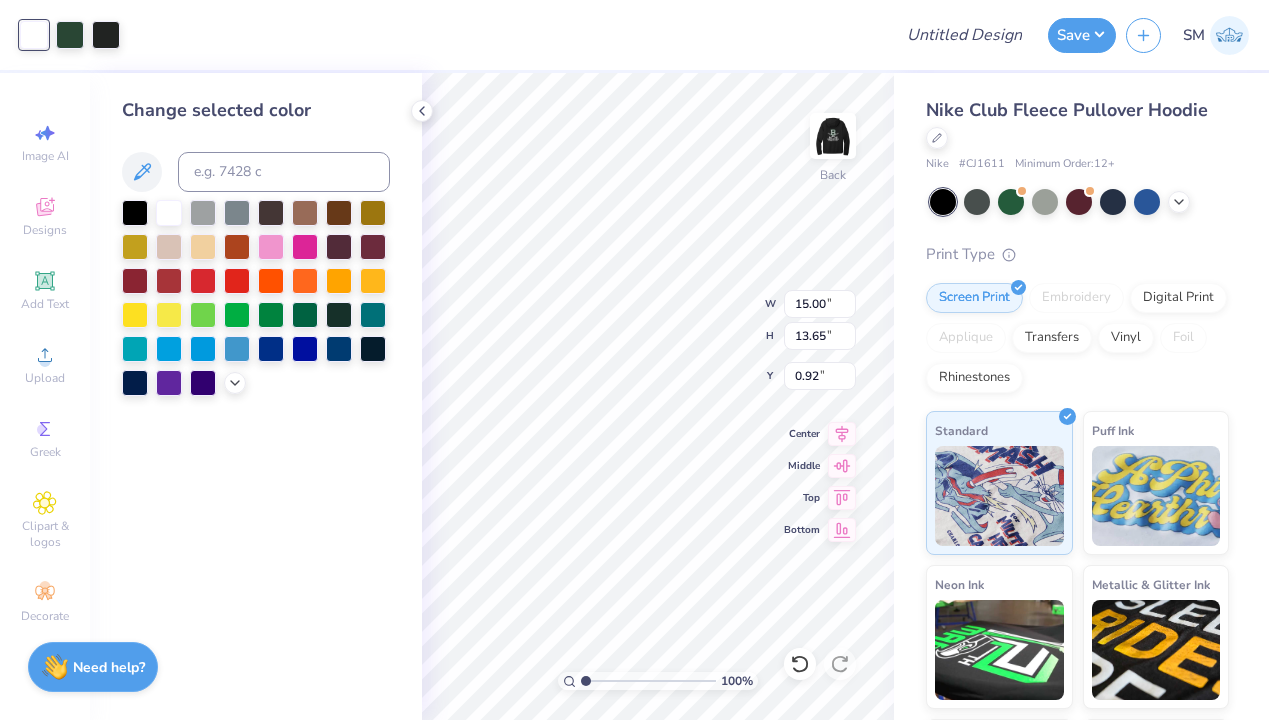 type on "3.49" 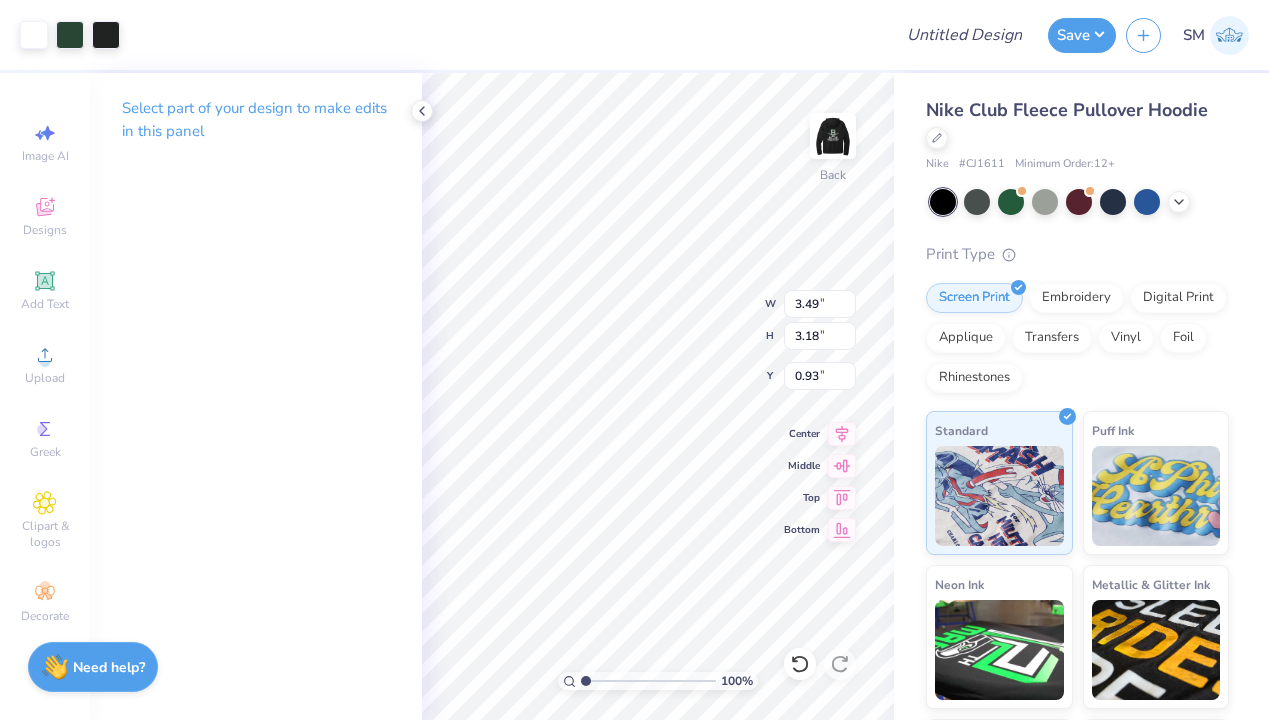 type on "1.72" 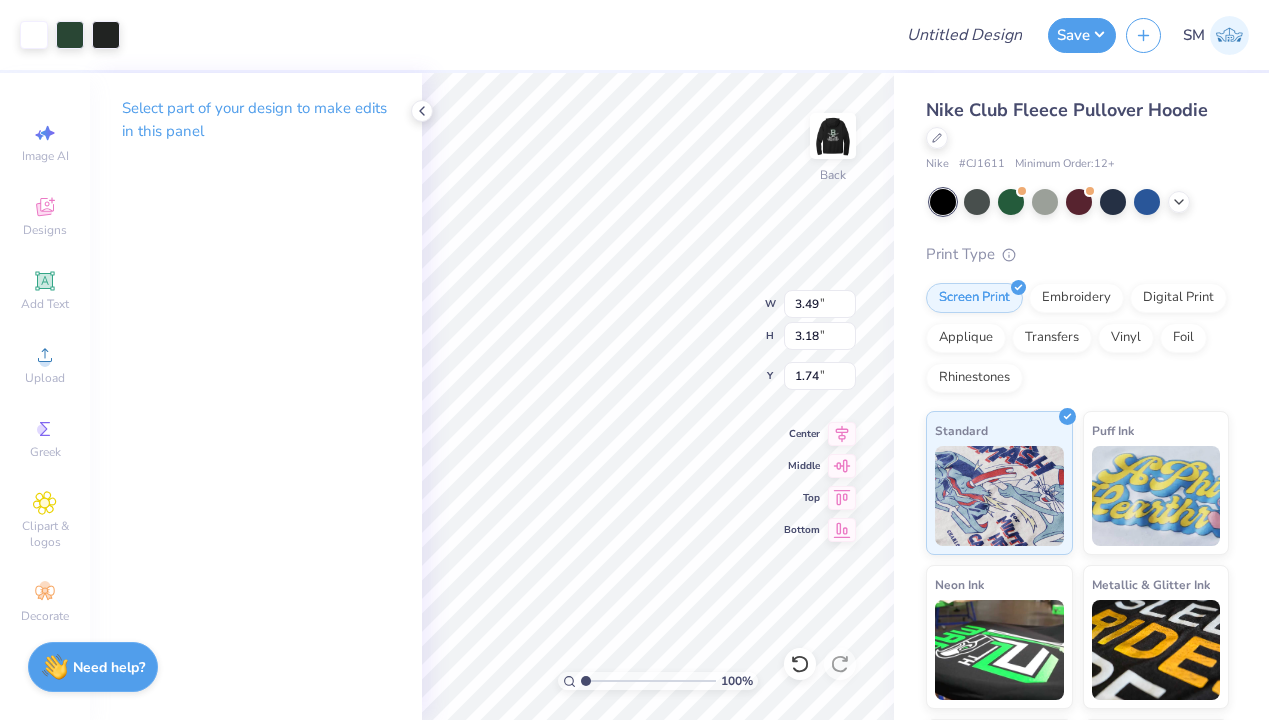 type on "3.12" 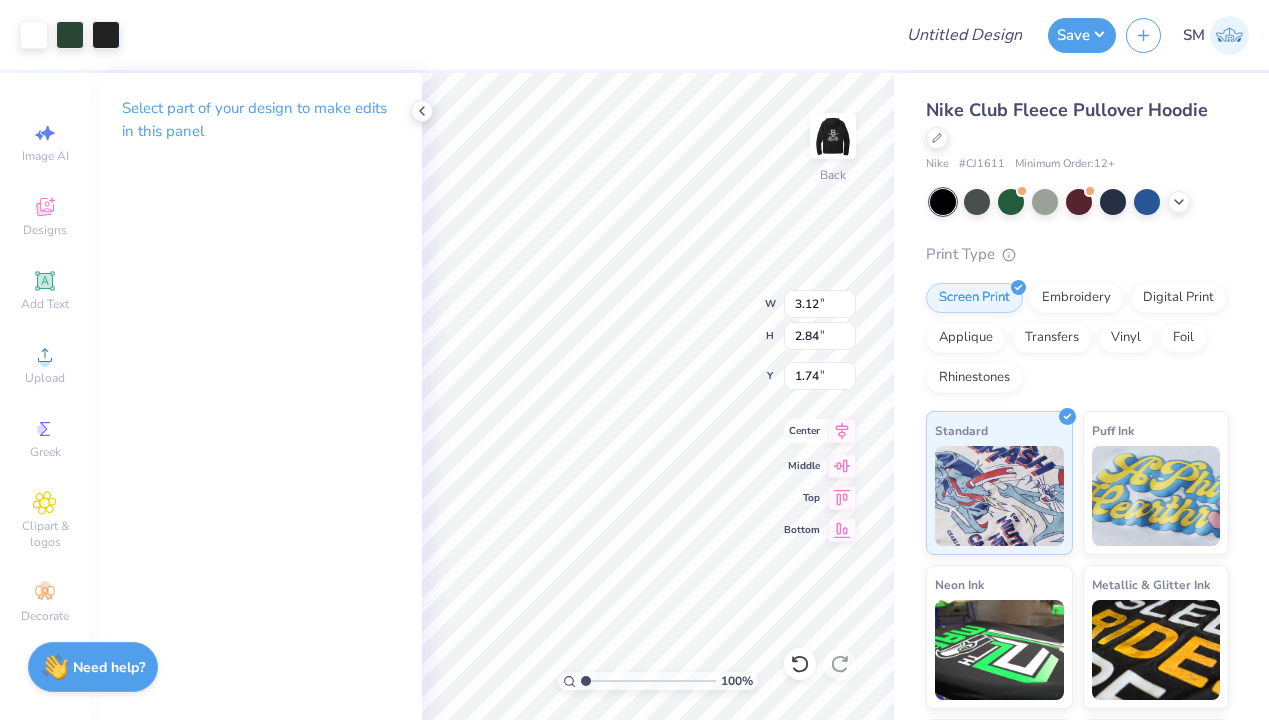 click 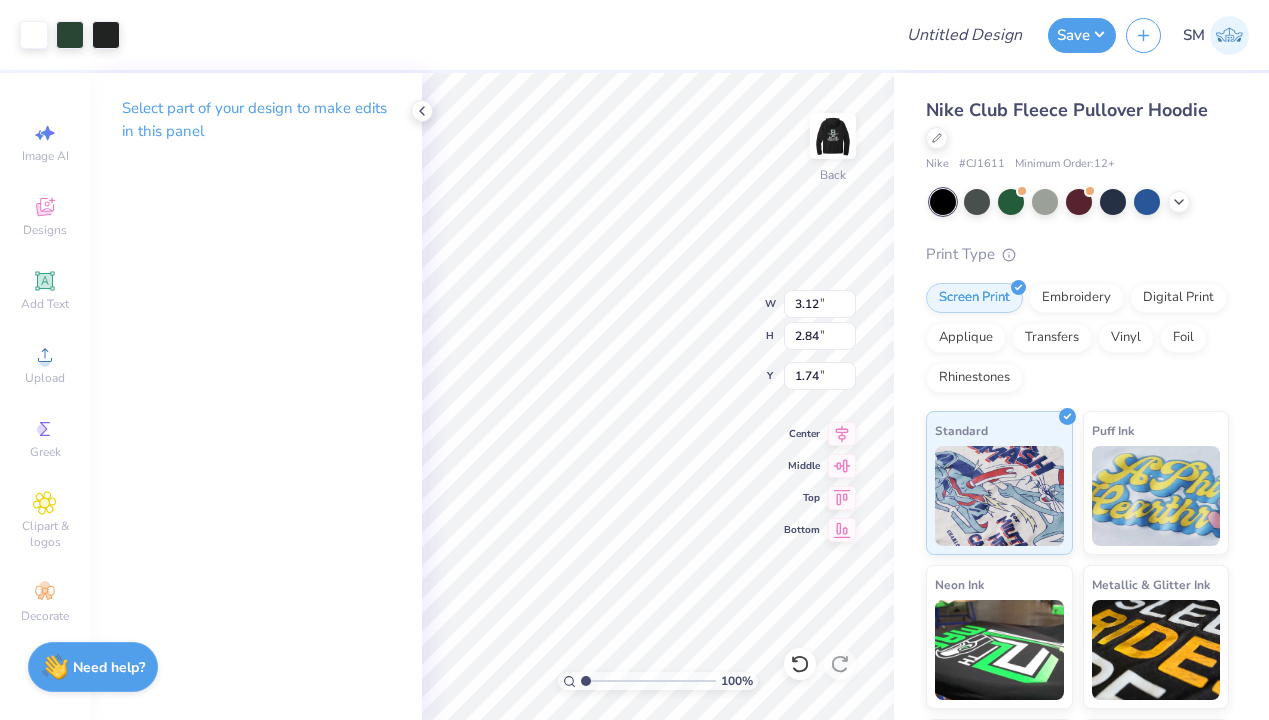 type on "1.58" 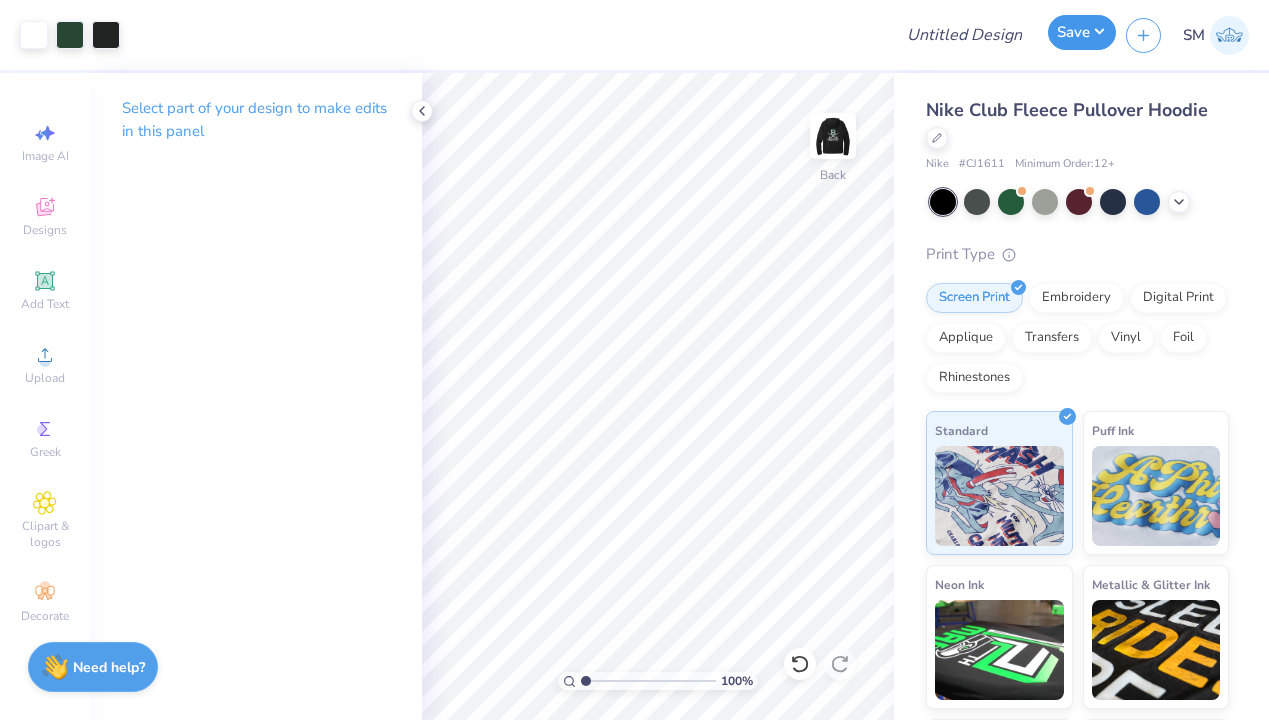 click on "Save" at bounding box center [1082, 32] 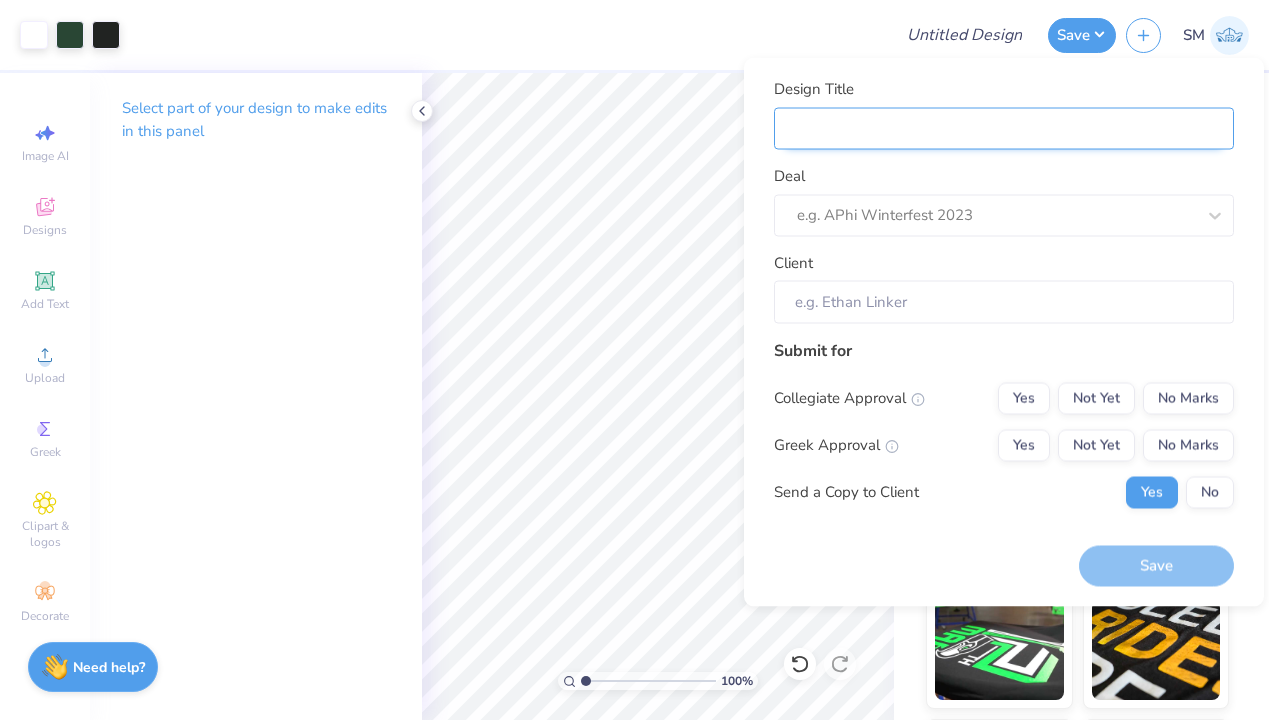 click on "Design Title" at bounding box center [1004, 128] 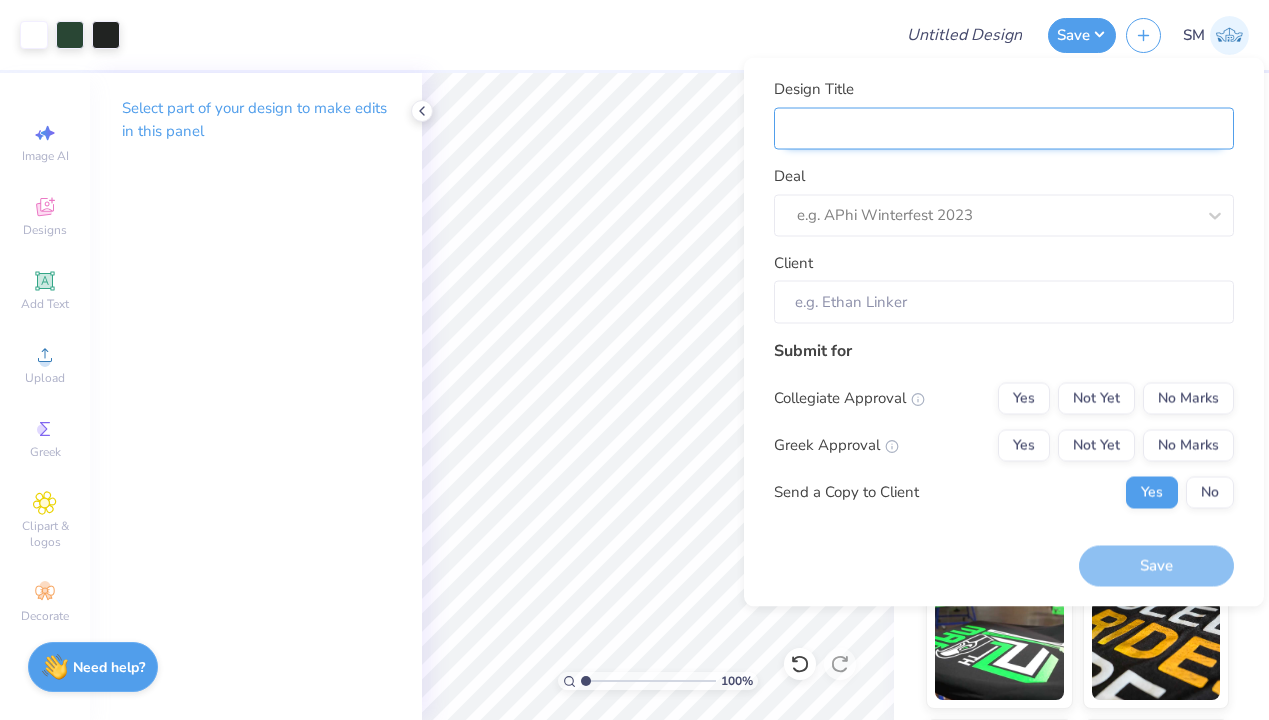 type on "v" 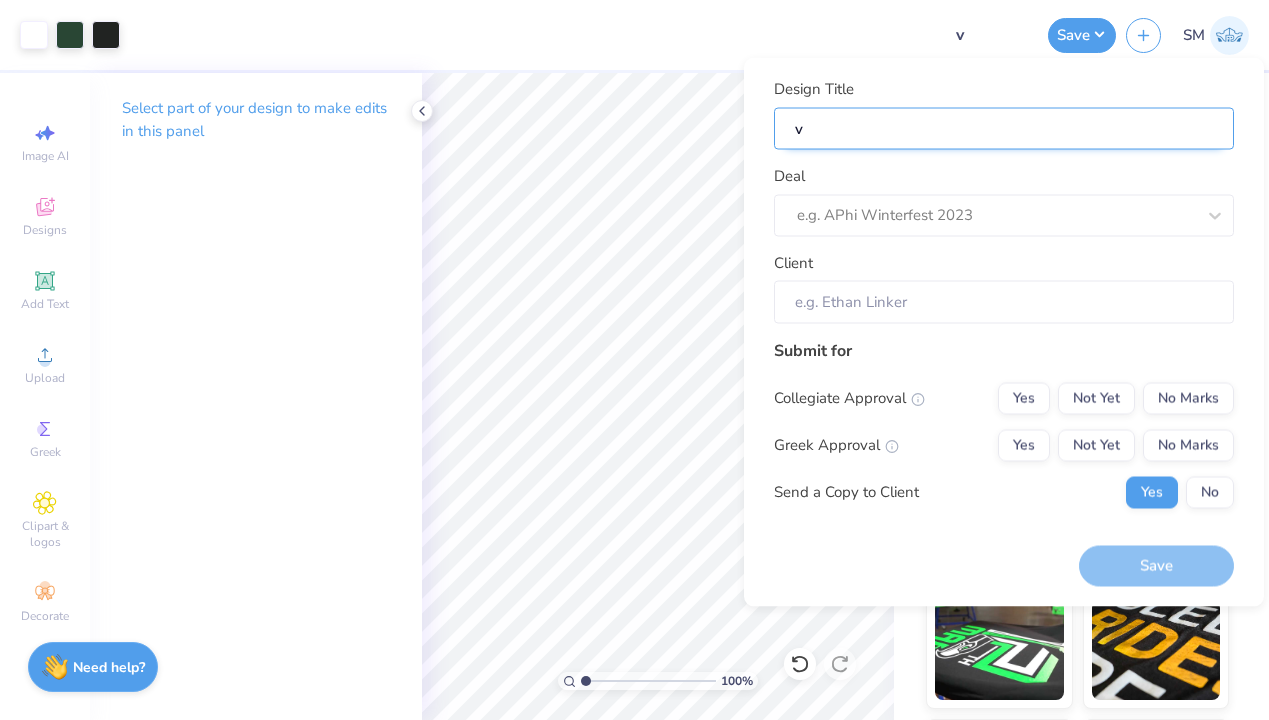 type 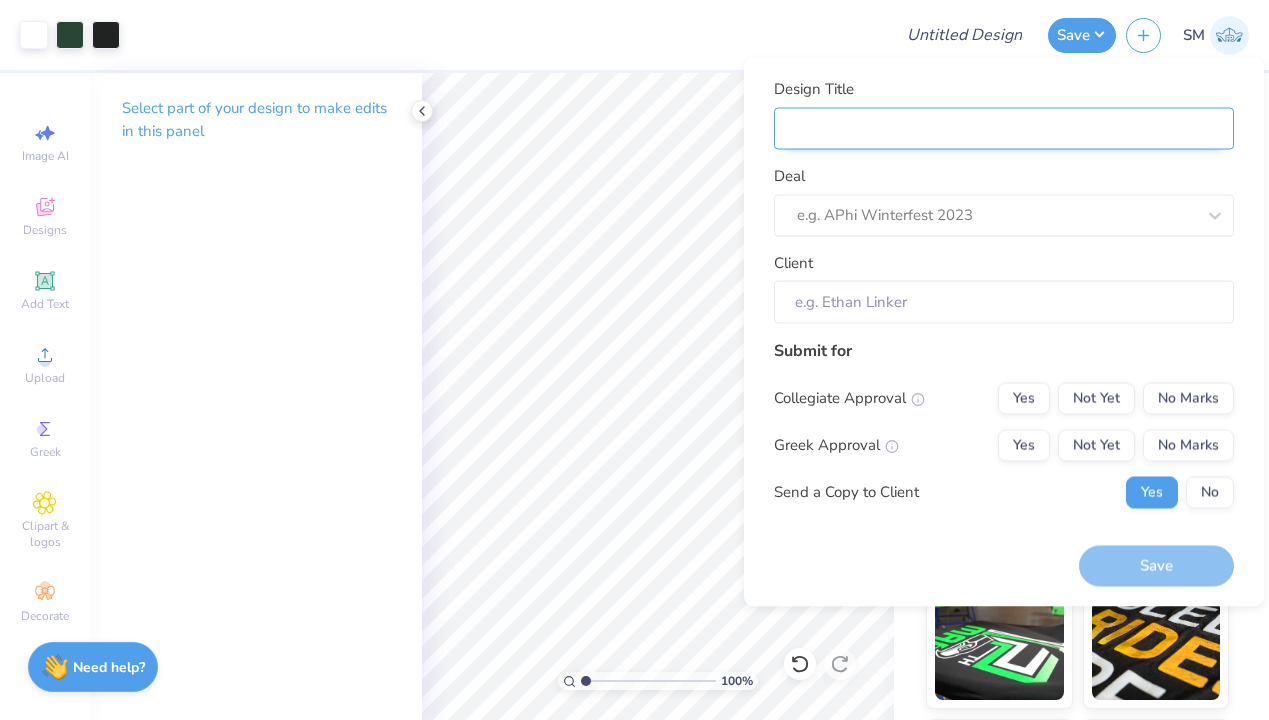 type on "V" 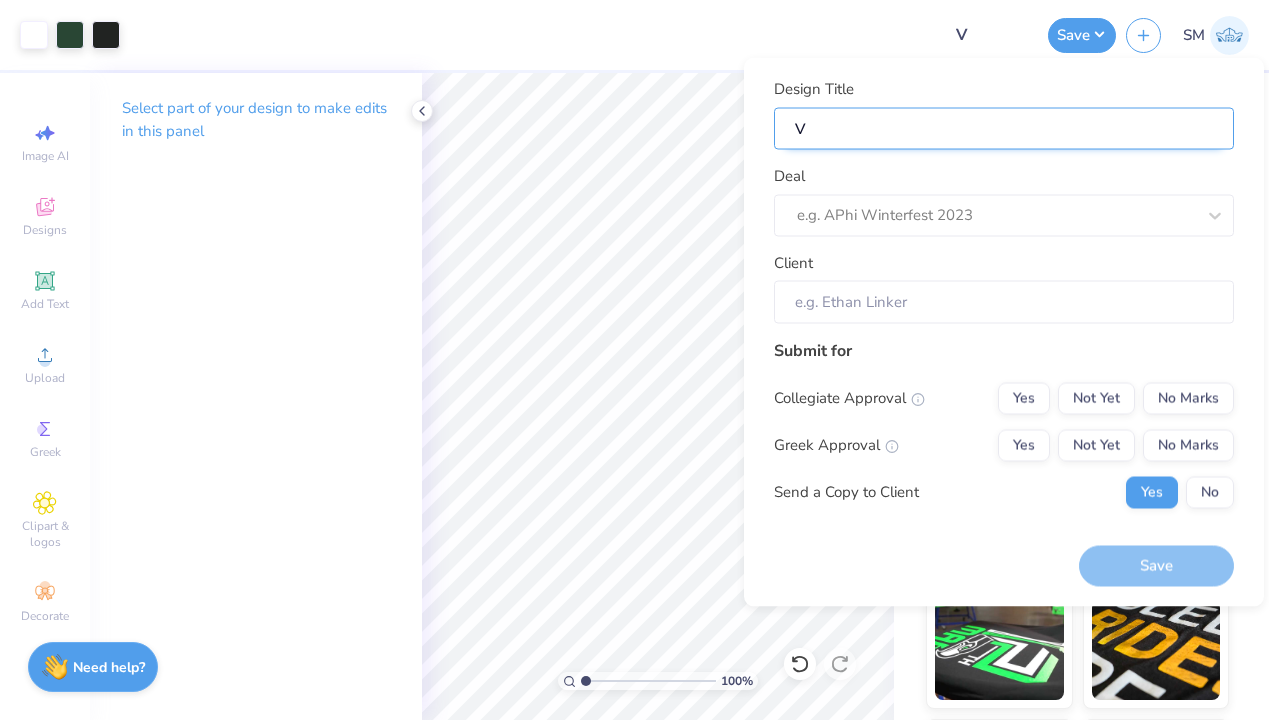 type on "Va" 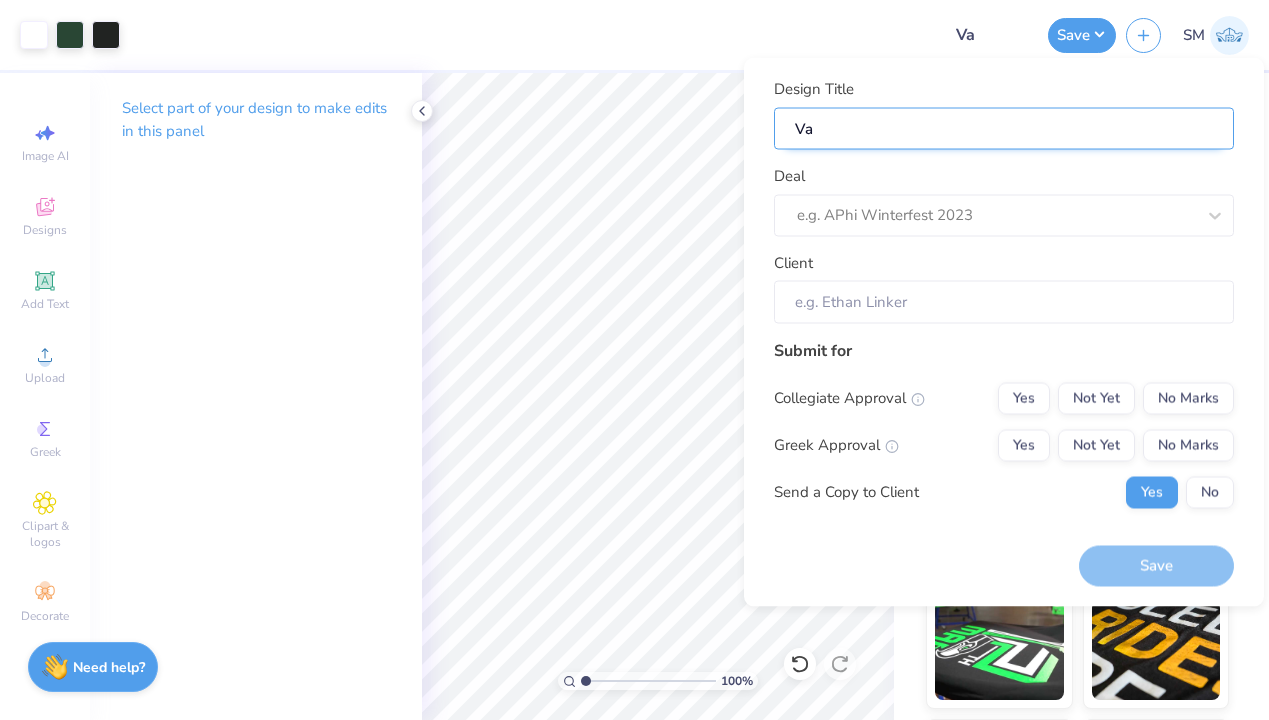 type on "Var" 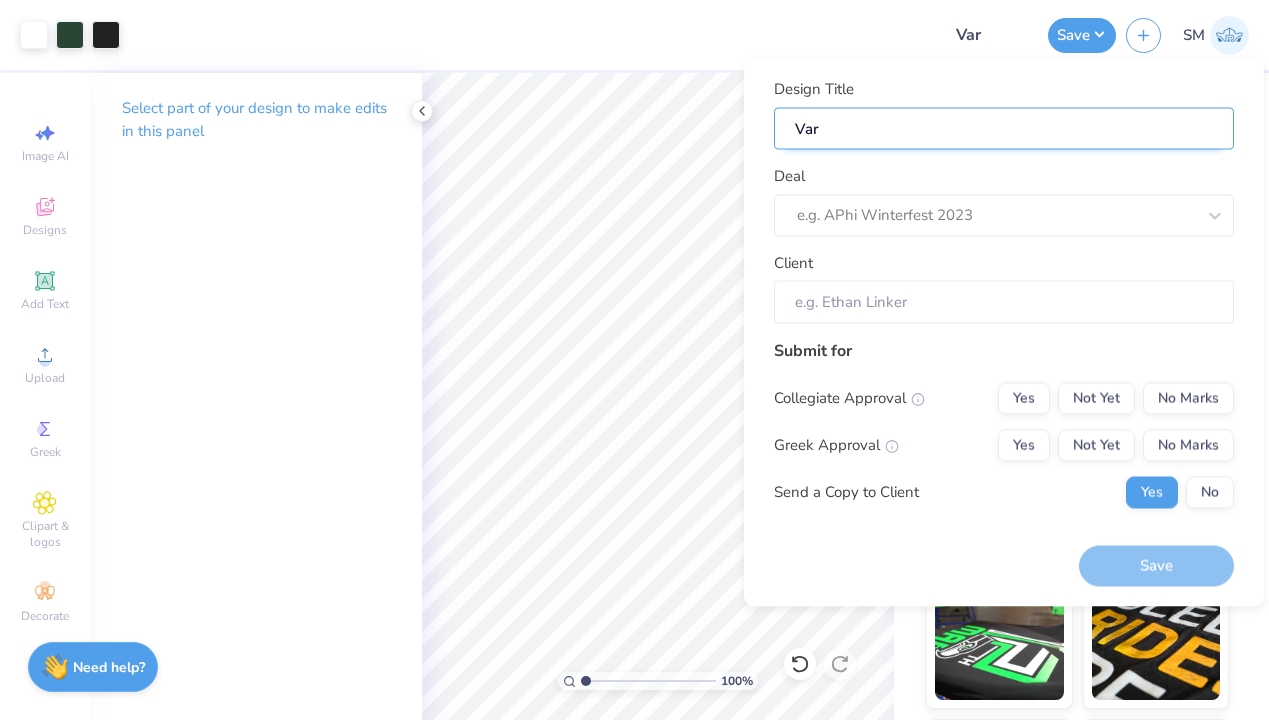 type on "Vars" 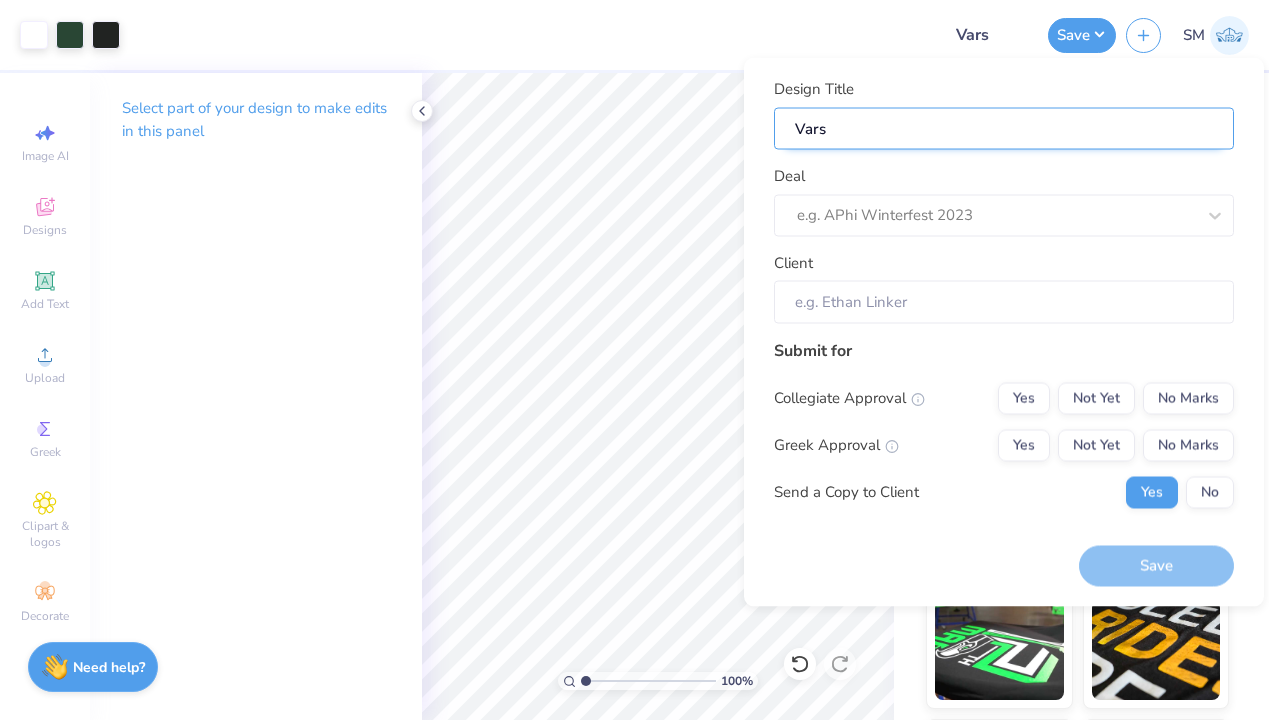 type on "Varst" 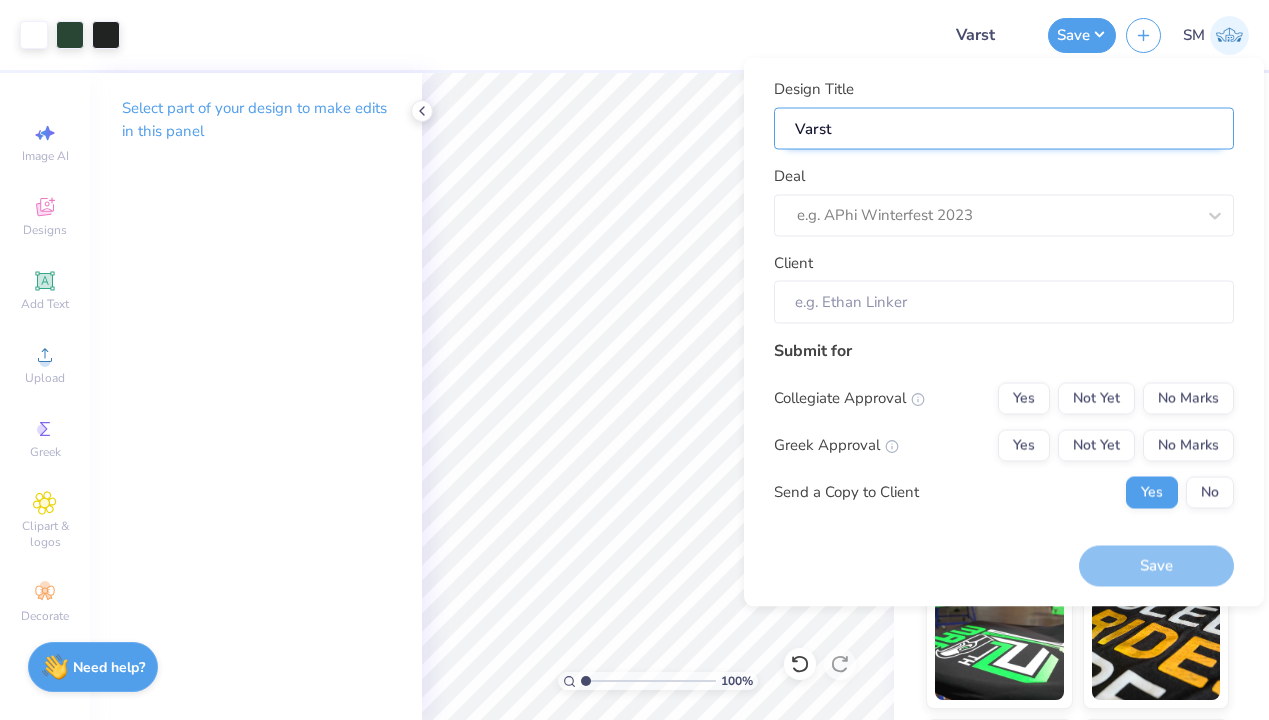 type on "Vars" 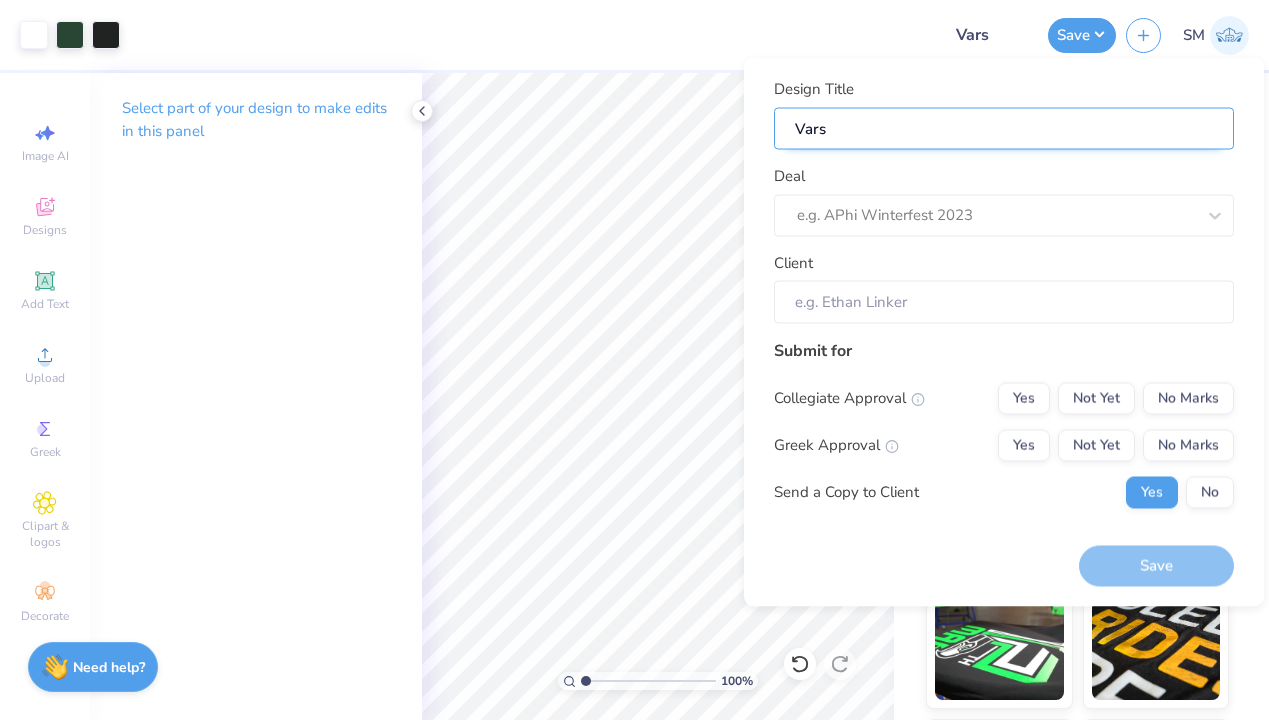 type on "Varsi" 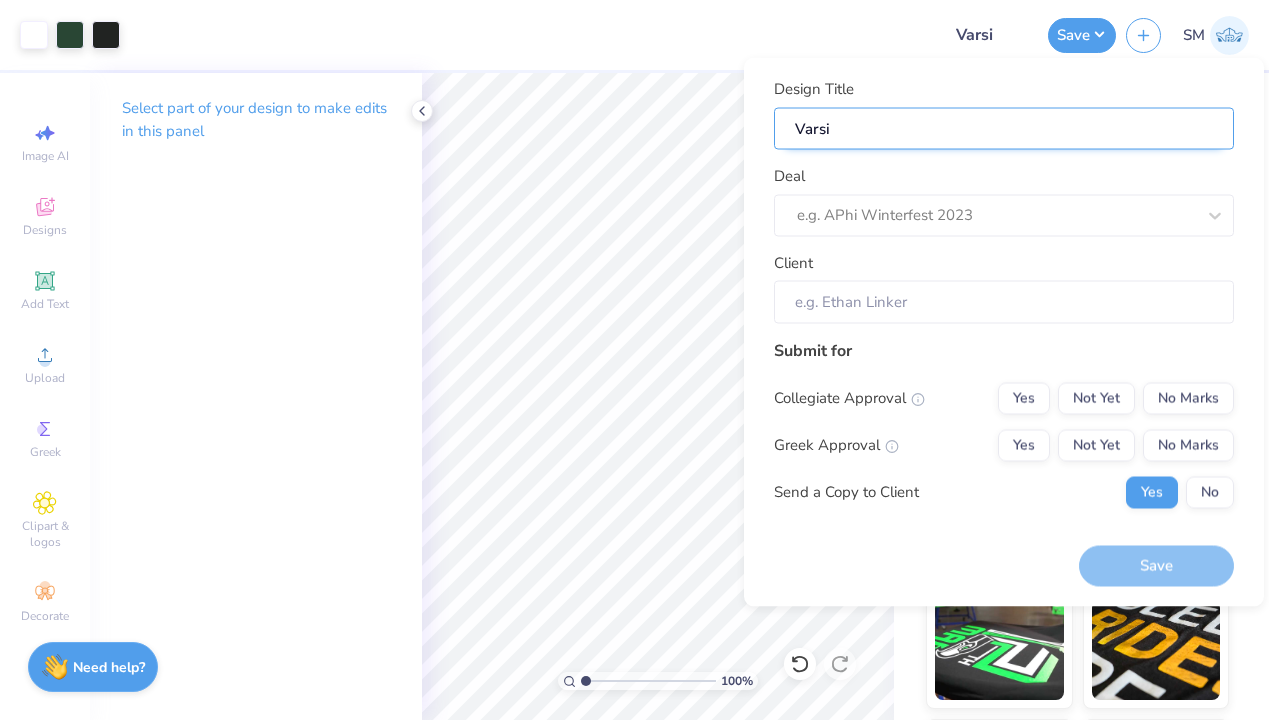 type on "Varsit" 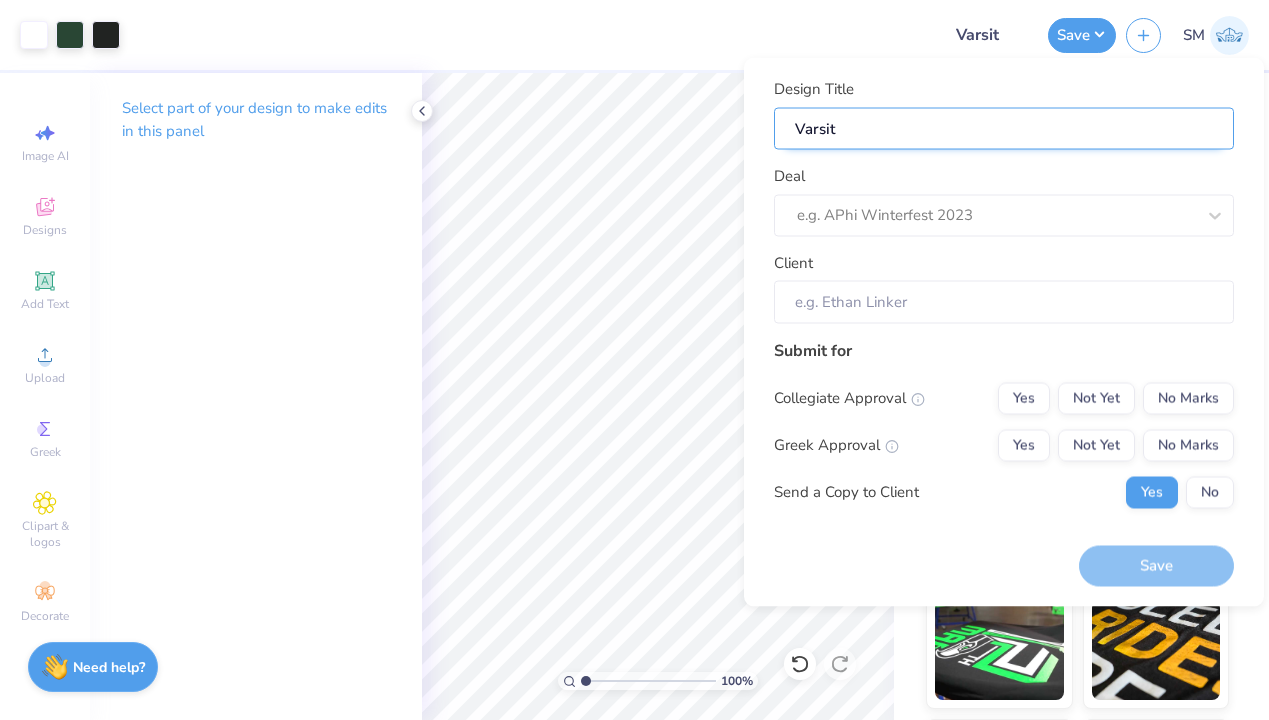 type on "Varsity" 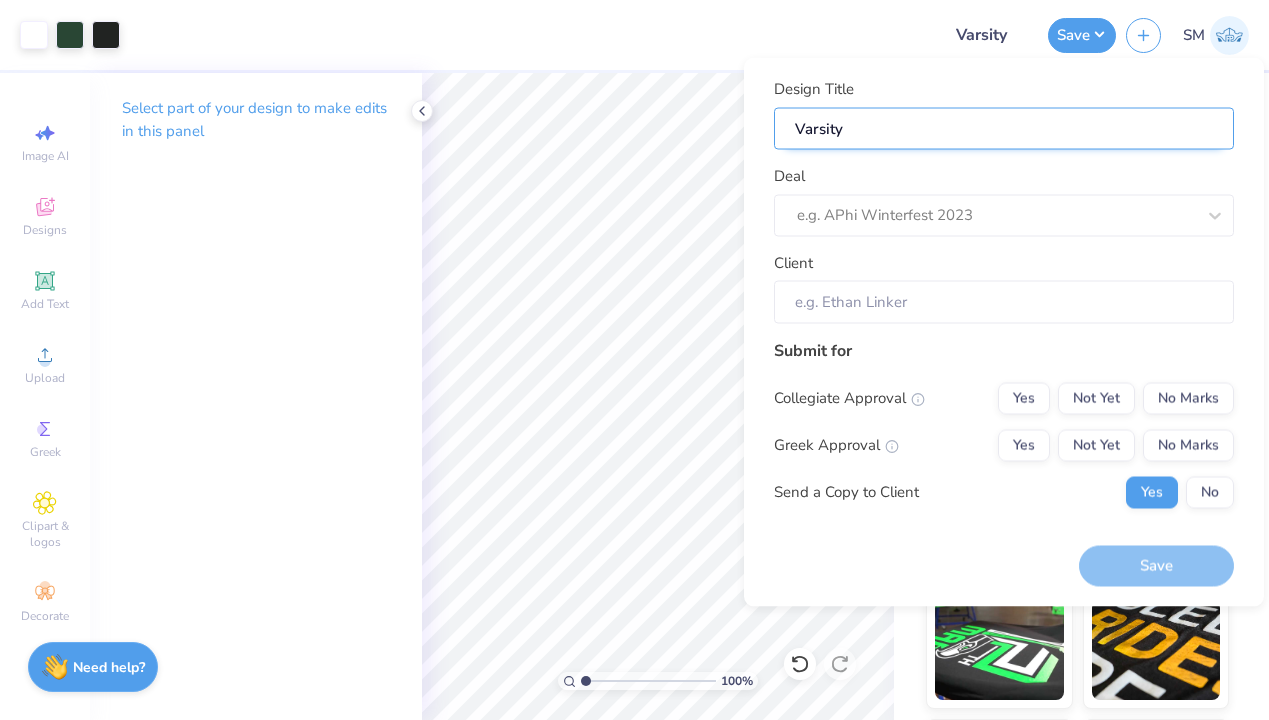 type on "Varsity" 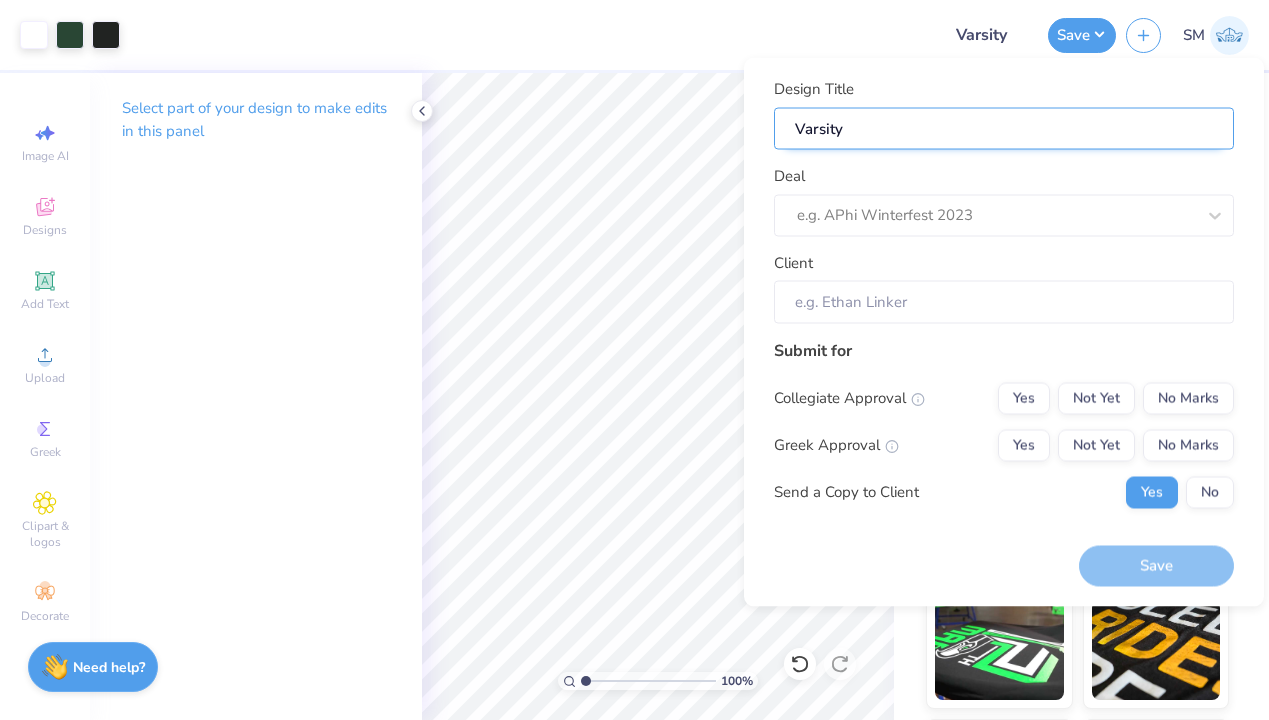 type on "Varsity F" 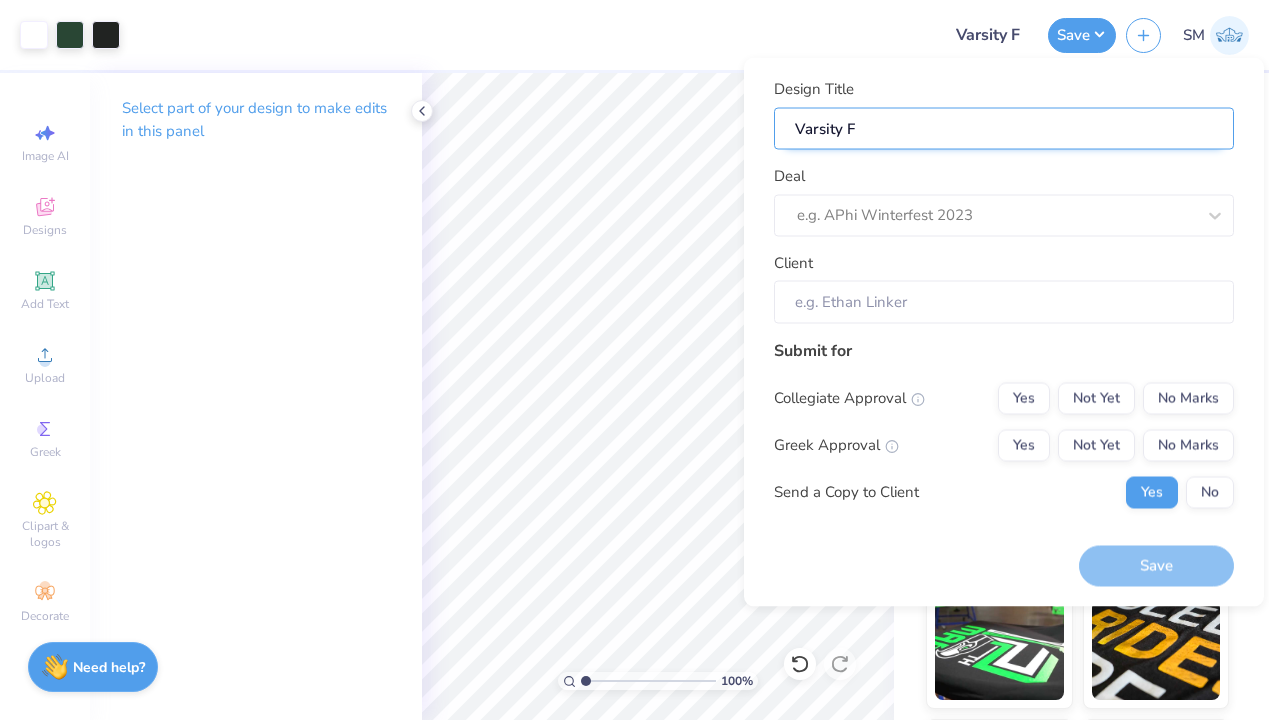 type on "Varsity FH" 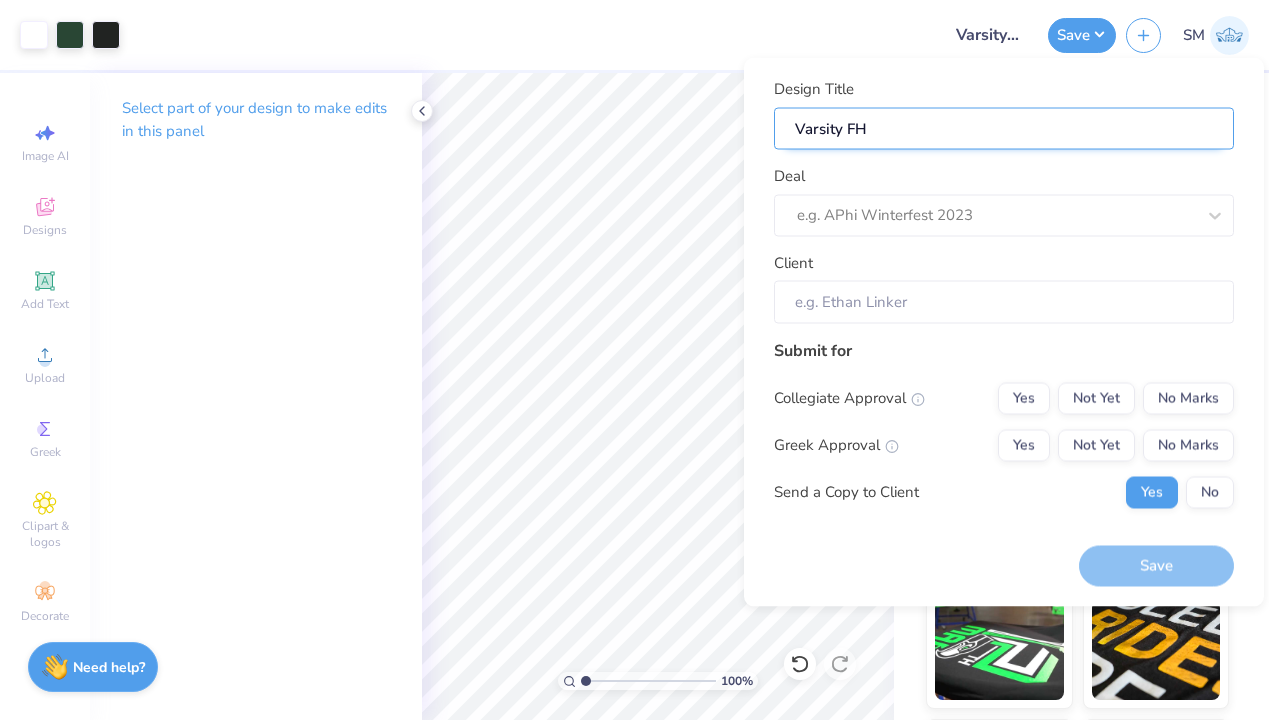 type on "Varsity FH" 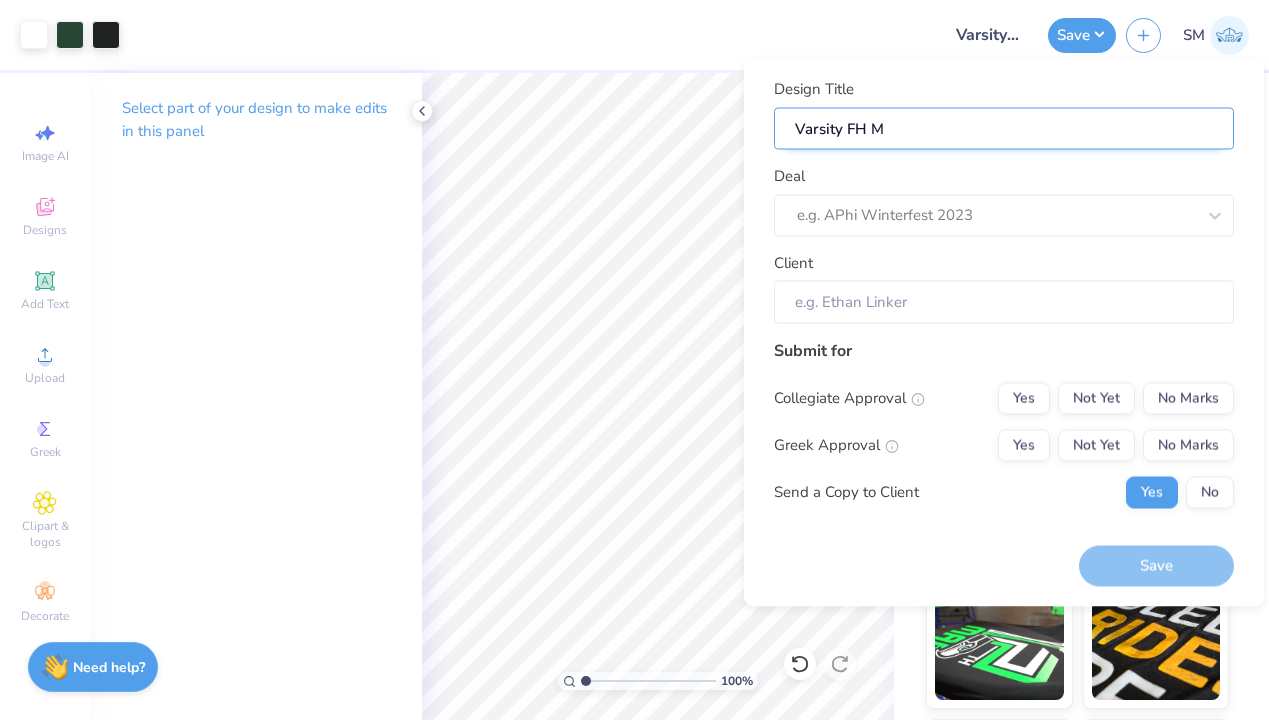 type on "[NAME]" 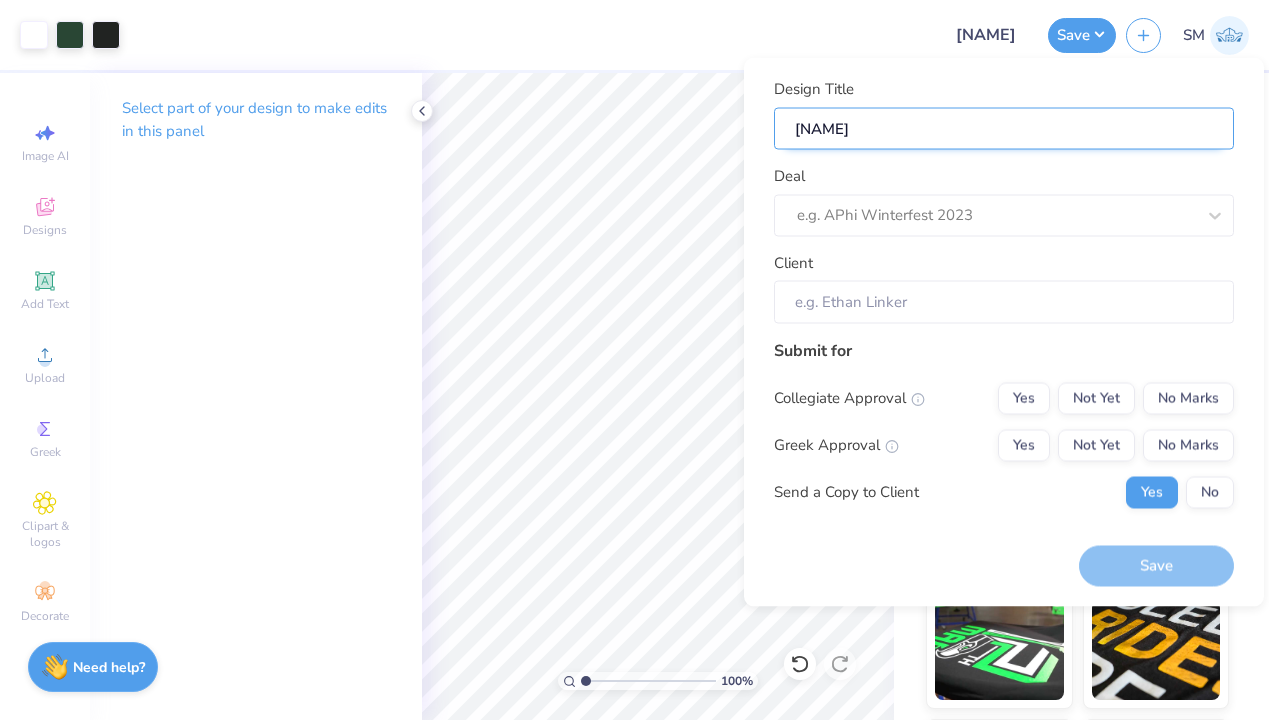 type on "Varsity FH Mer" 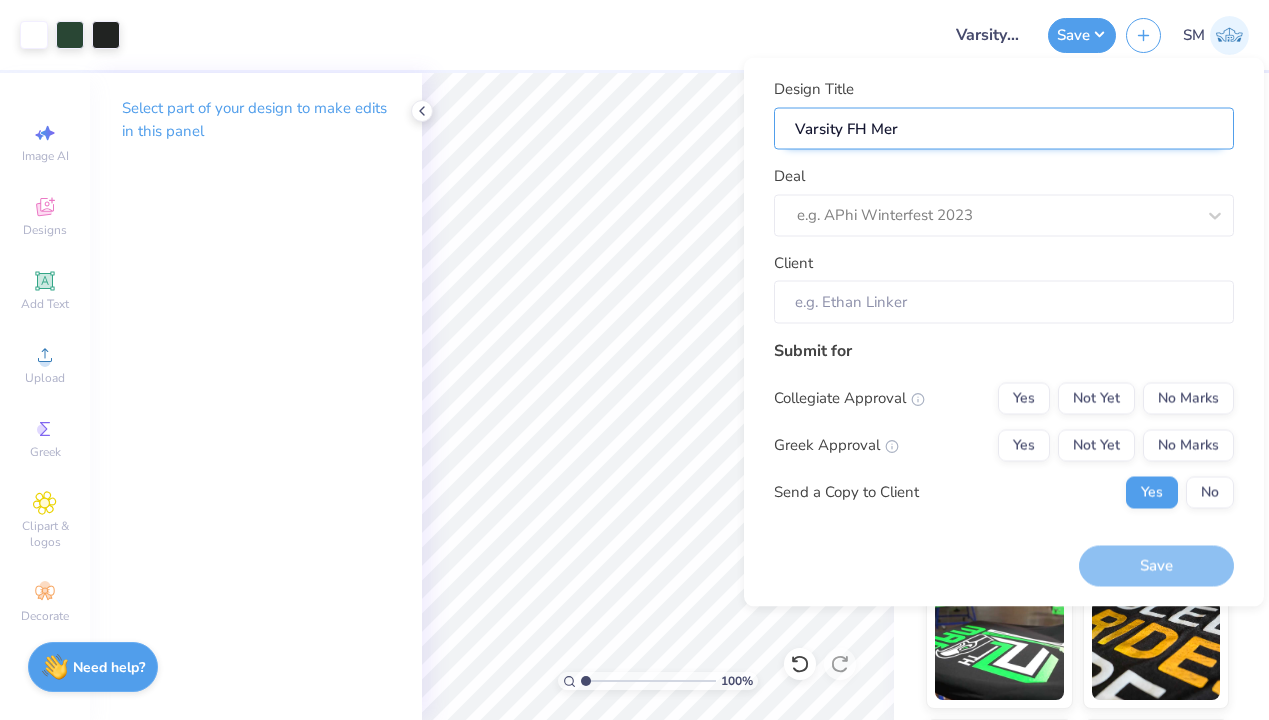 type on "Varsity FH Merc" 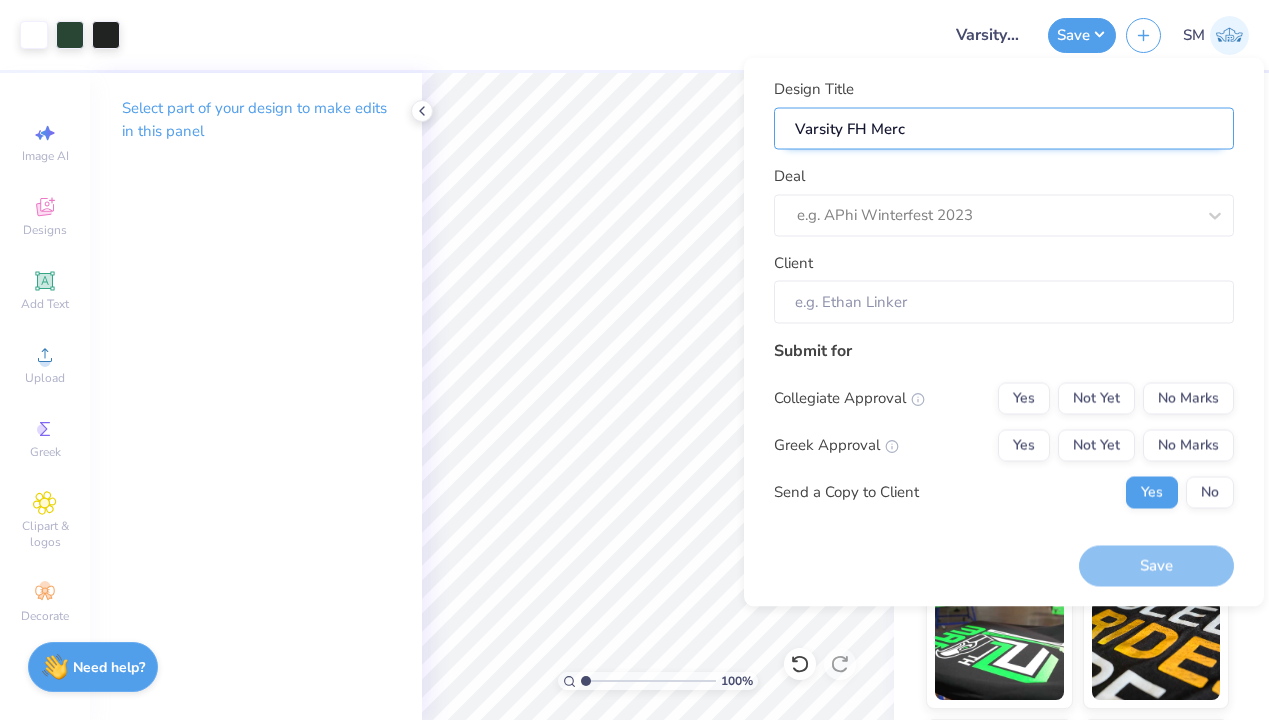 type on "Varsity FH Merch" 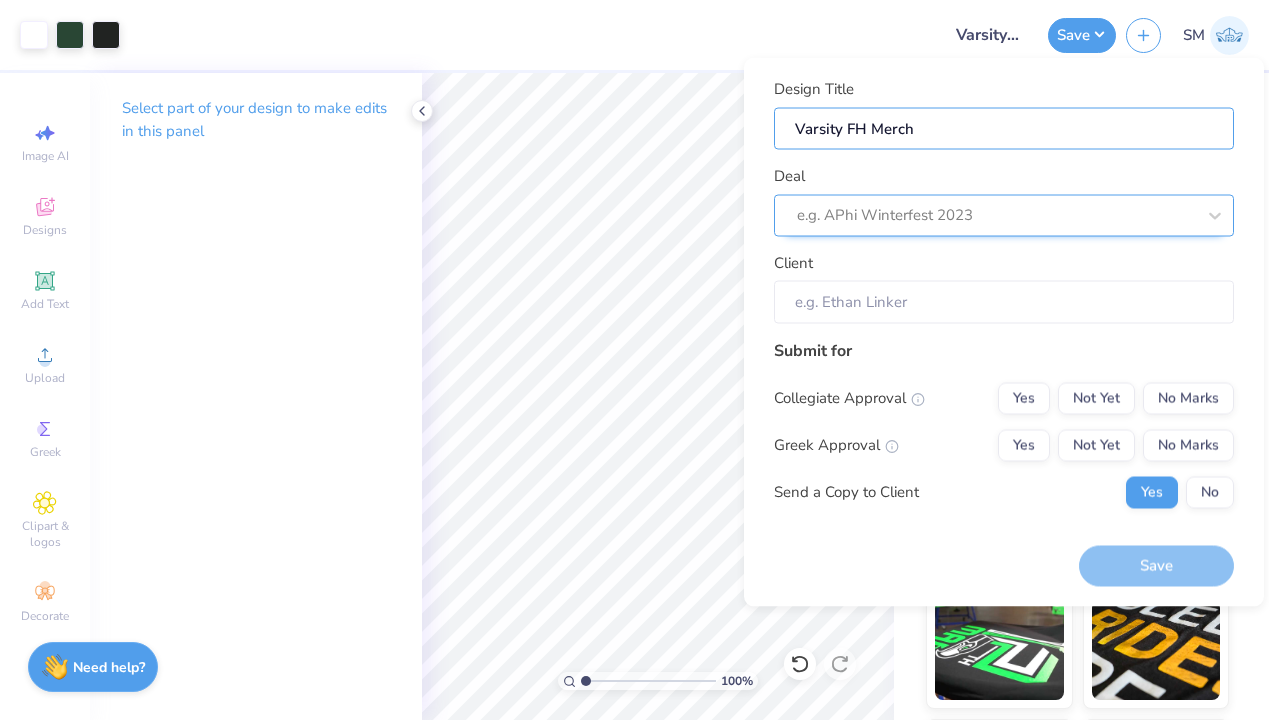 type on "Varsity FH Merch" 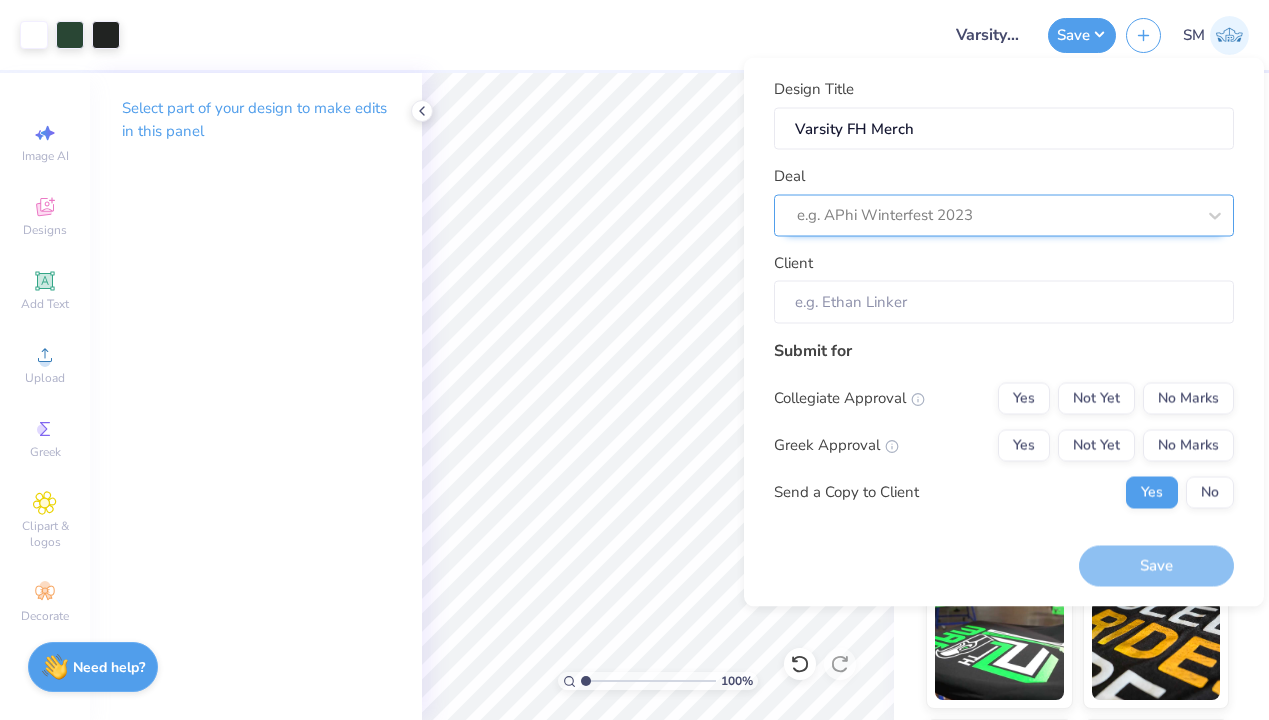 click at bounding box center [996, 215] 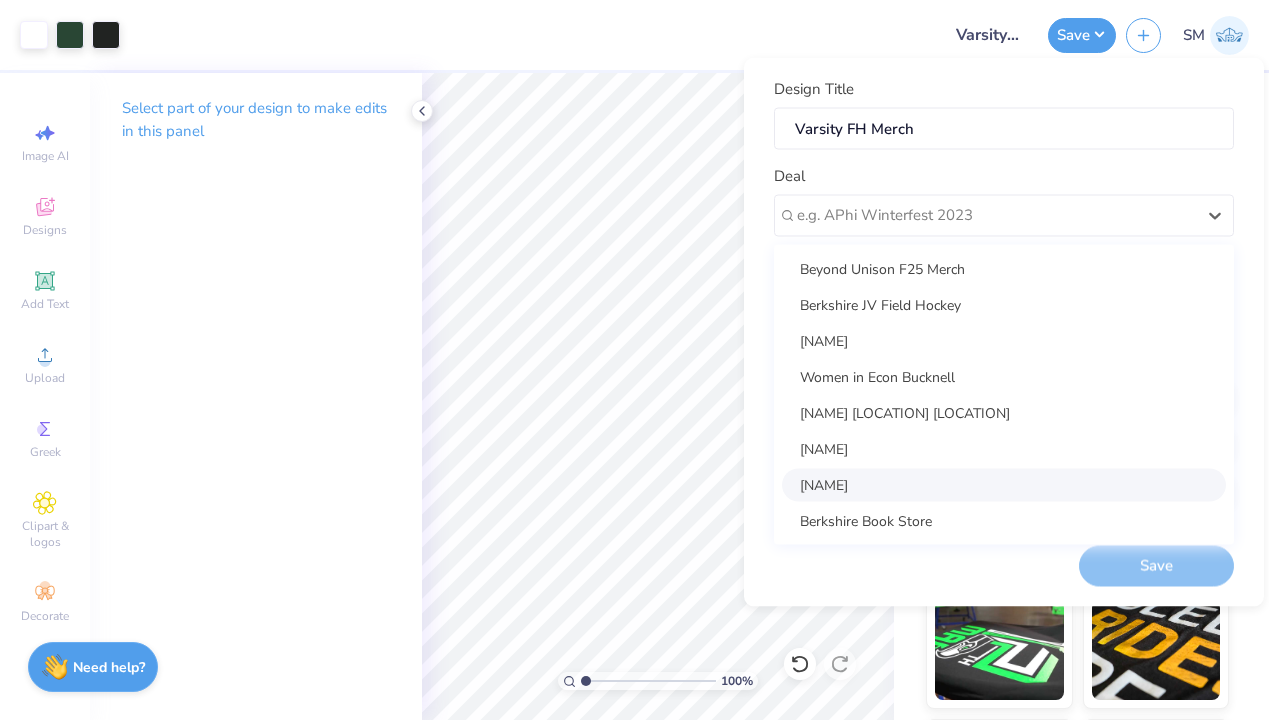 click on "[NAME]" at bounding box center (1004, 484) 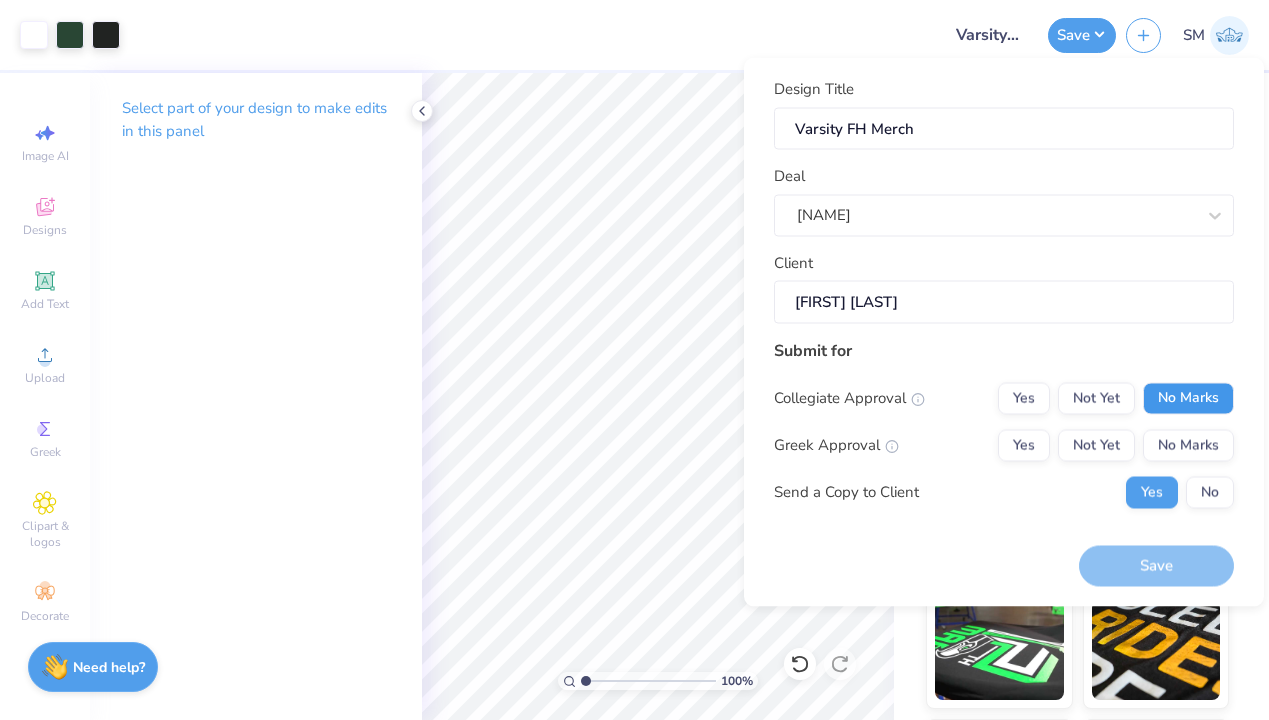 click on "No Marks" at bounding box center [1188, 398] 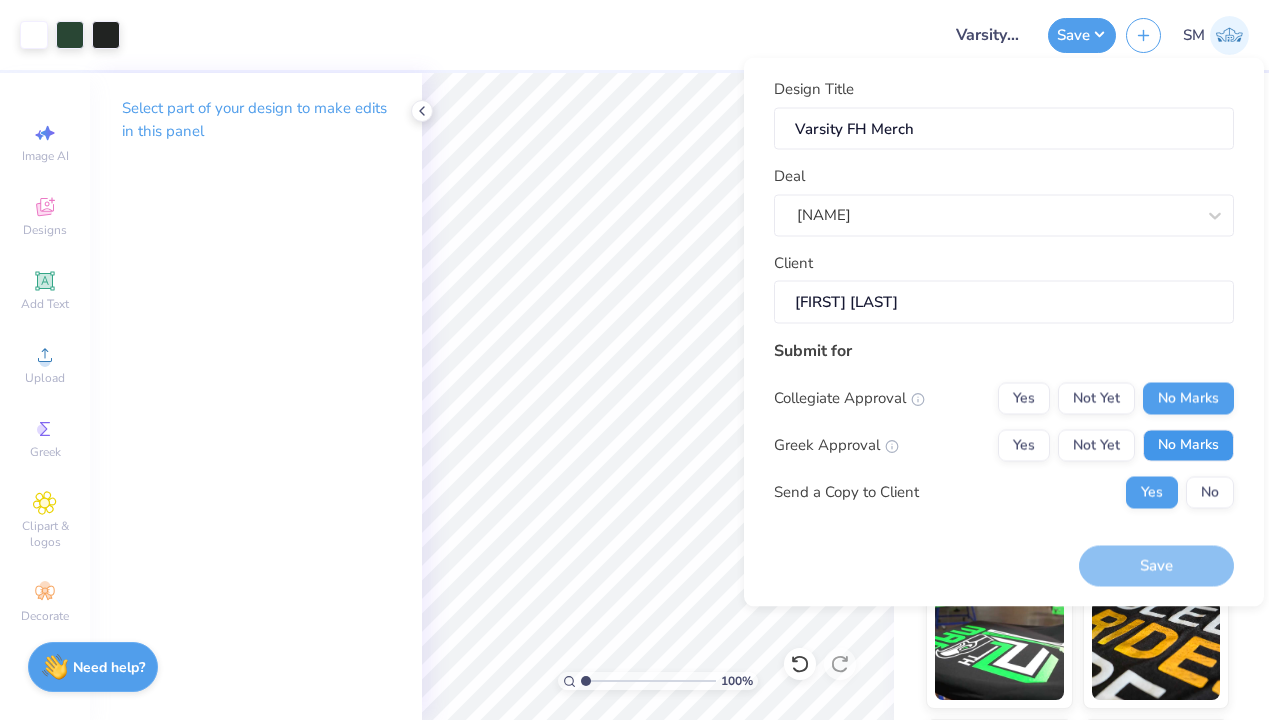 click on "No Marks" at bounding box center (1188, 445) 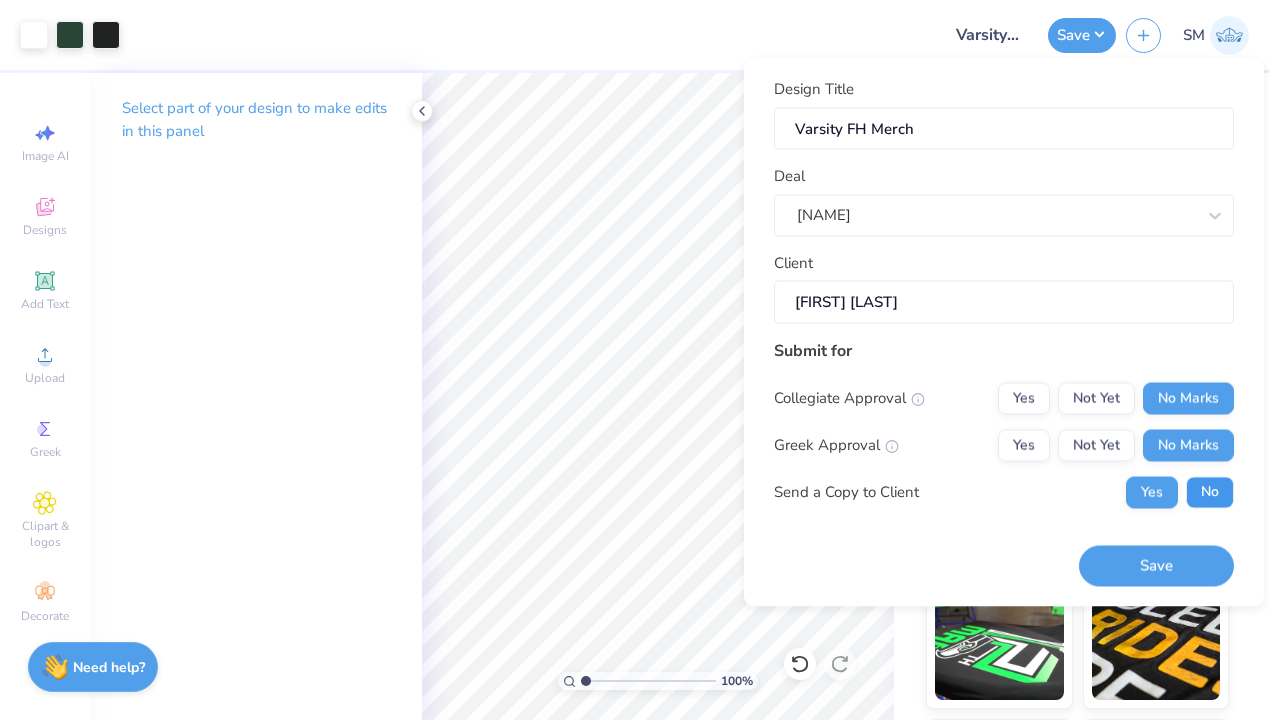 click on "No" at bounding box center [1210, 492] 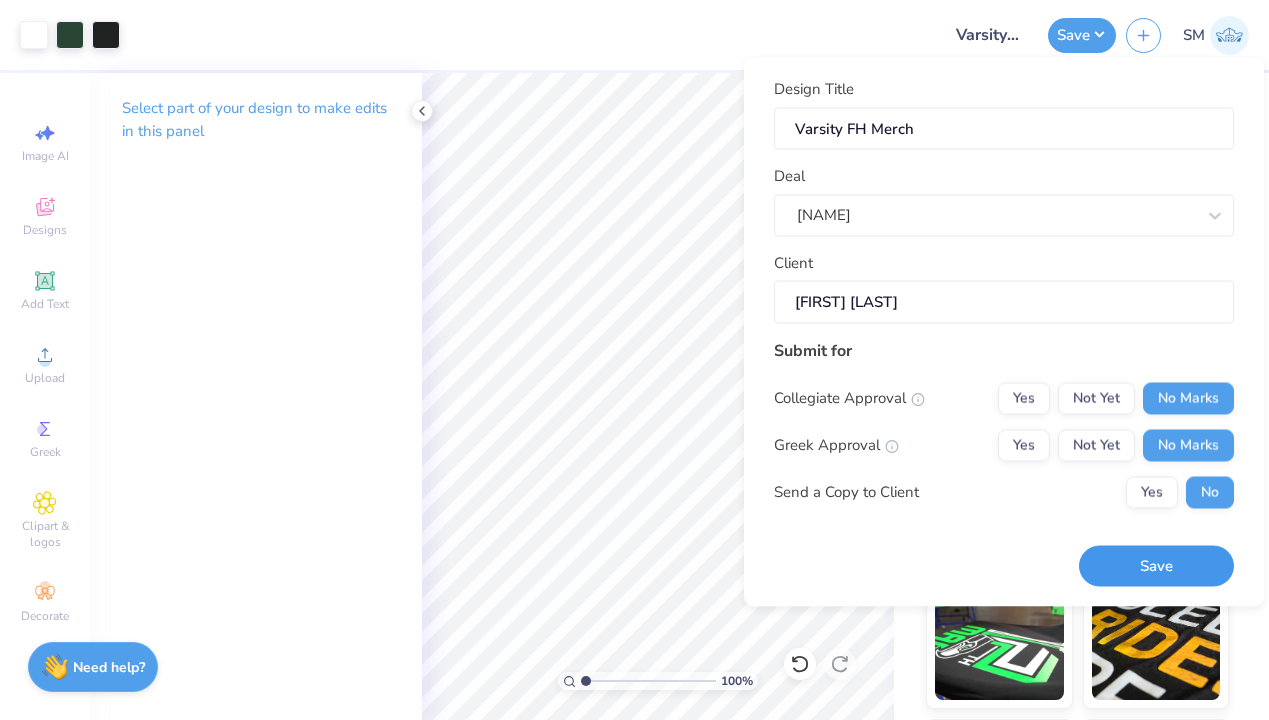 click on "Save" at bounding box center (1156, 566) 